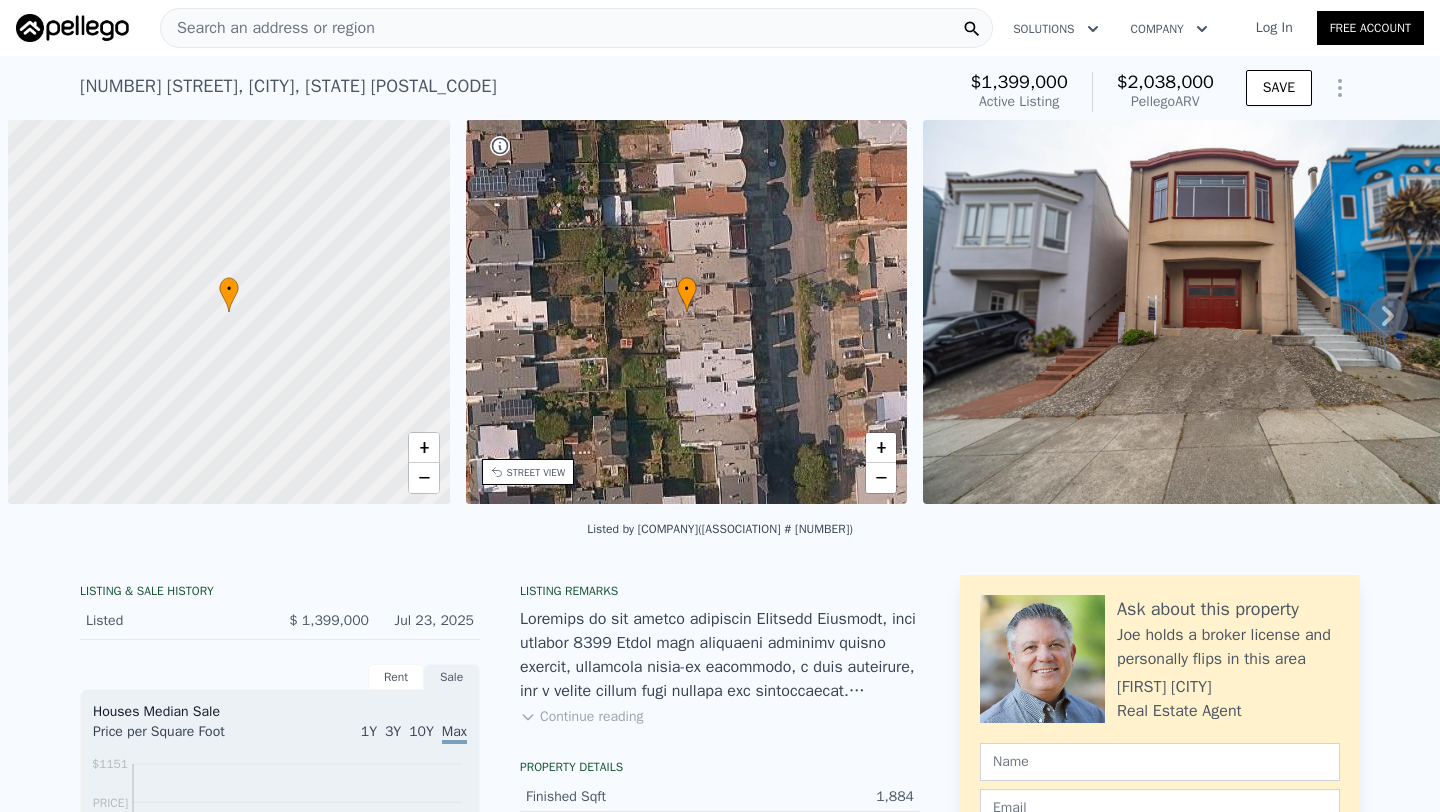 scroll, scrollTop: 0, scrollLeft: 0, axis: both 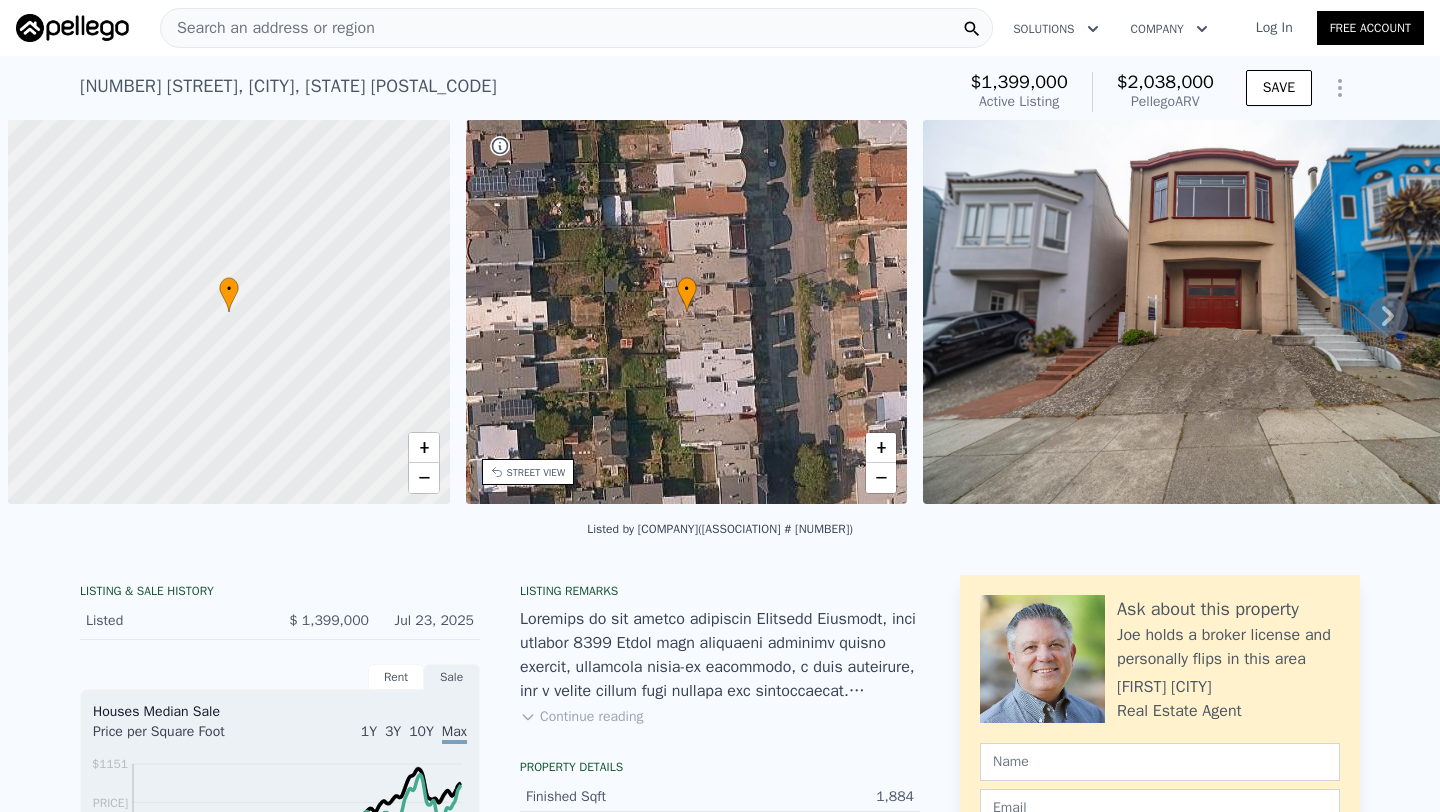 click on "Search an address or region" at bounding box center (268, 28) 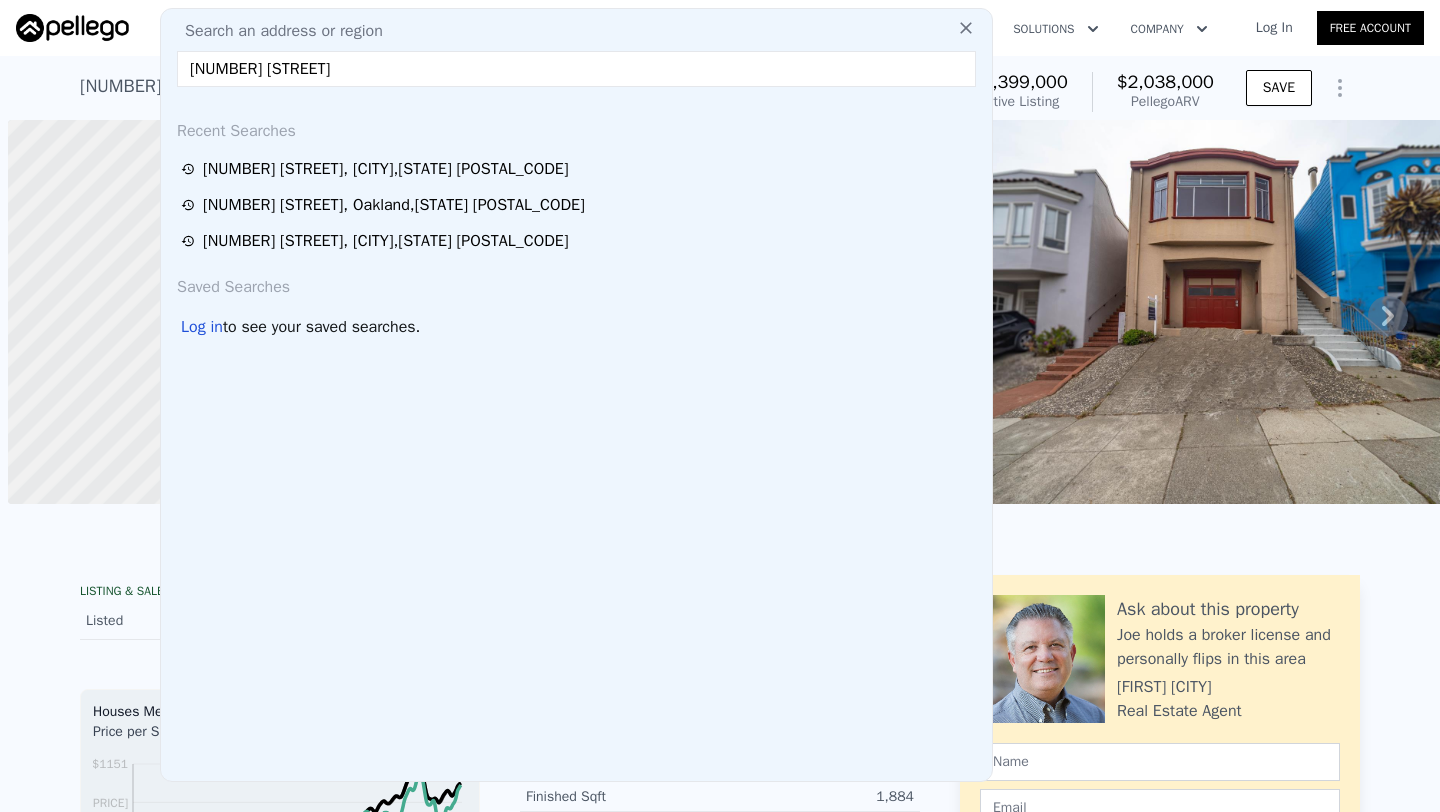 type on "2184 coronet" 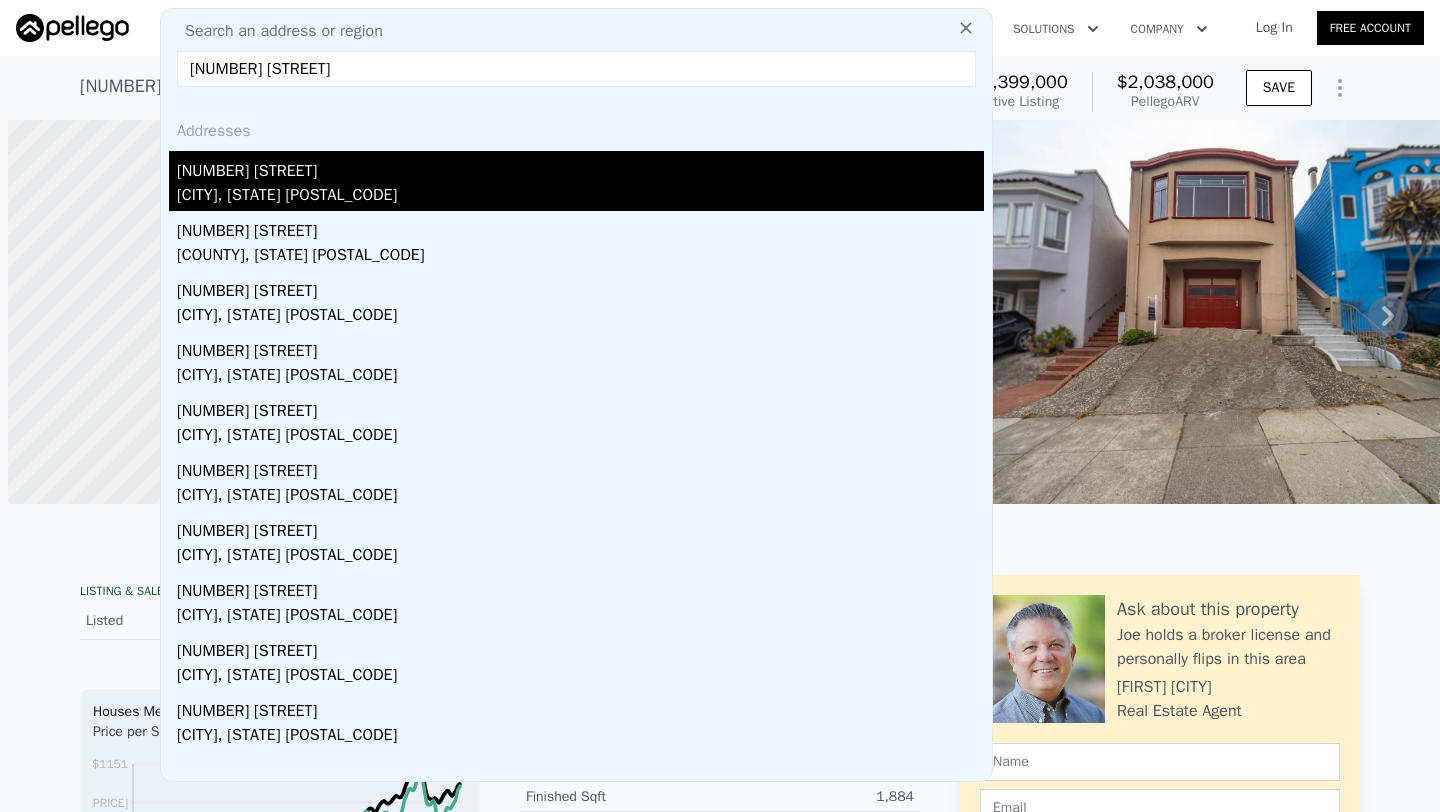 type on "2184 coronet dr" 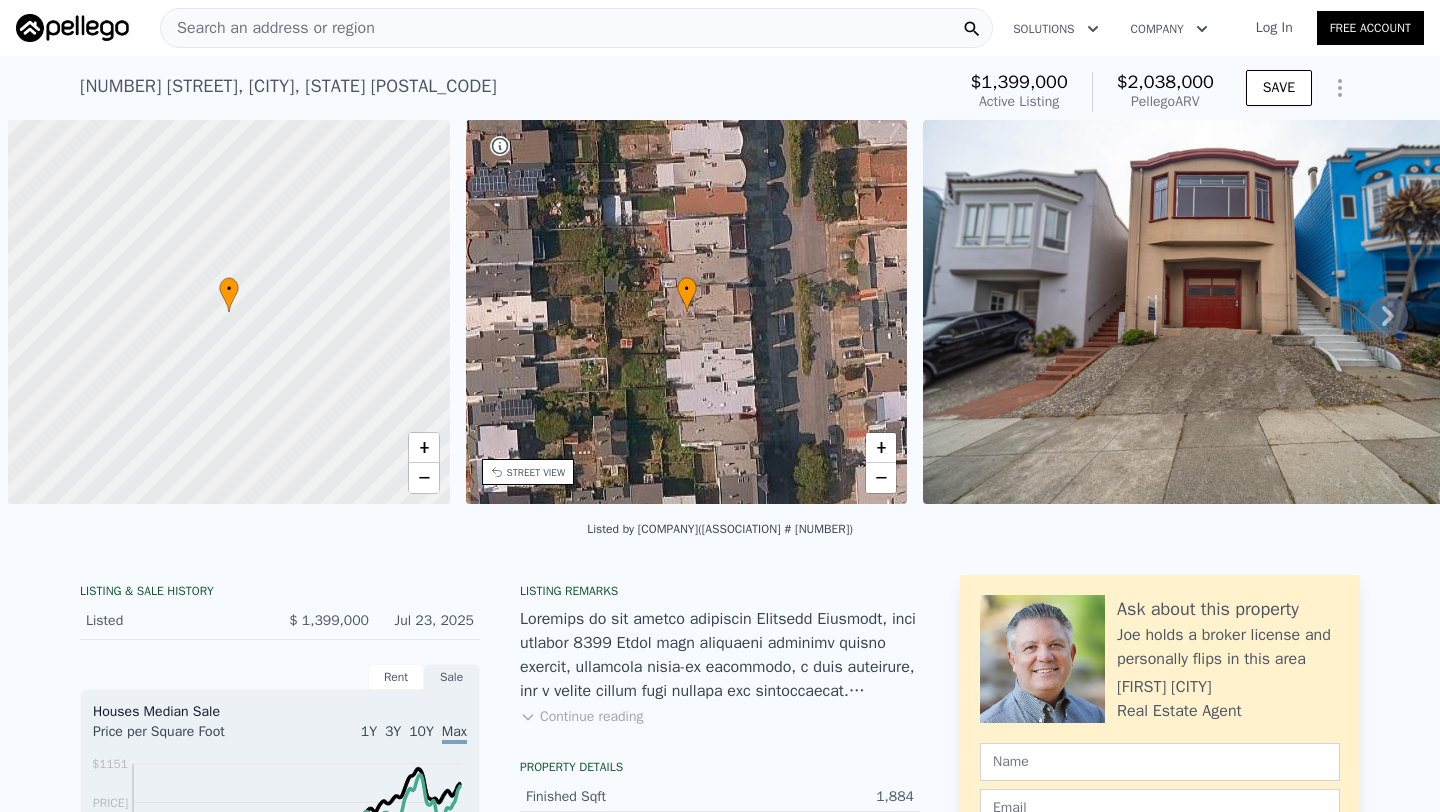 type on "3" 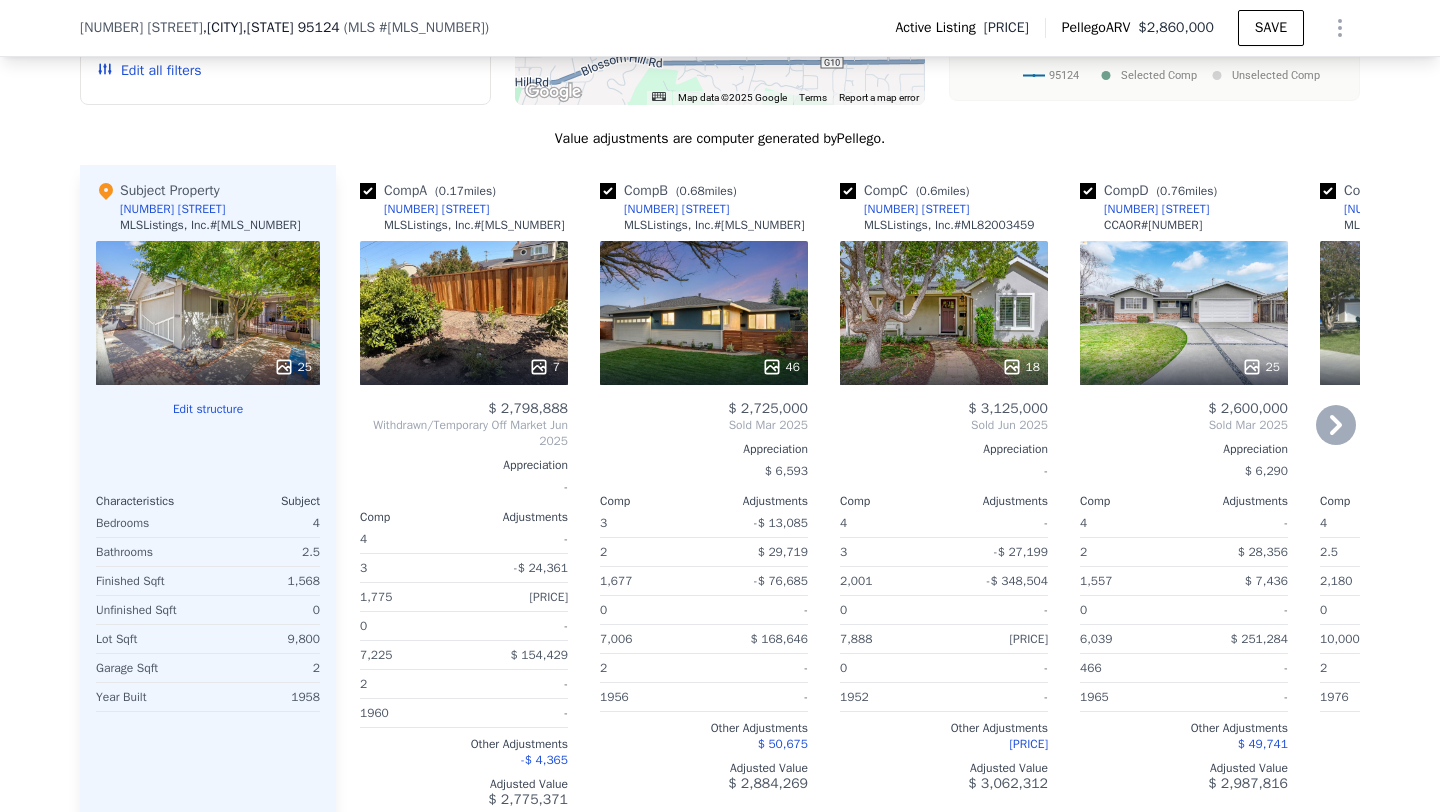 scroll, scrollTop: 2127, scrollLeft: 0, axis: vertical 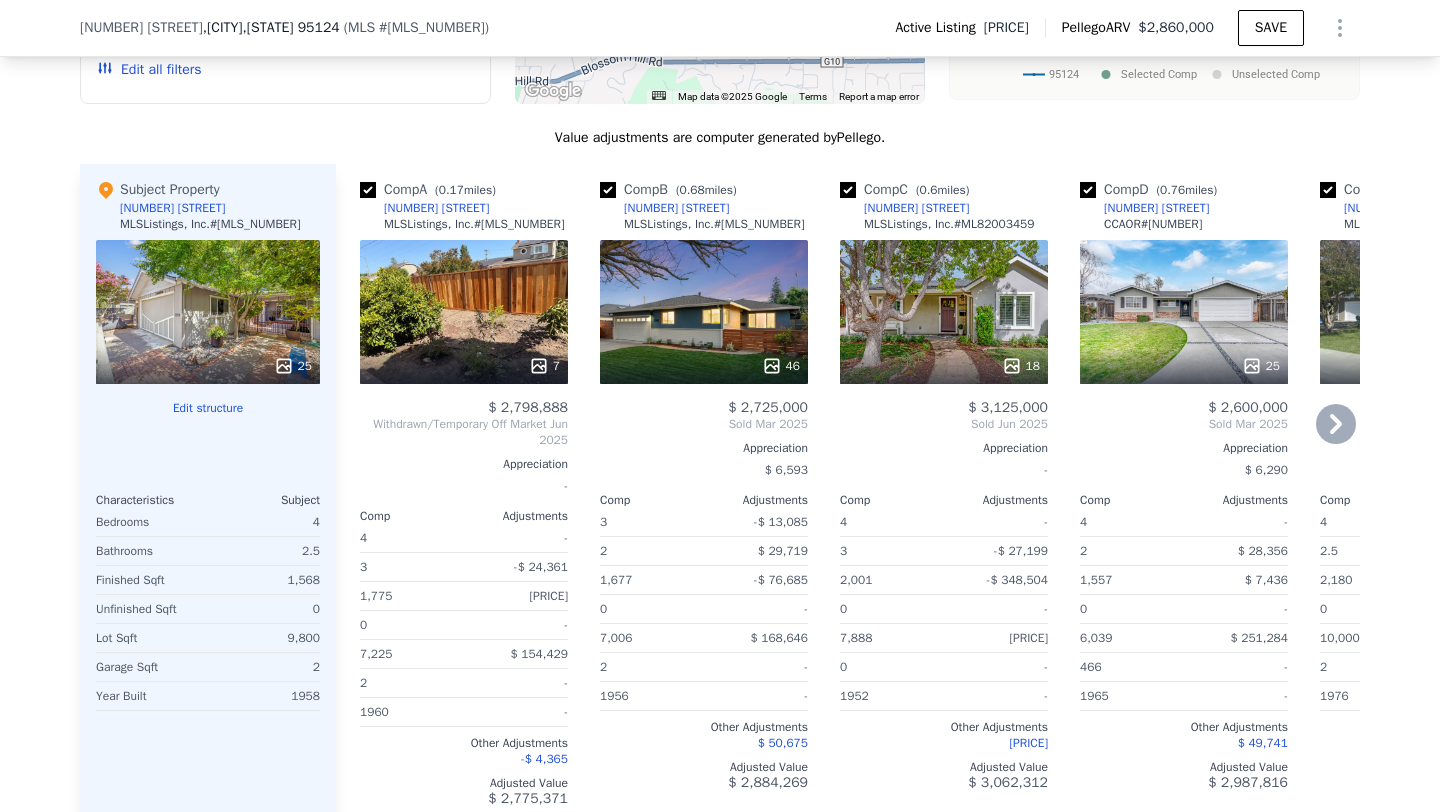 click at bounding box center [368, 190] 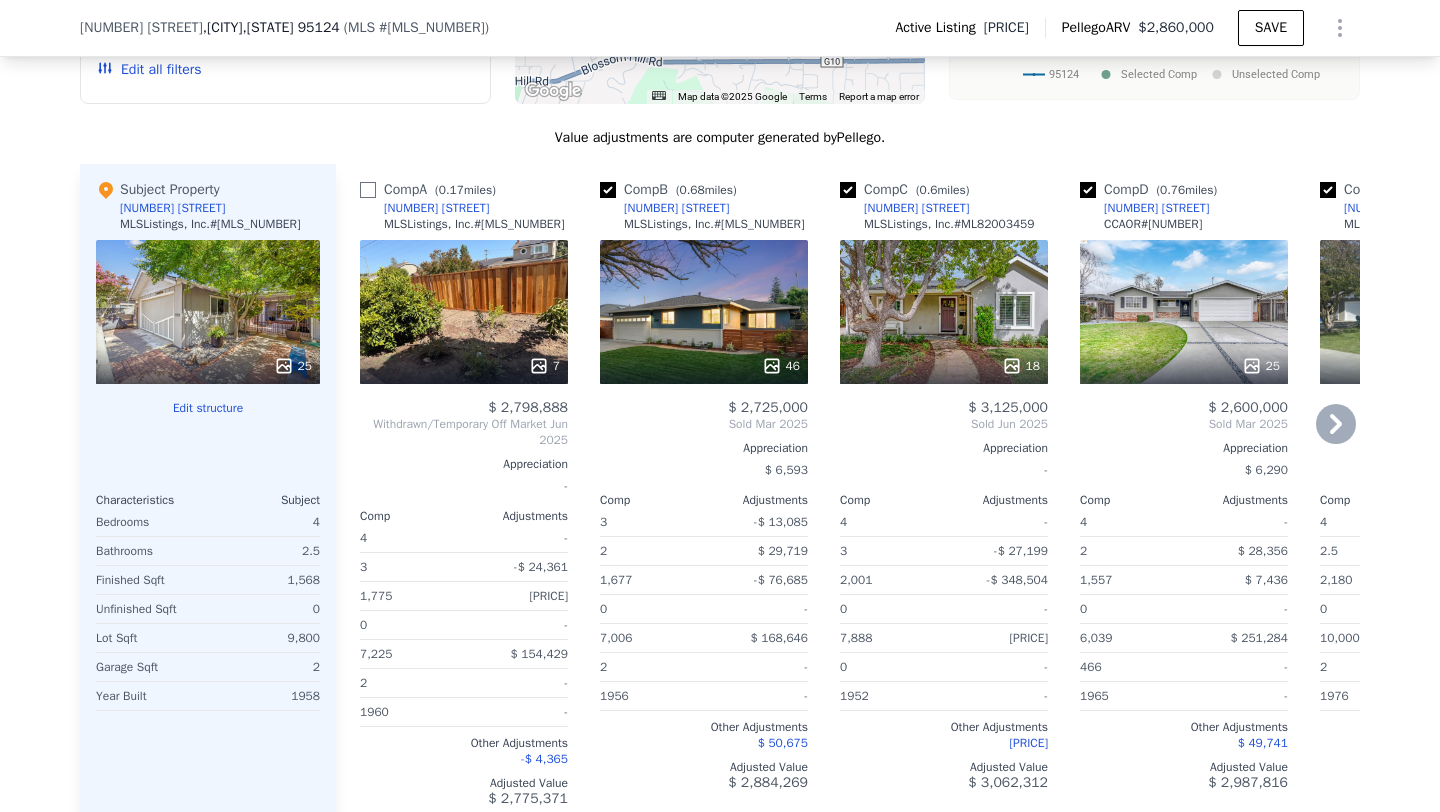 checkbox on "false" 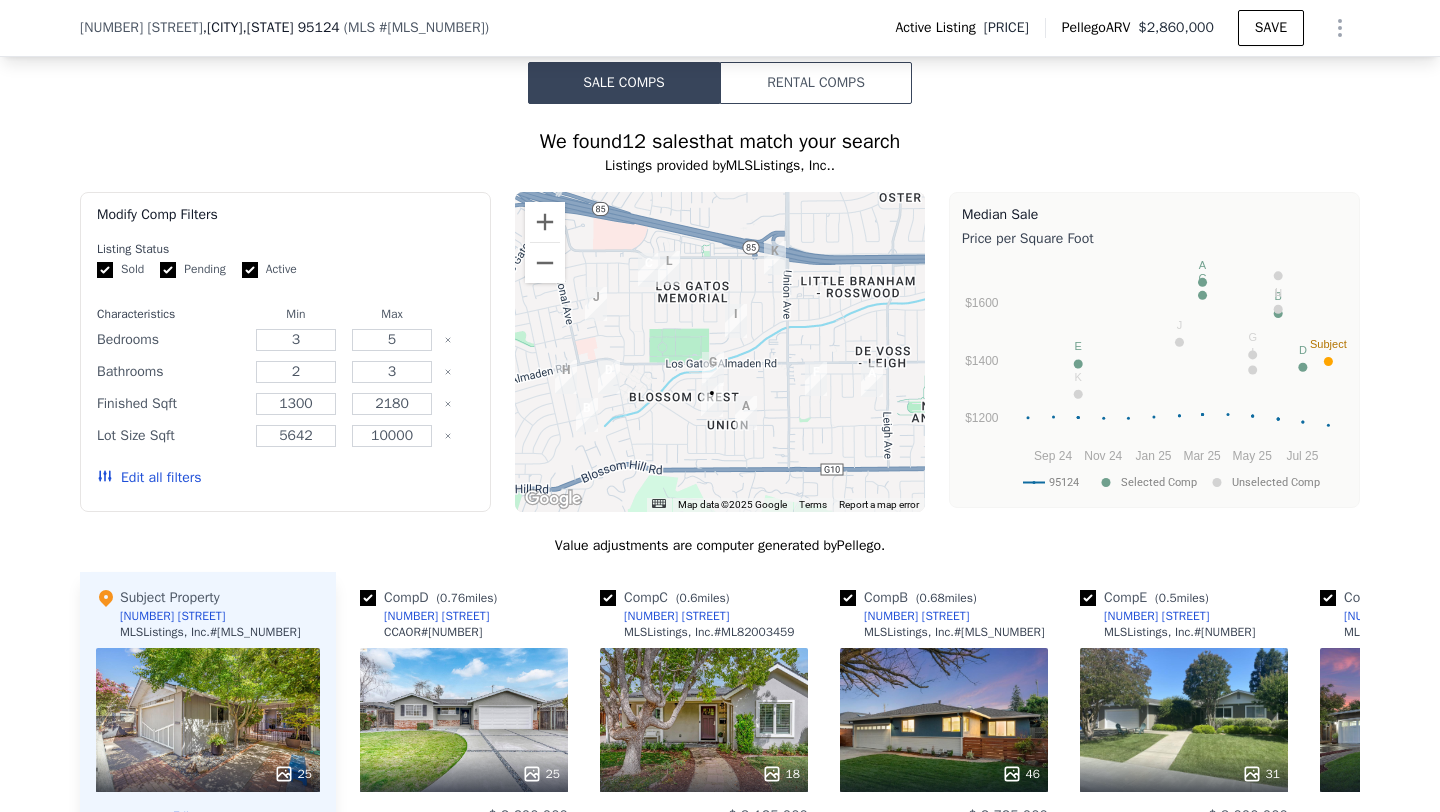 scroll, scrollTop: 1635, scrollLeft: 0, axis: vertical 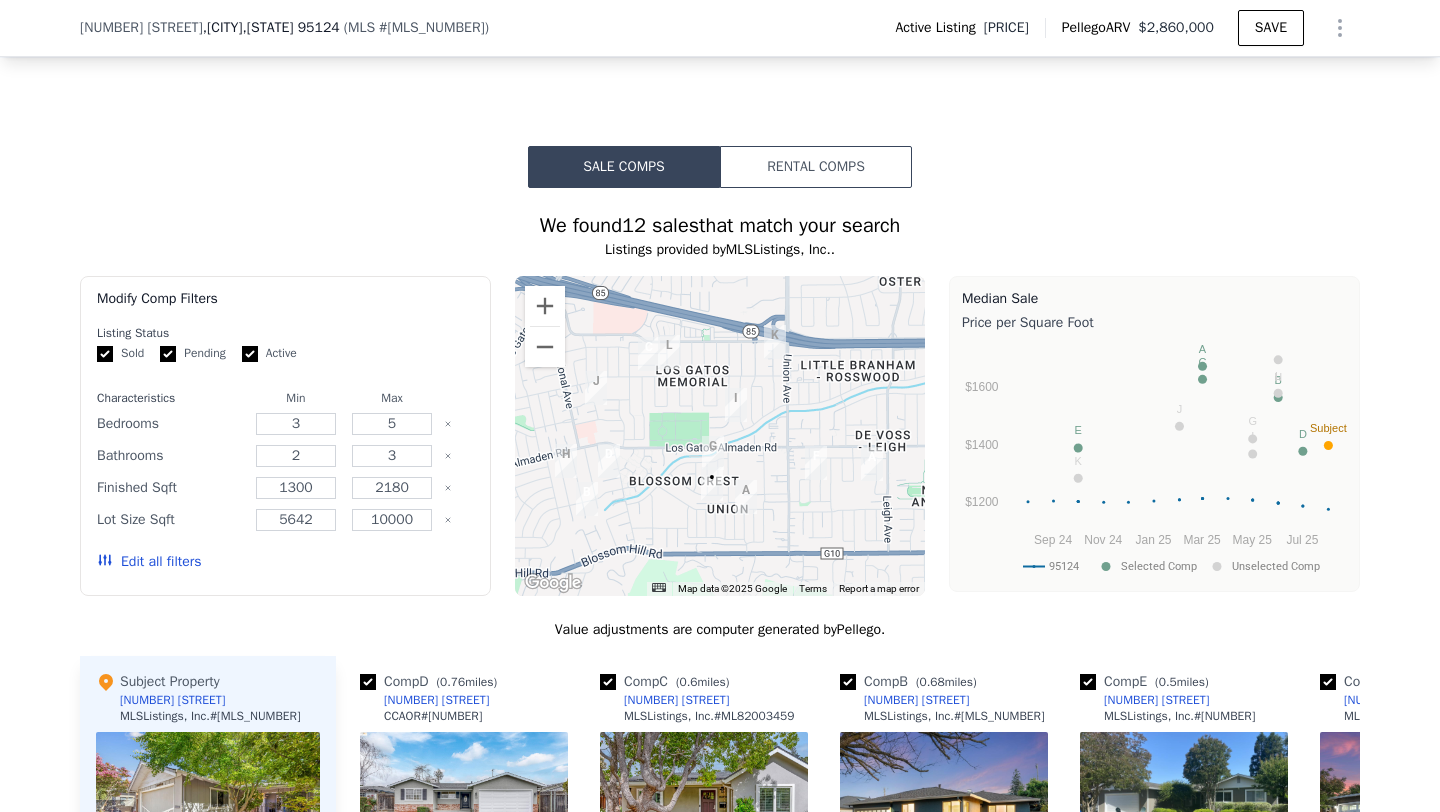 click at bounding box center [746, 497] 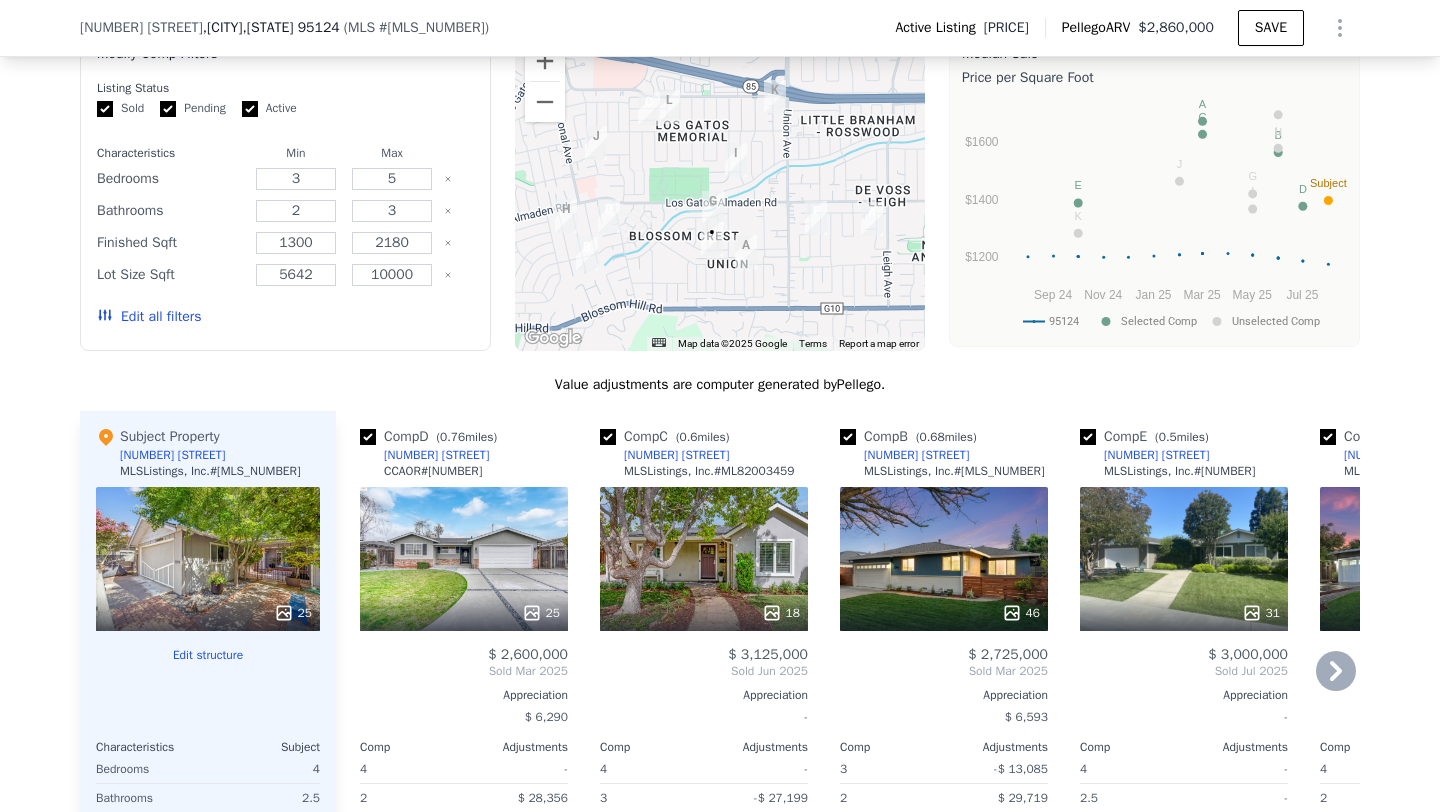 scroll, scrollTop: 1873, scrollLeft: 0, axis: vertical 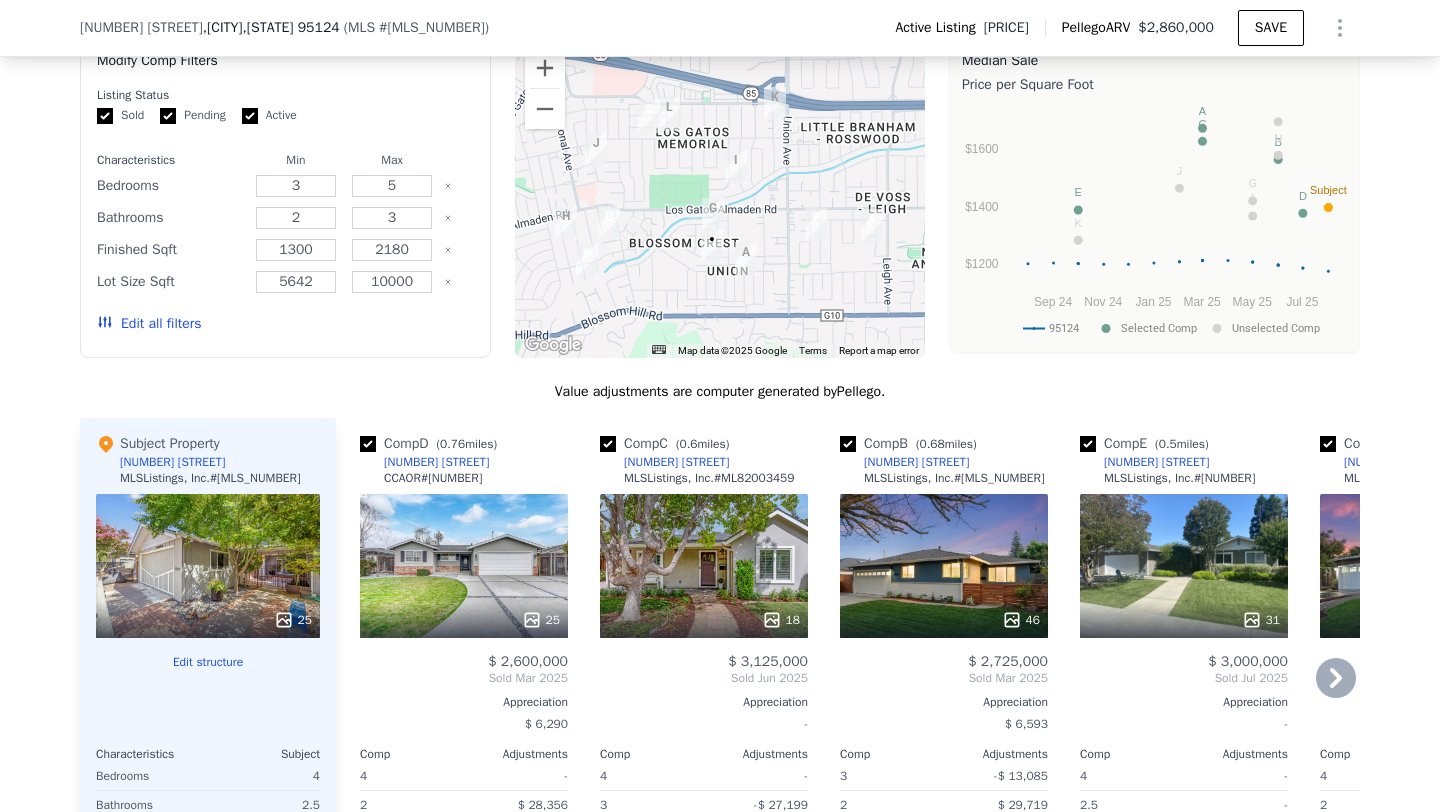 click at bounding box center [608, 444] 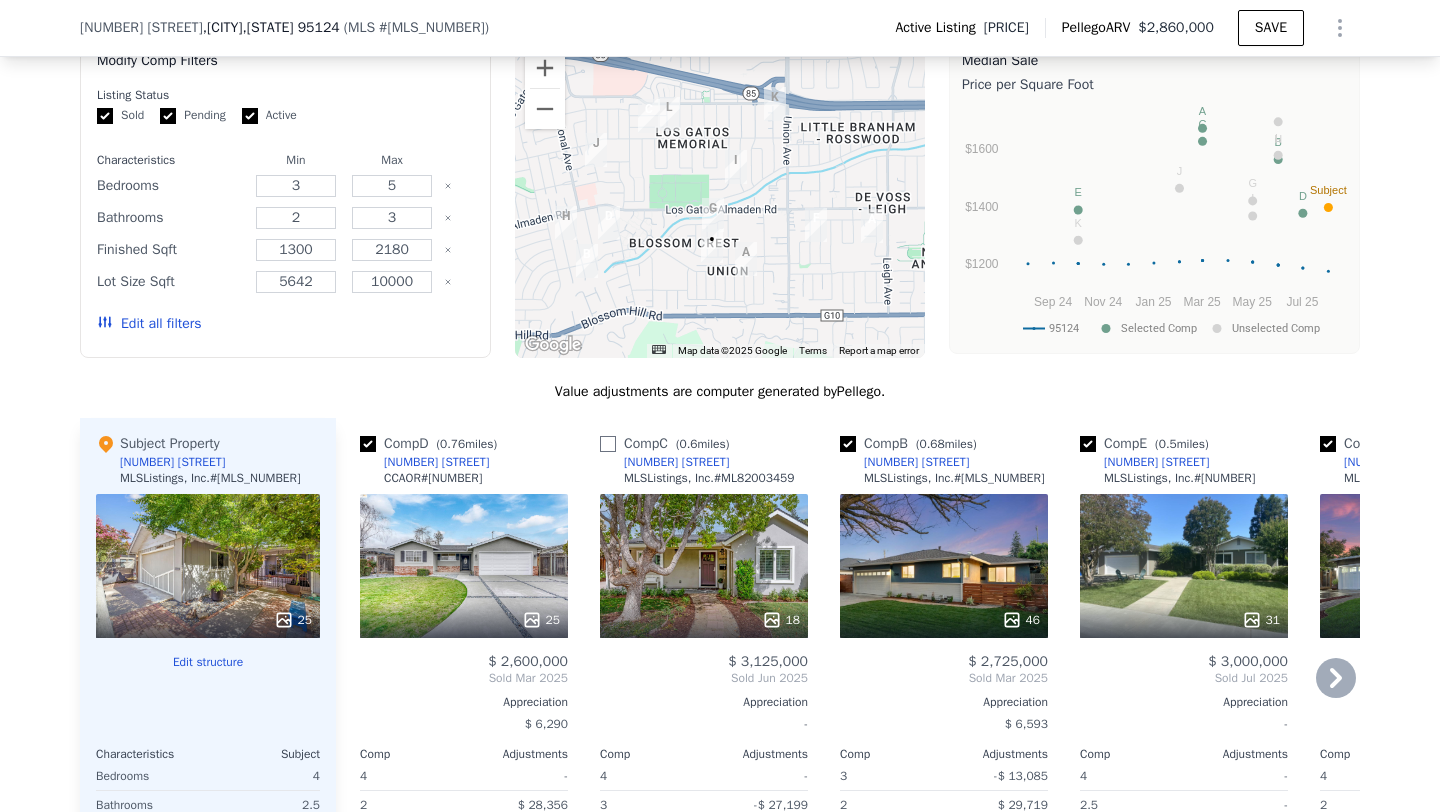 checkbox on "false" 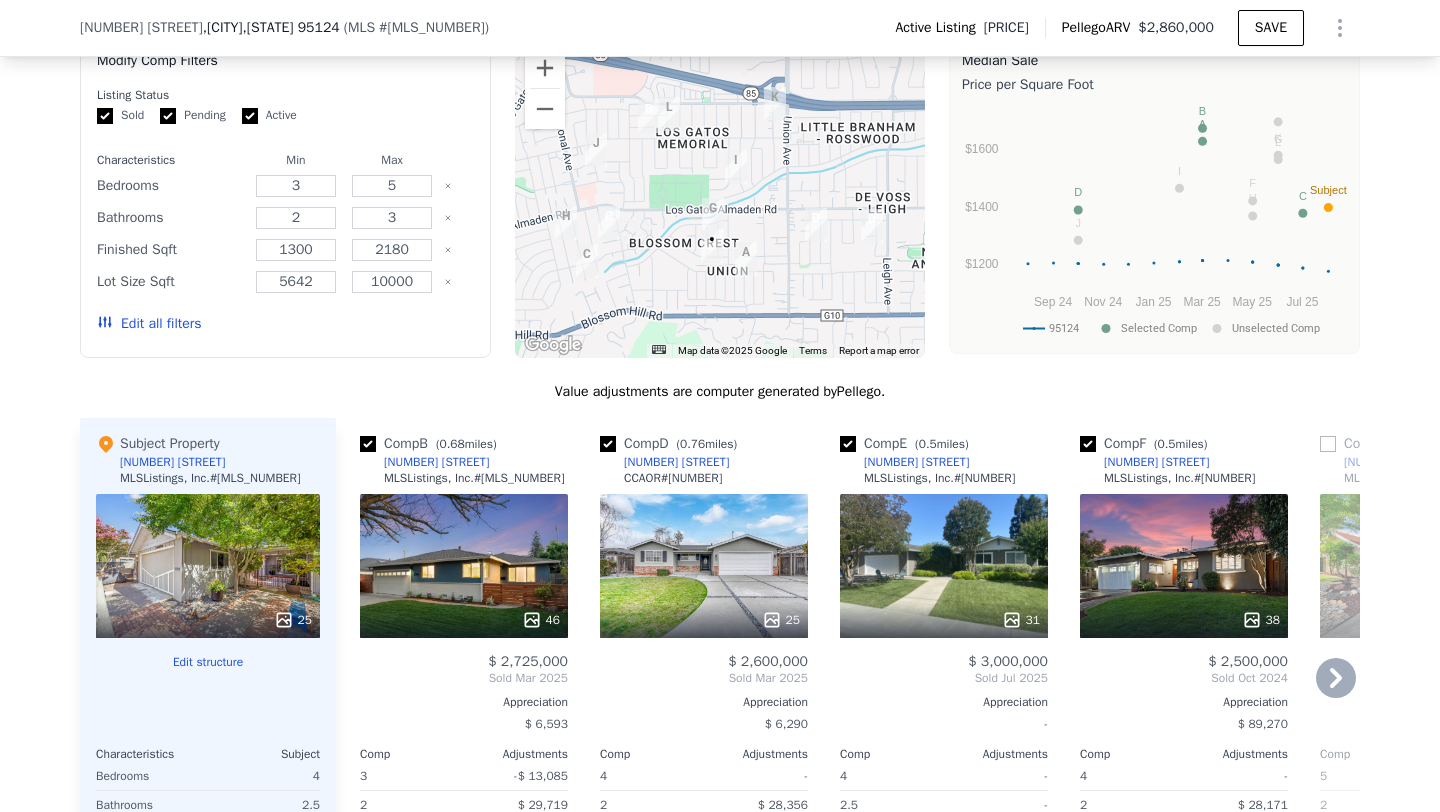 click at bounding box center (587, 261) 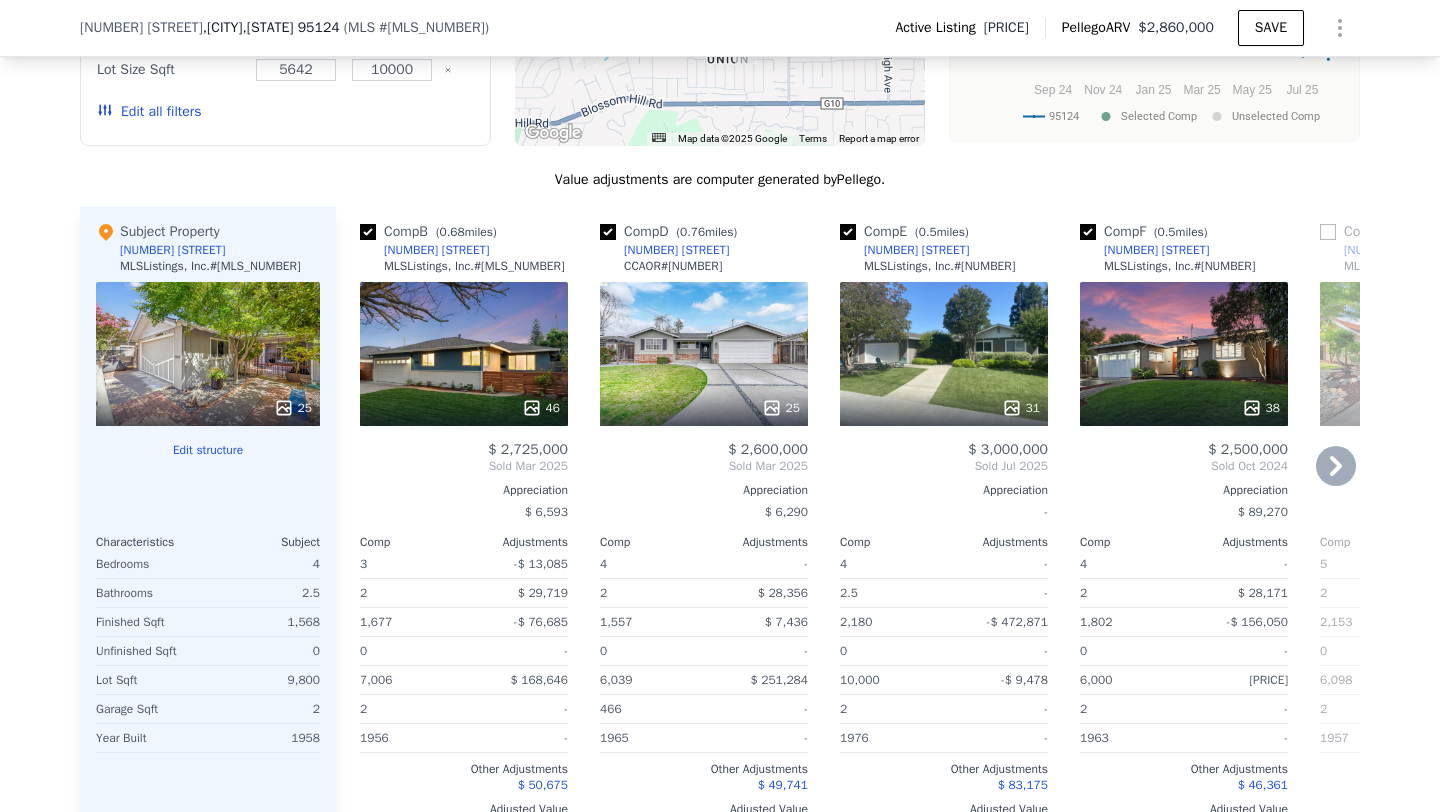 scroll, scrollTop: 2088, scrollLeft: 0, axis: vertical 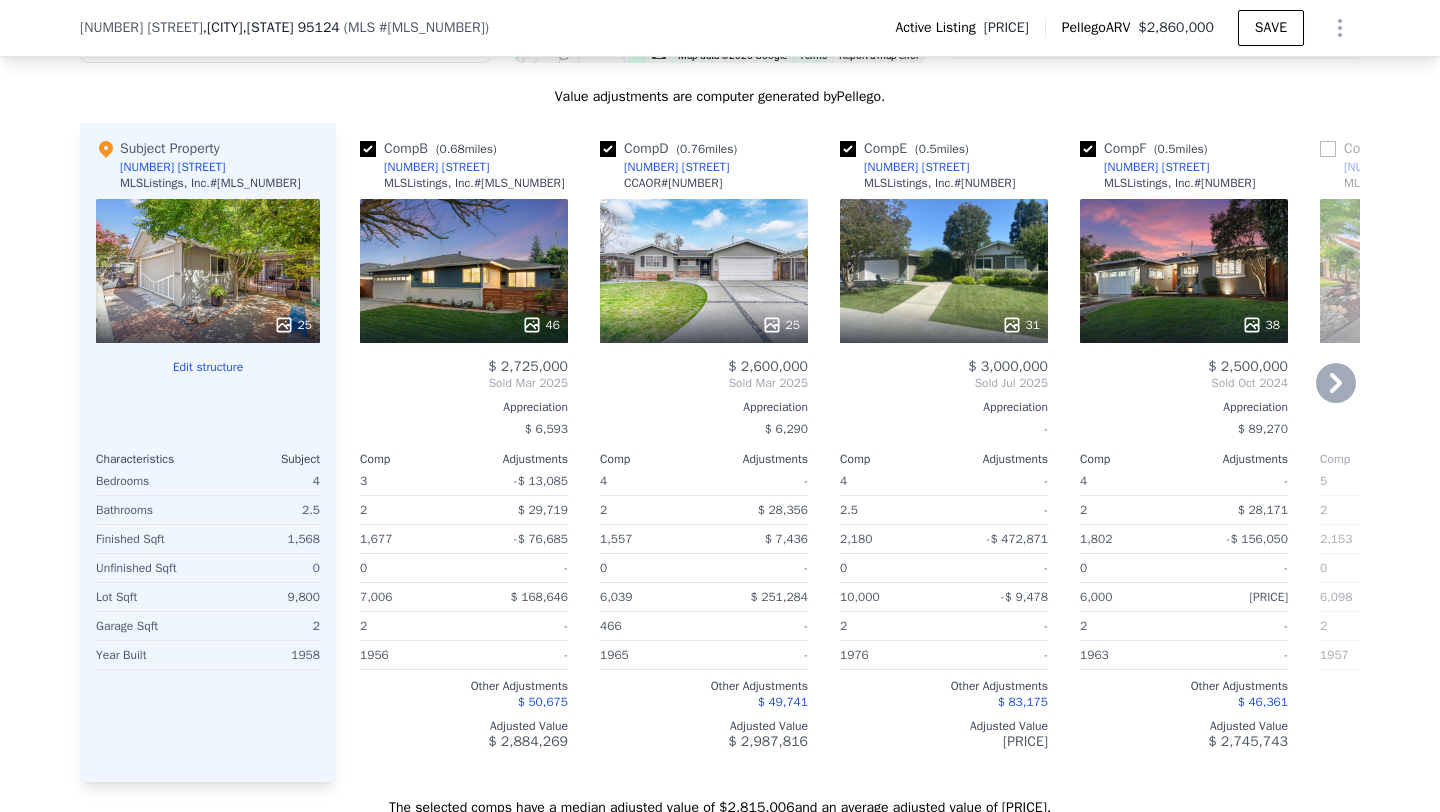 click at bounding box center [848, 149] 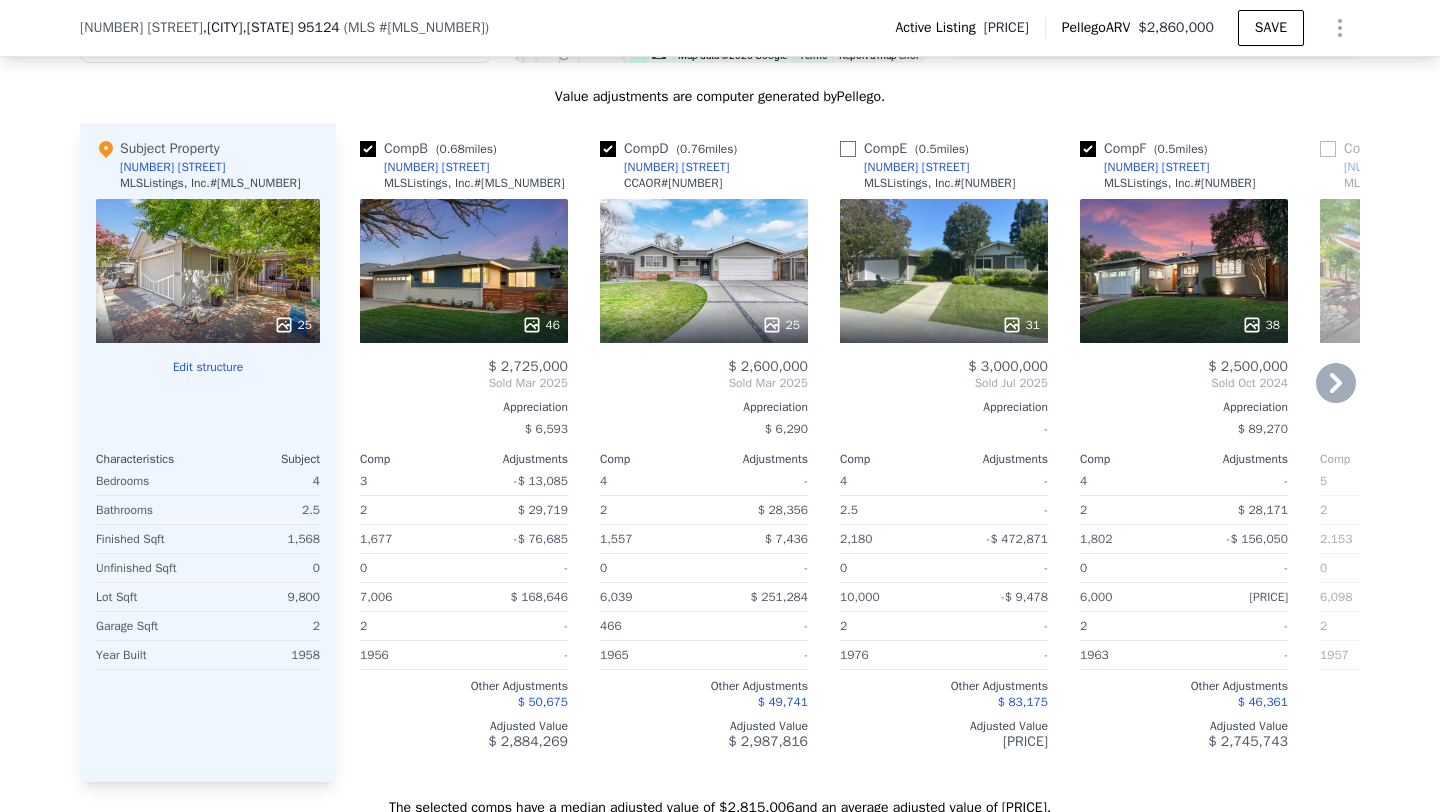 checkbox on "false" 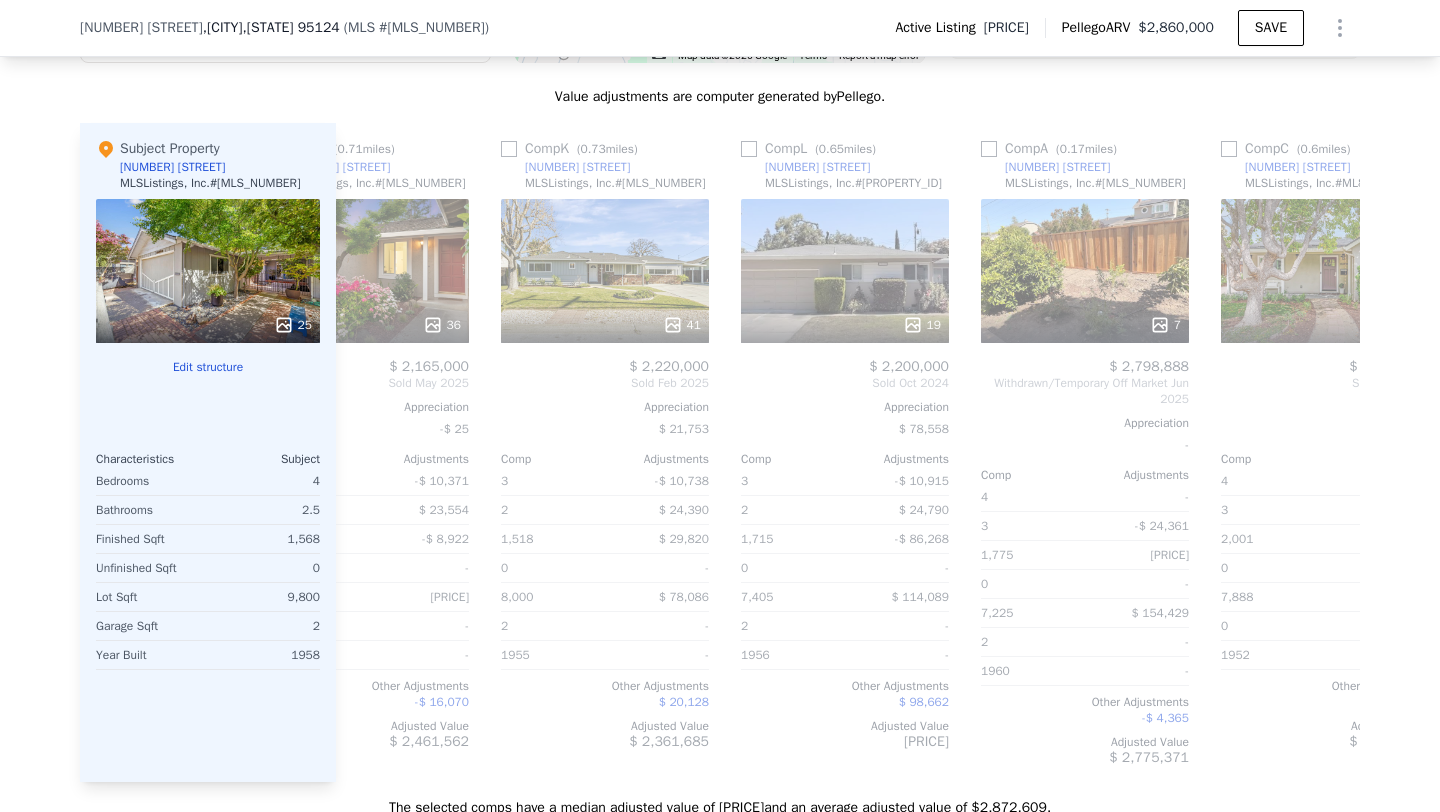 scroll, scrollTop: 0, scrollLeft: 1545, axis: horizontal 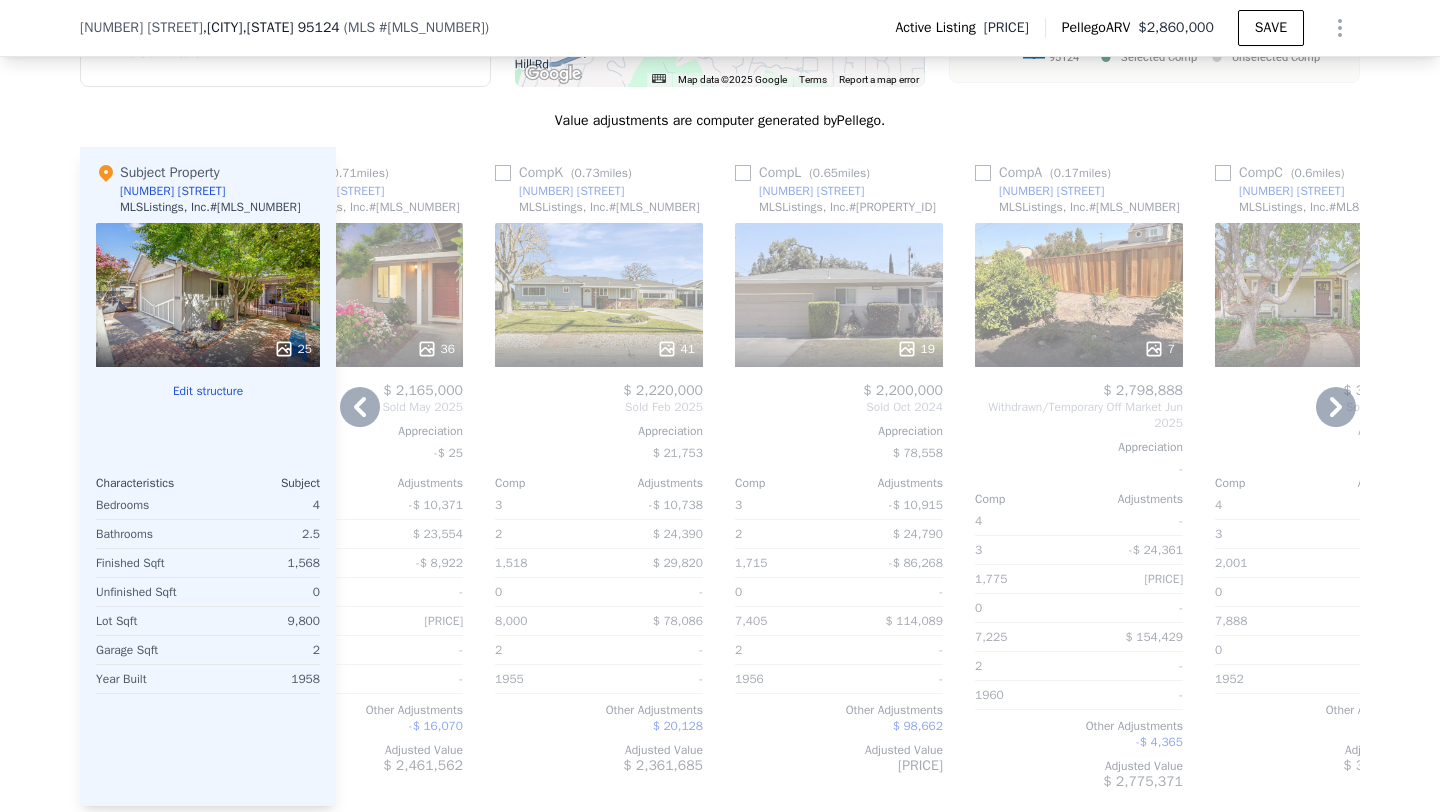 click at bounding box center [983, 173] 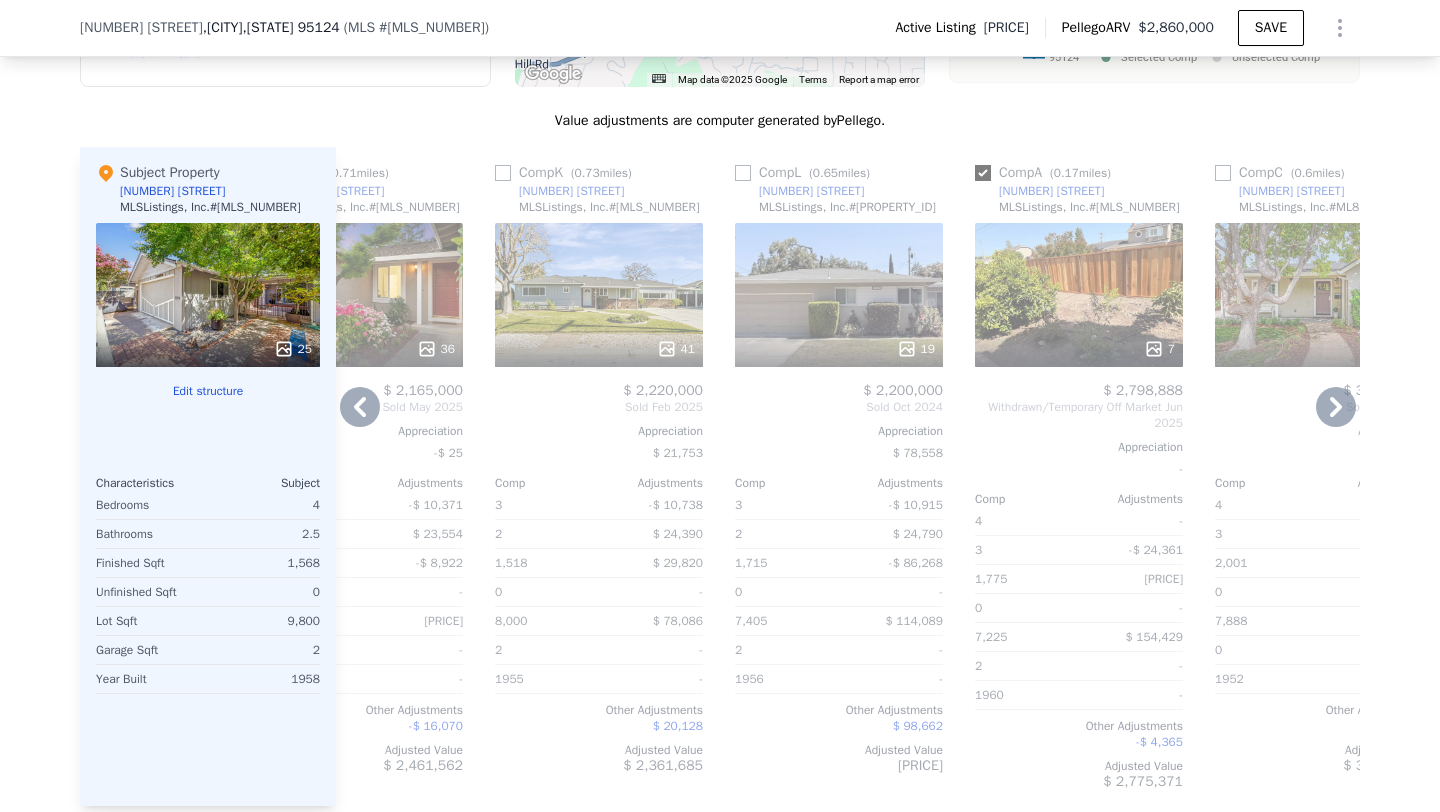 checkbox on "true" 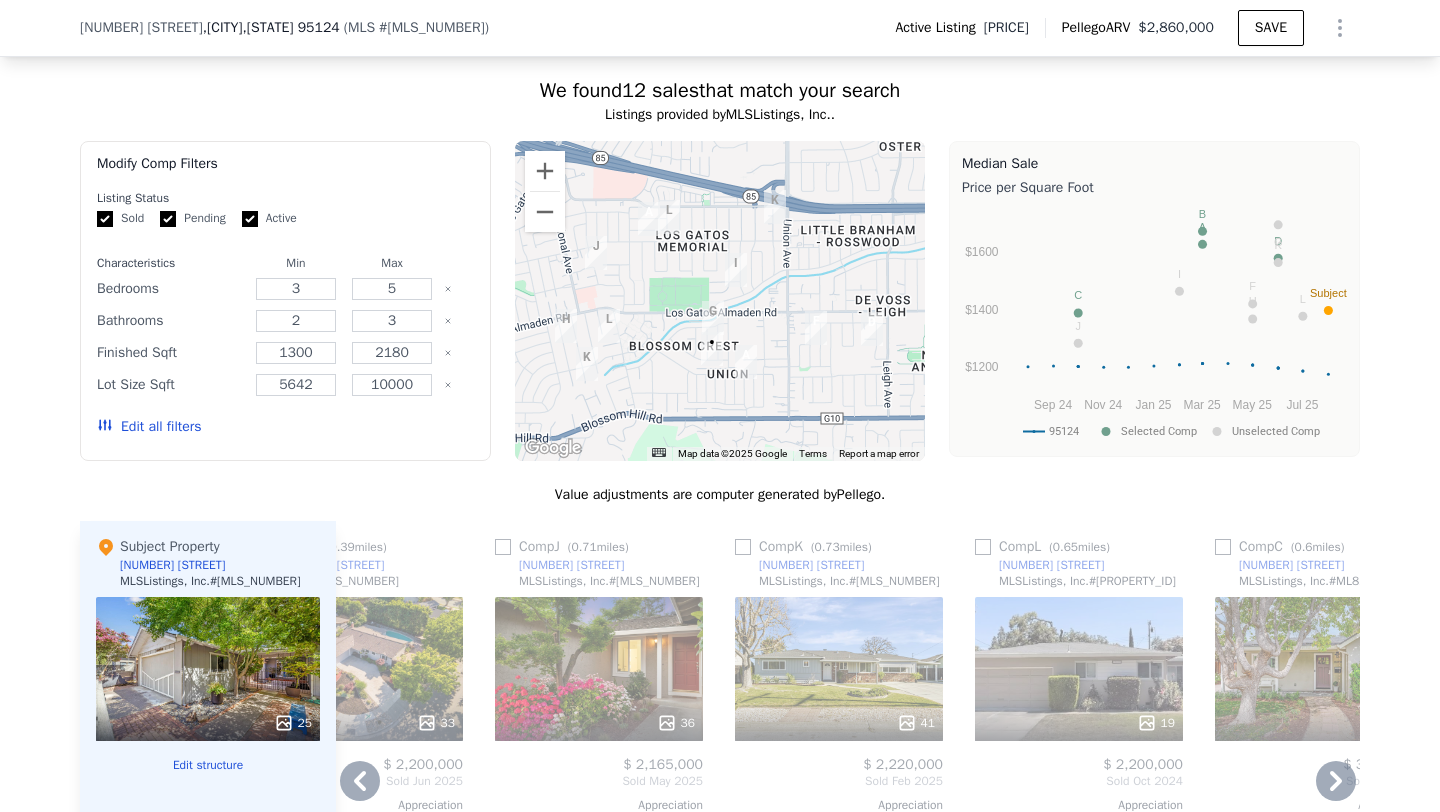 scroll, scrollTop: 1762, scrollLeft: 0, axis: vertical 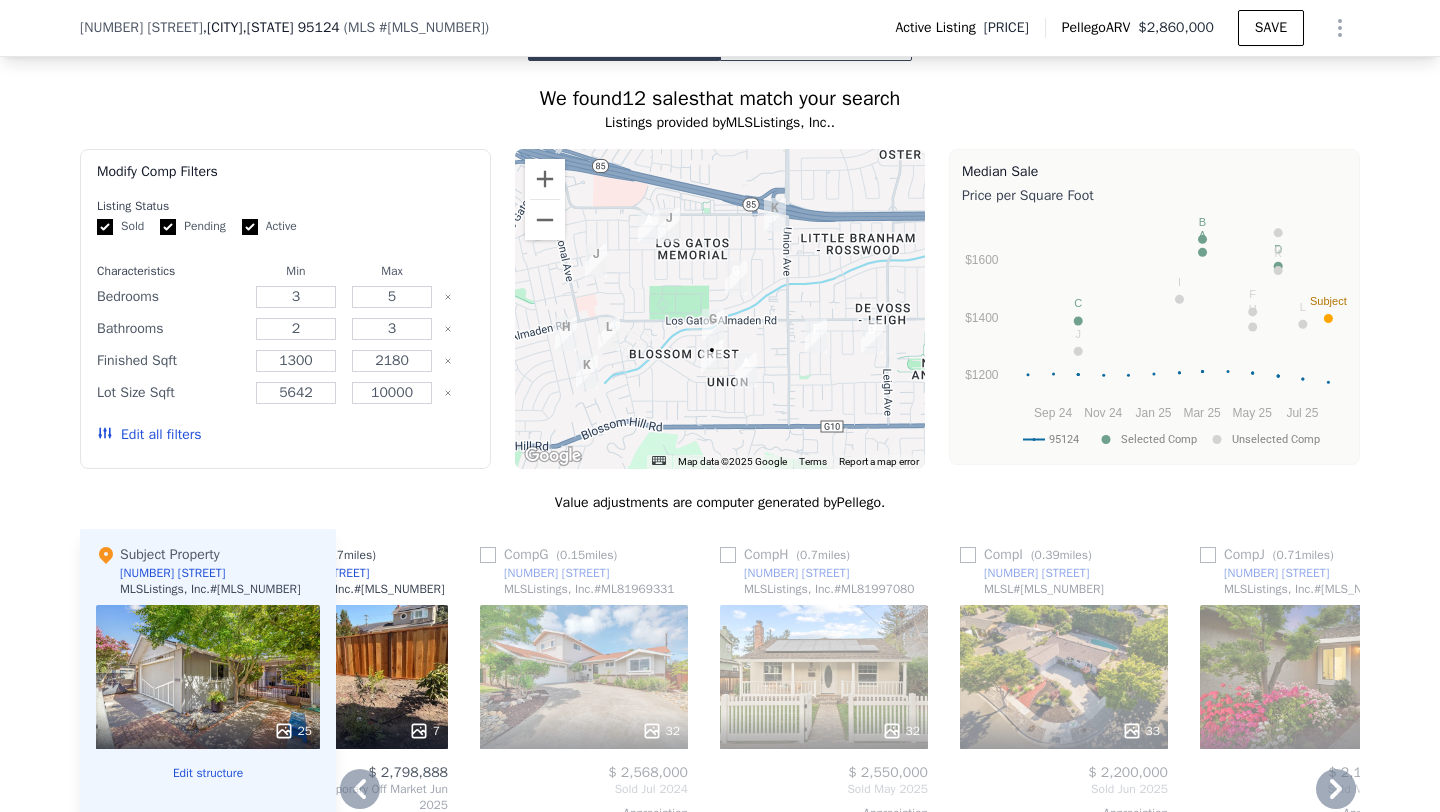 click at bounding box center [488, 555] 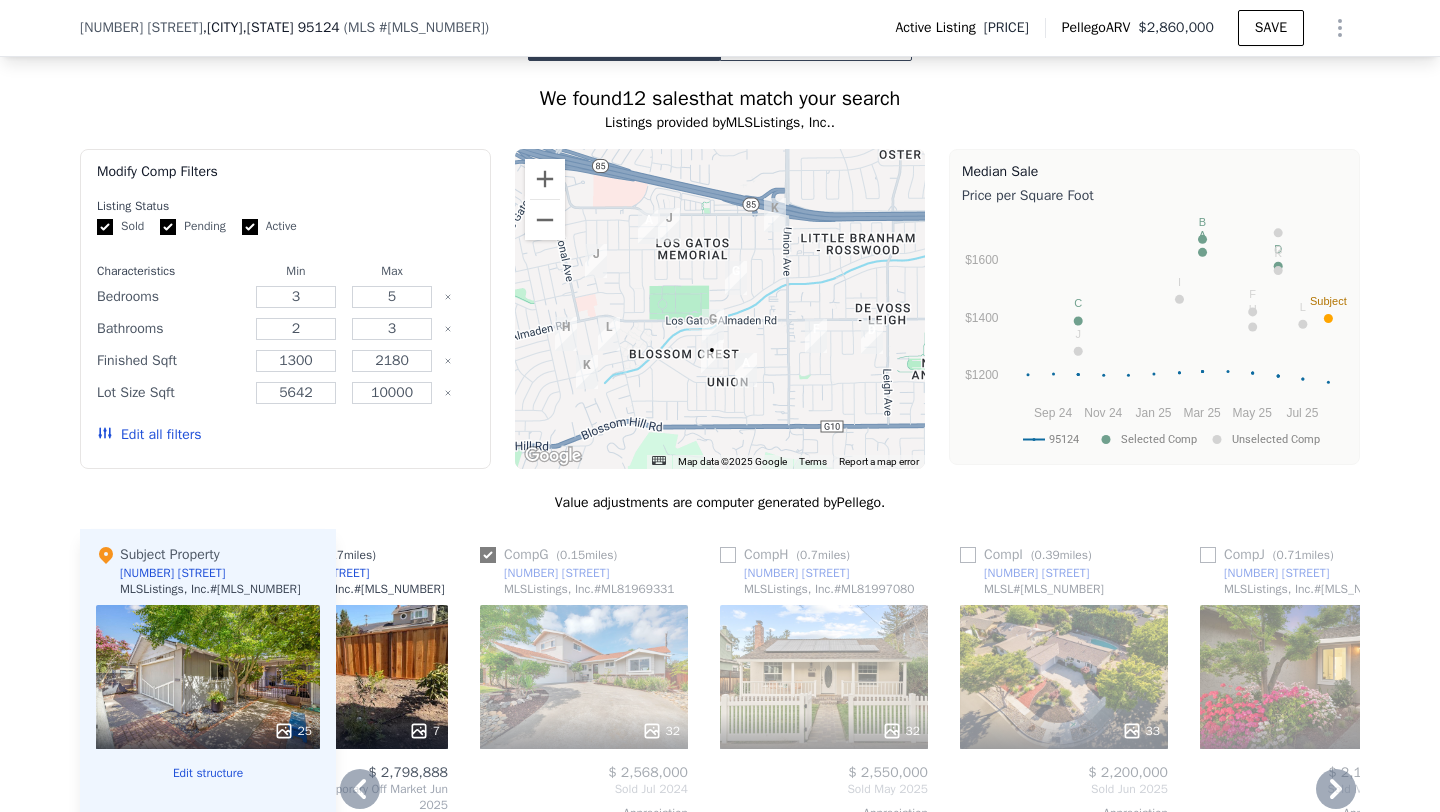 checkbox on "true" 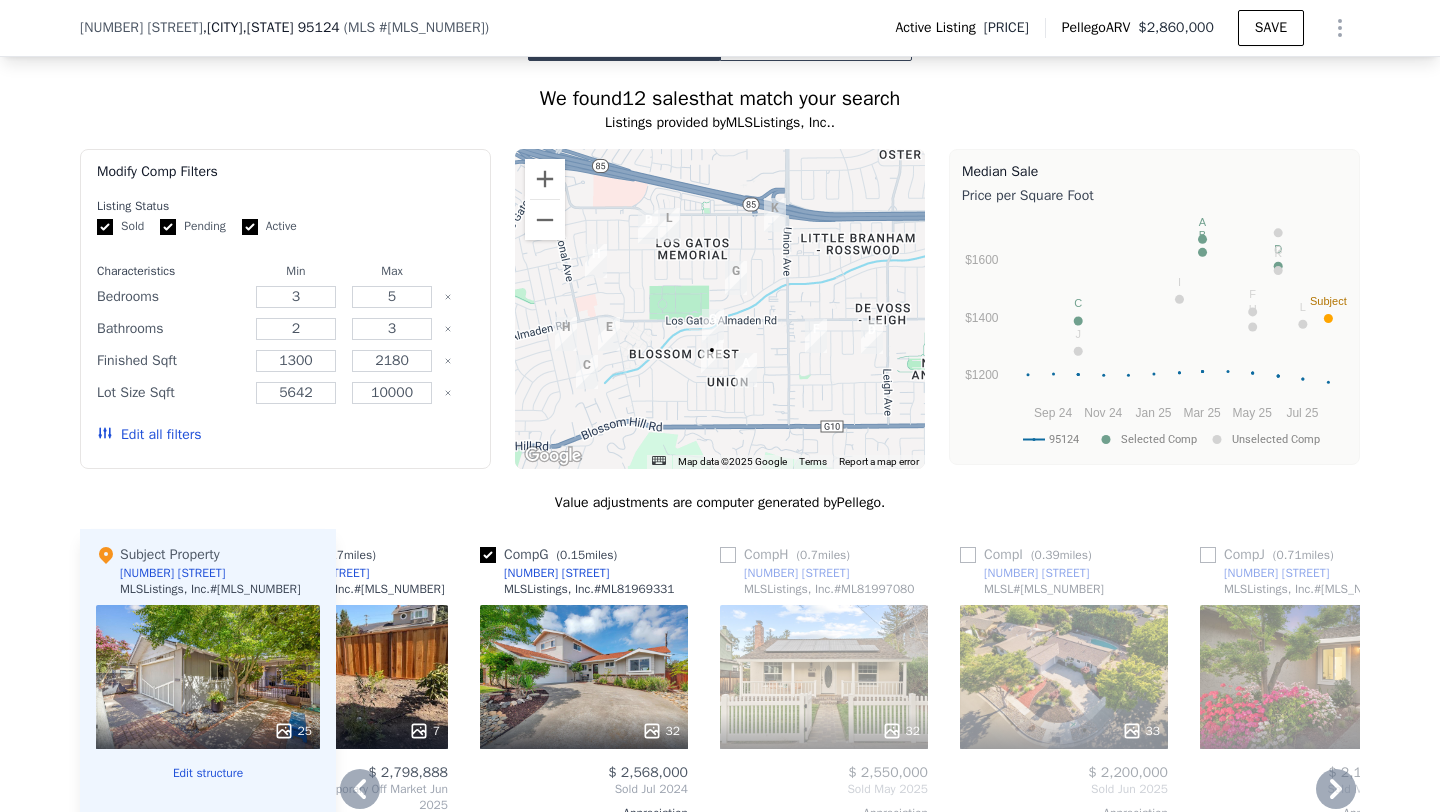 click at bounding box center (728, 555) 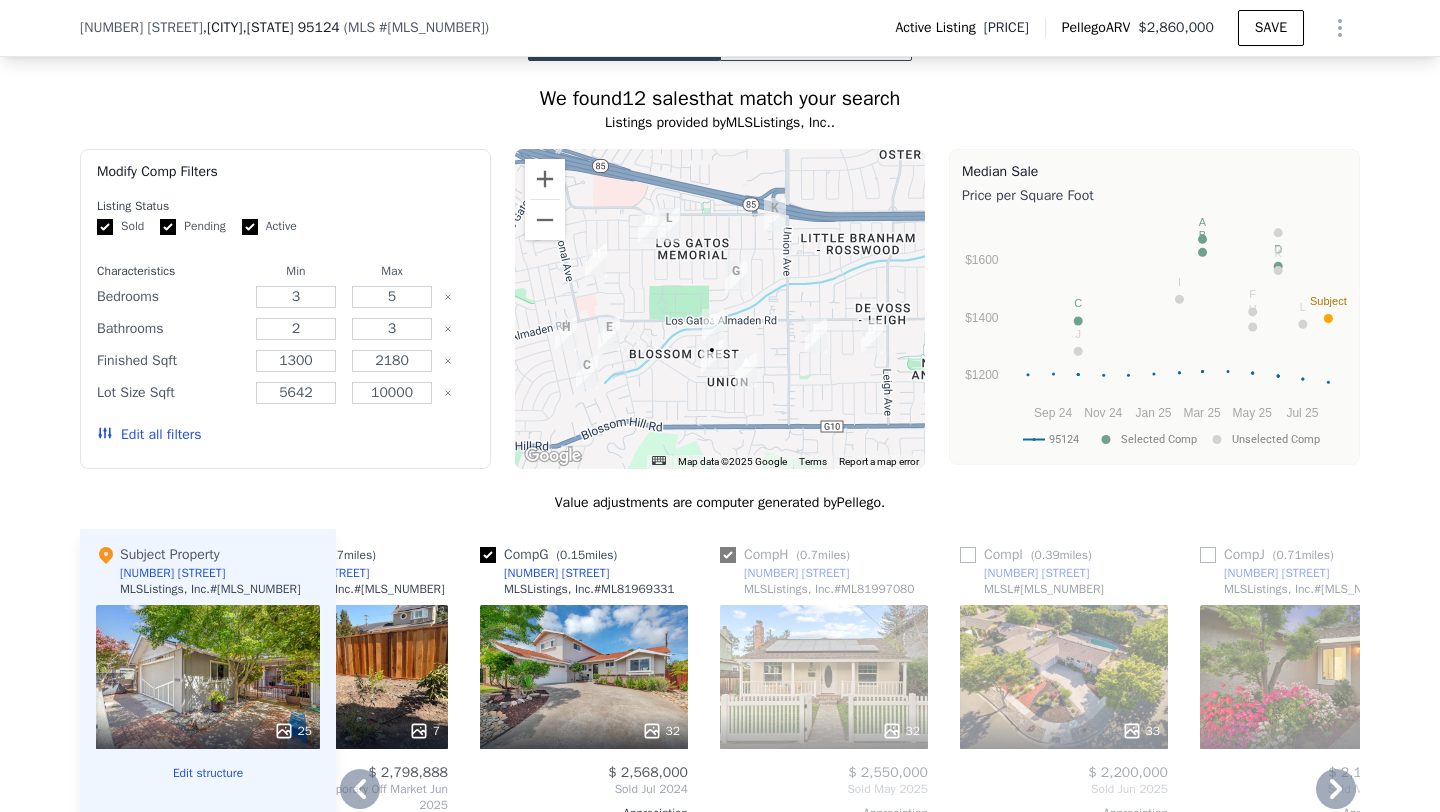 checkbox on "true" 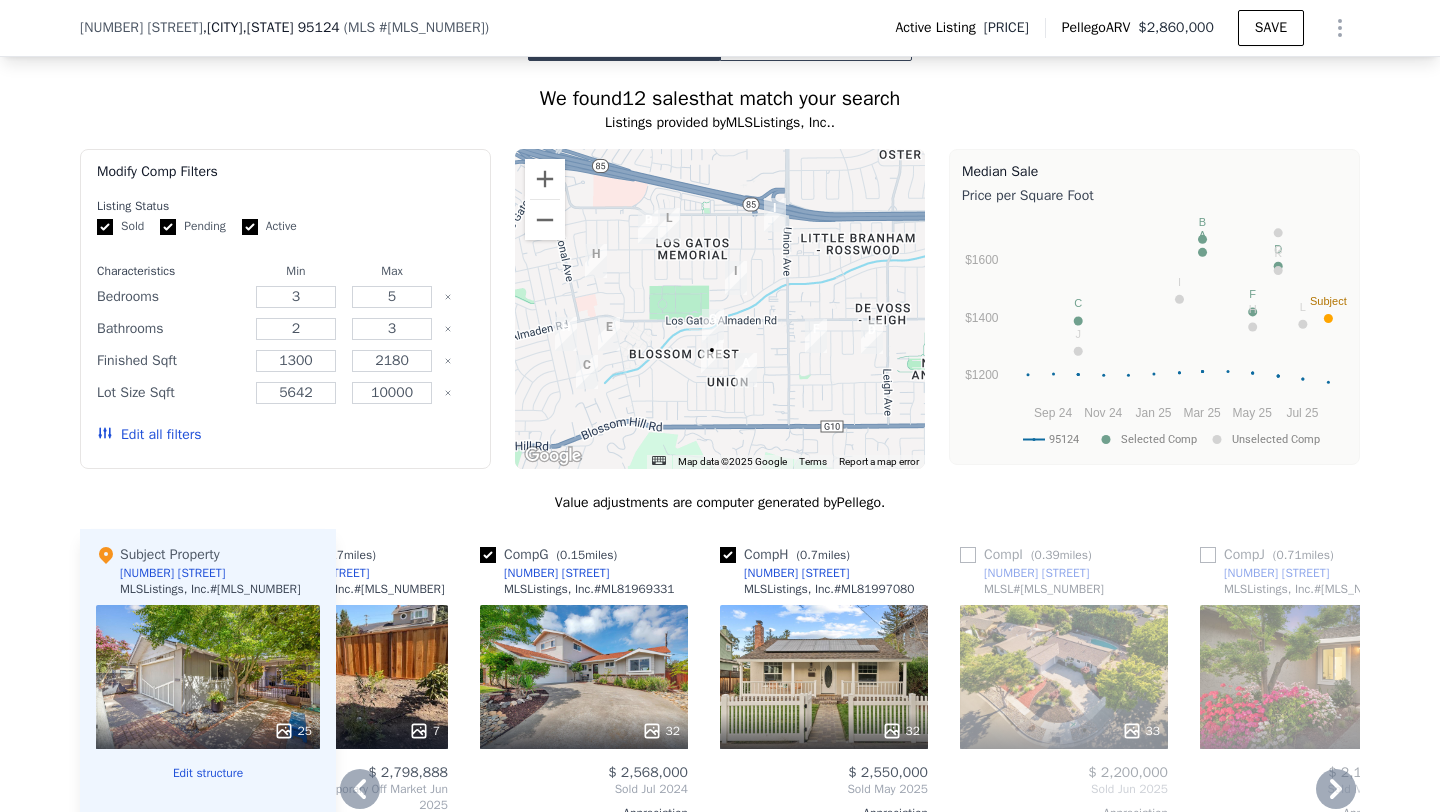 click at bounding box center (968, 555) 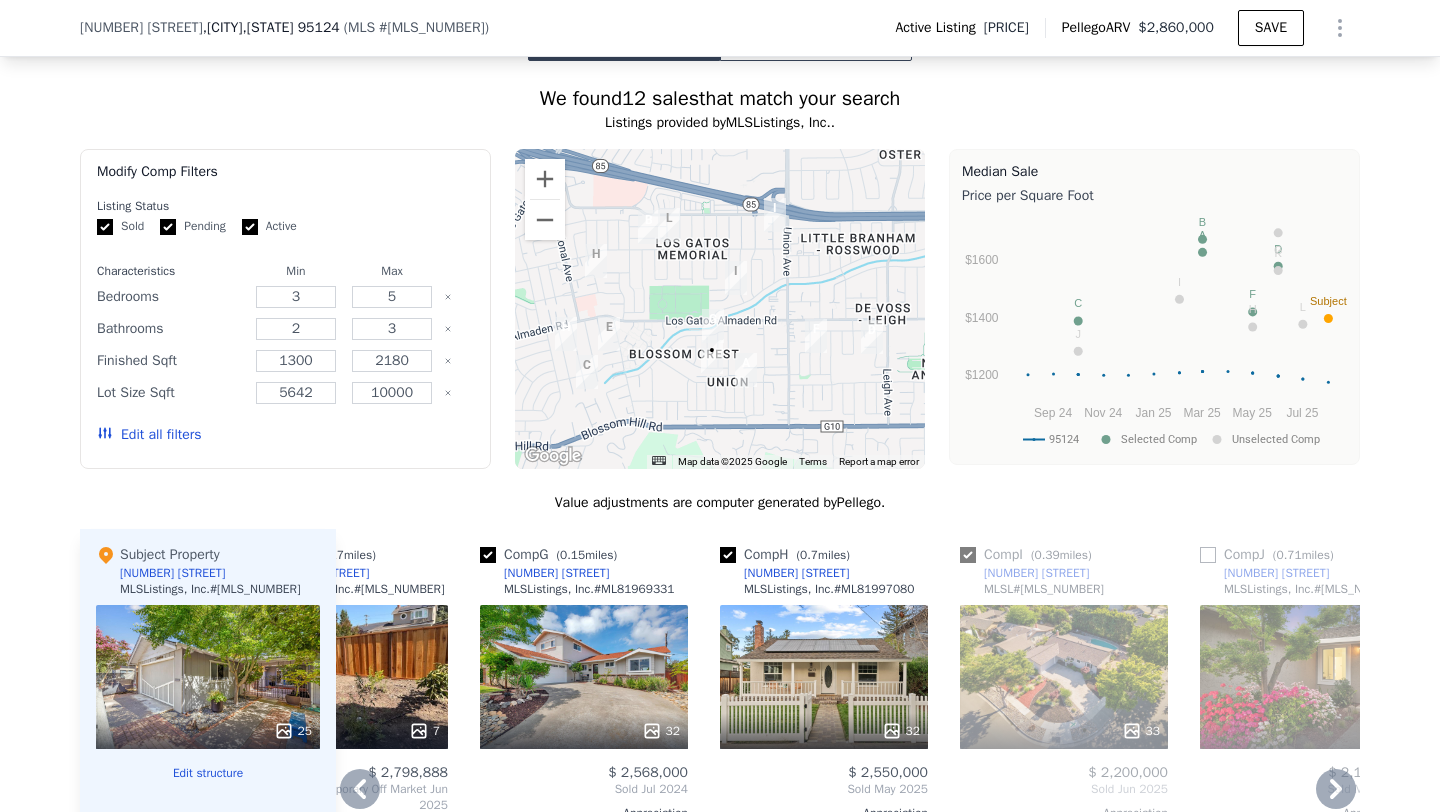 checkbox on "true" 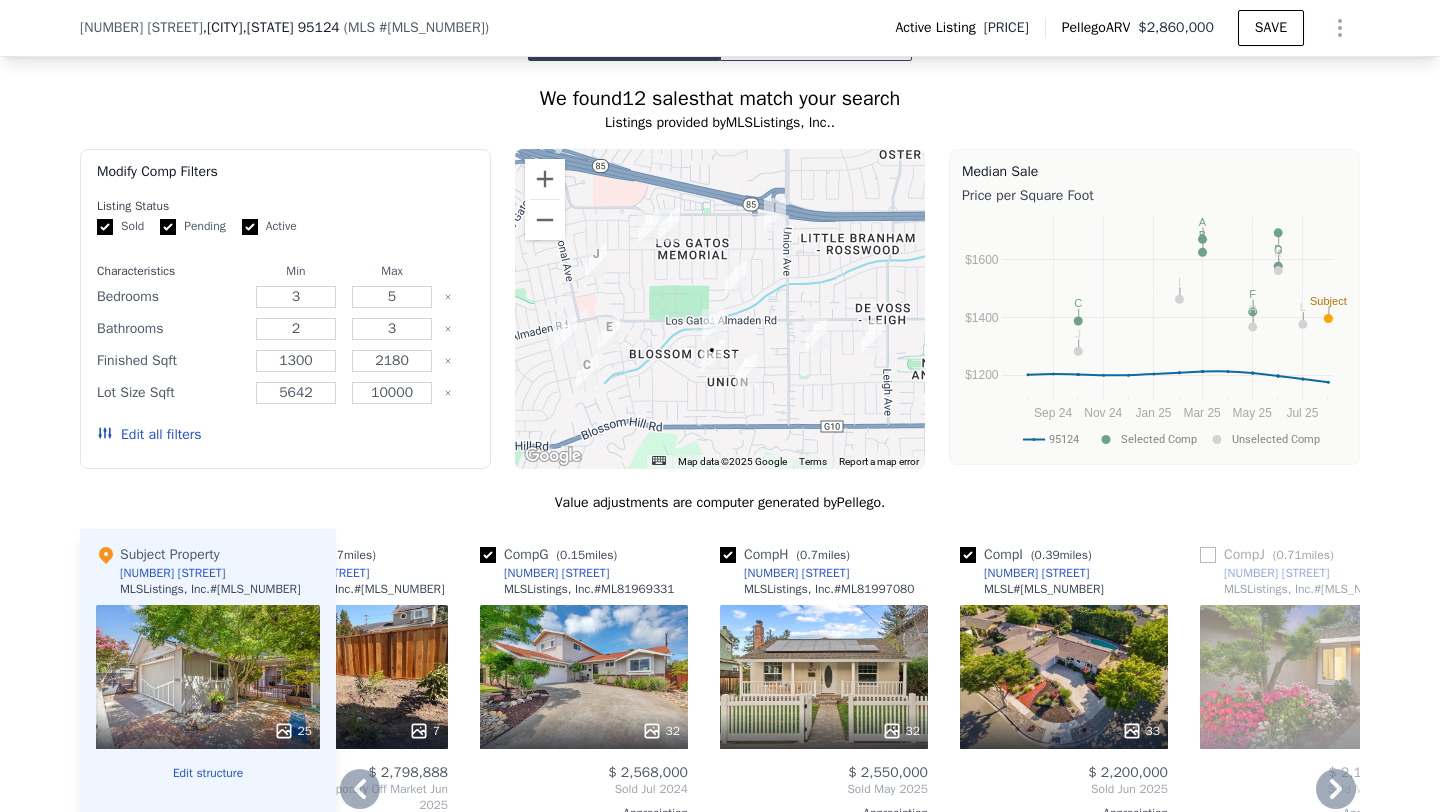 click at bounding box center [1208, 555] 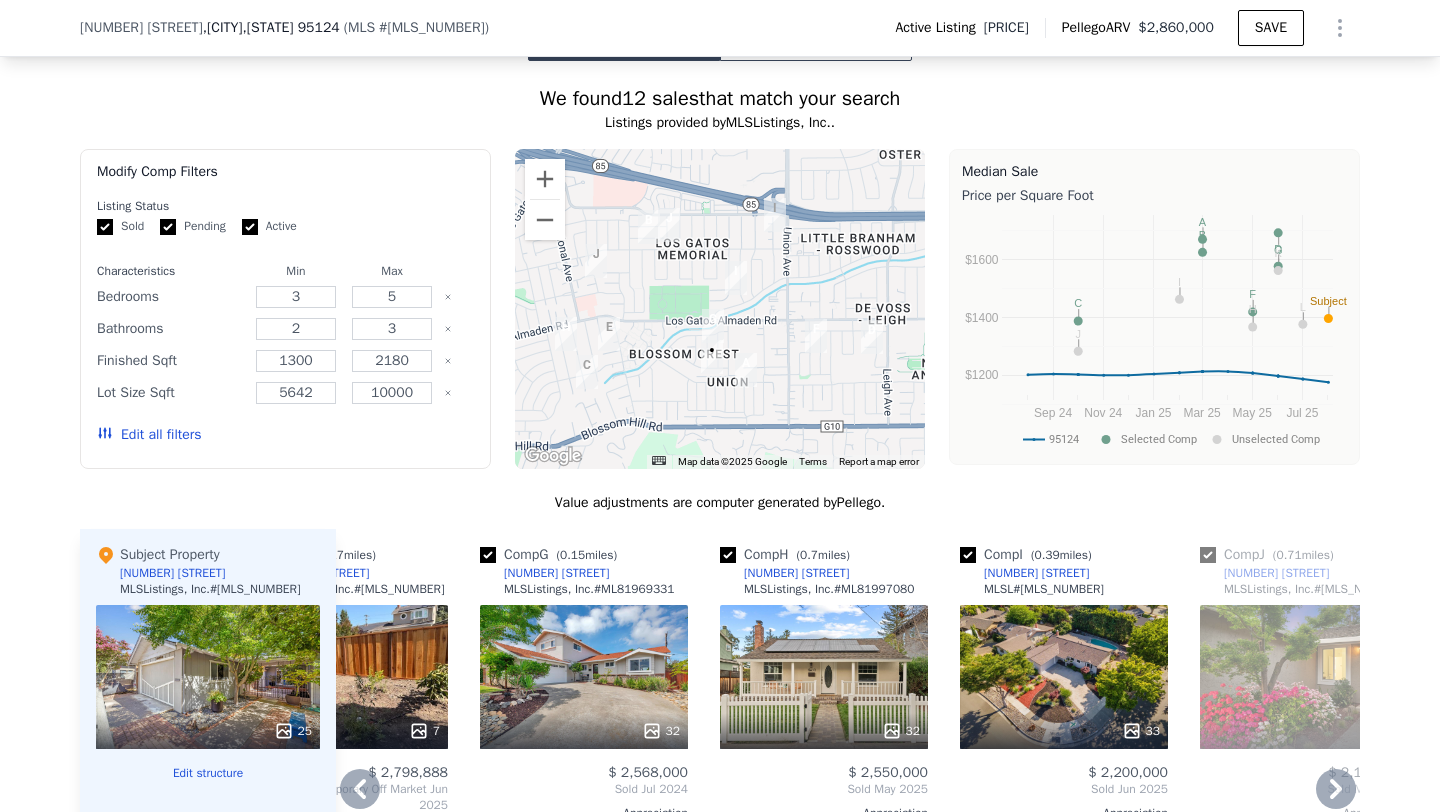 checkbox on "true" 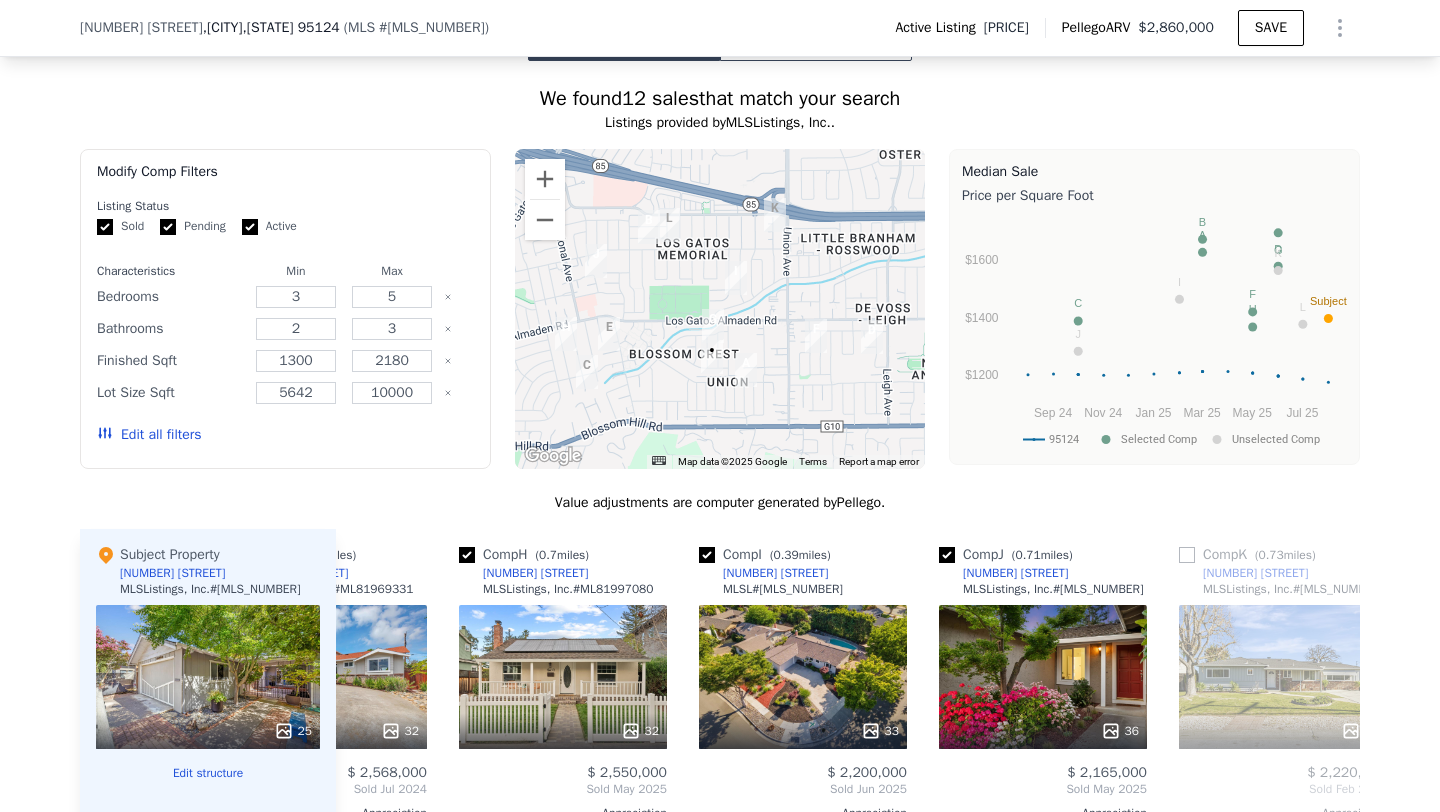 scroll, scrollTop: 0, scrollLeft: 1155, axis: horizontal 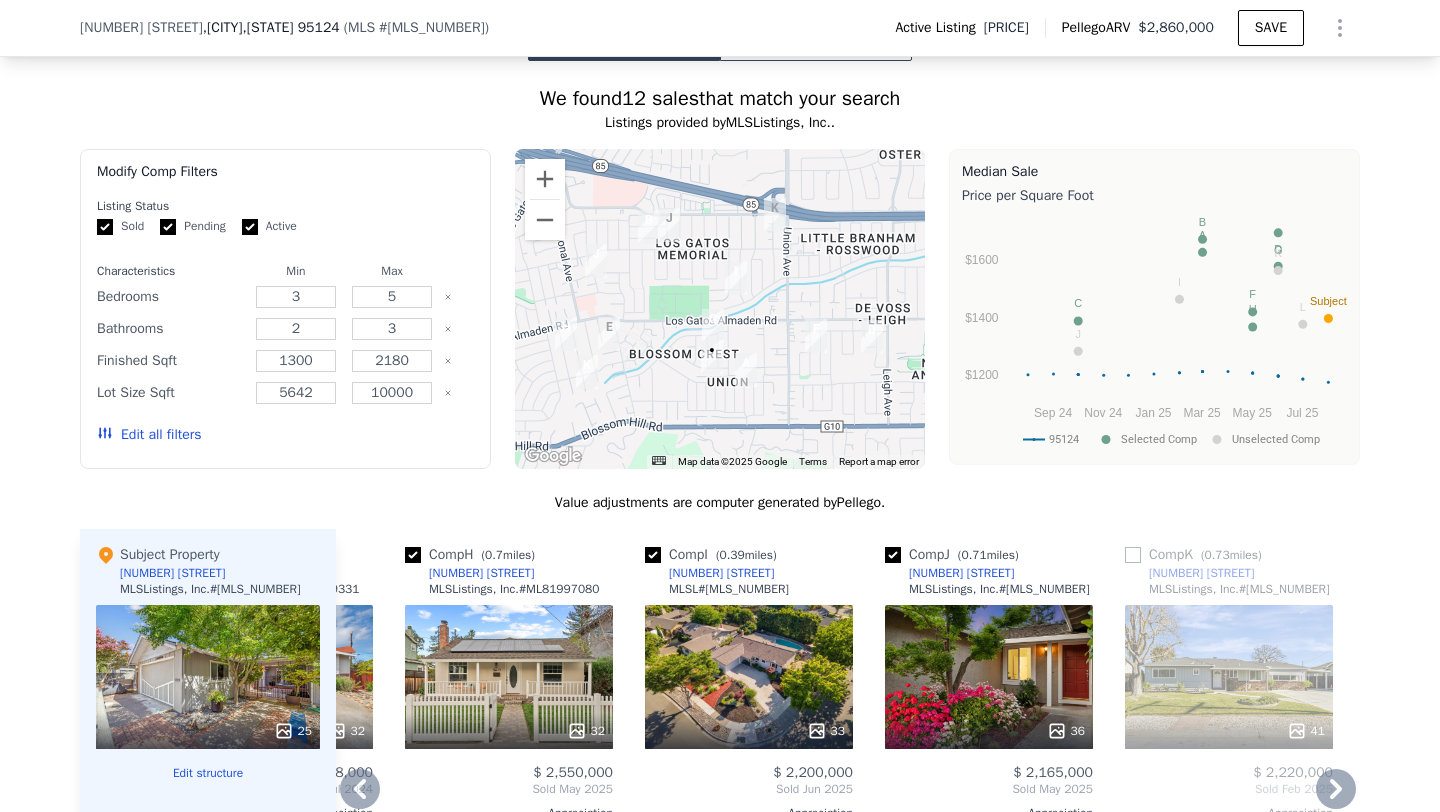 click at bounding box center [1133, 555] 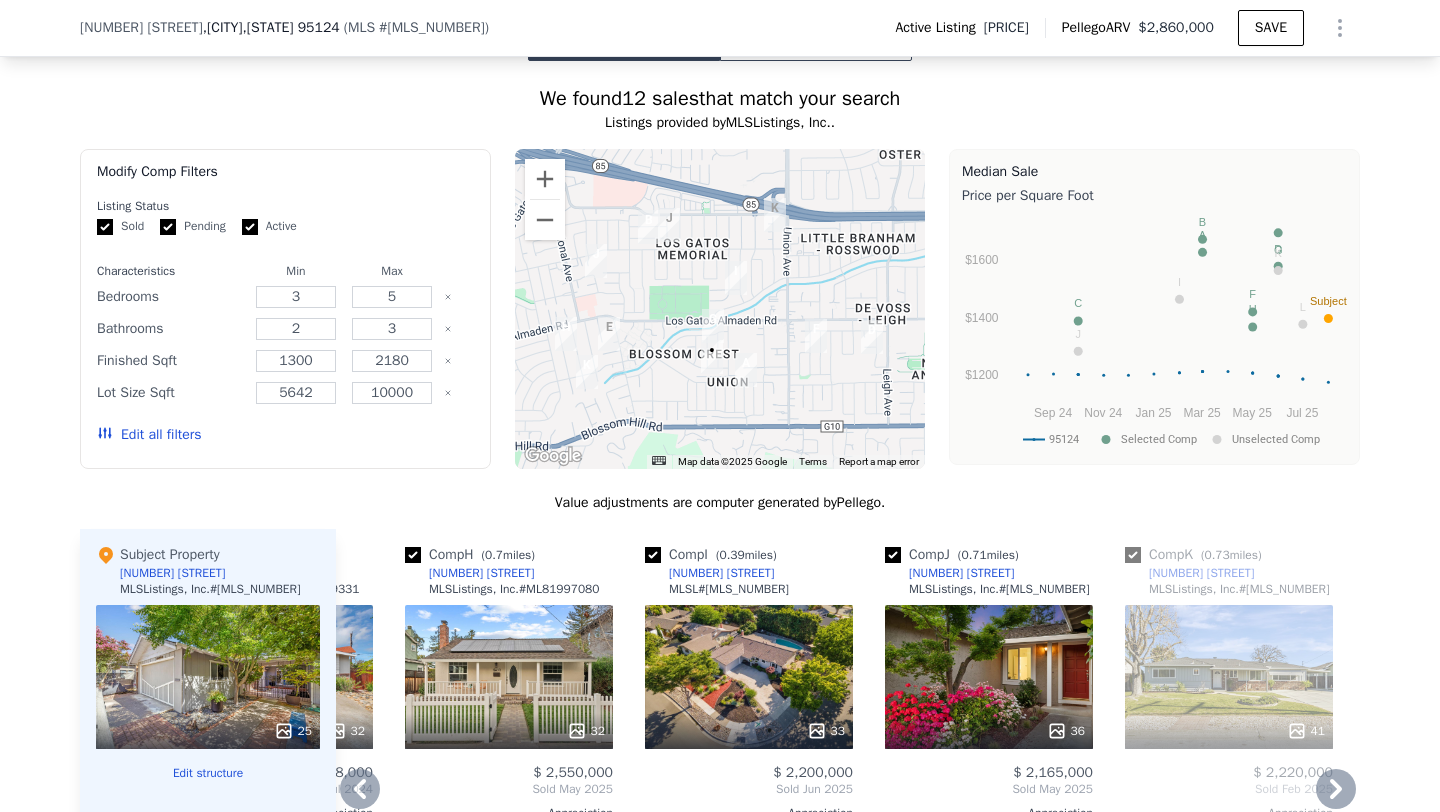 checkbox on "true" 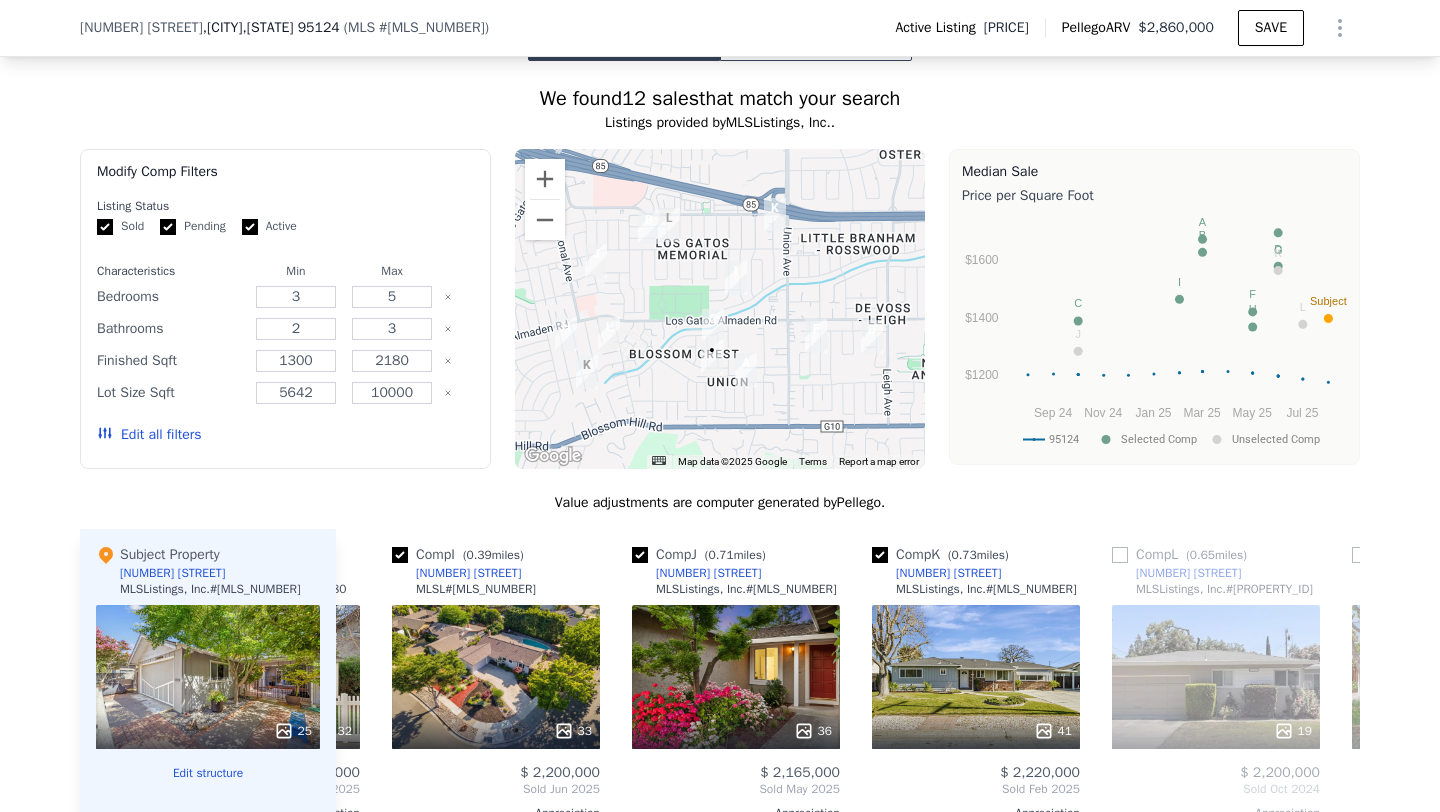 scroll, scrollTop: 0, scrollLeft: 1493, axis: horizontal 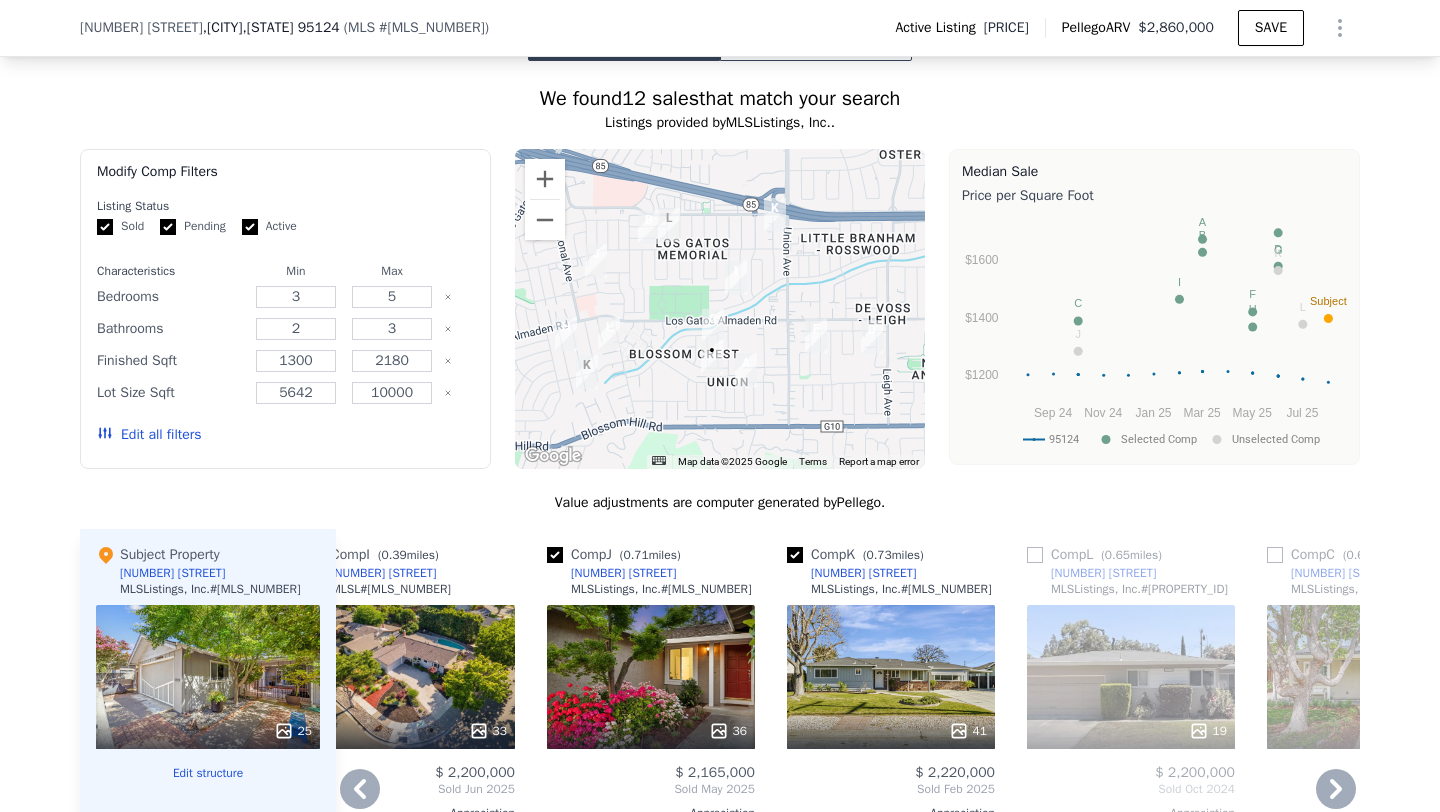 click on "Comp  L ( 0.65  miles) 4872 Winton Way MLSListings, Inc.  # ML81981261 19 $ 2,200,000 Sold   Oct 2024 Appreciation $ 78,558 Comp Adjustments 3 -$ 10,915 2 $ 24,790 1,715 -$ 86,268 0 - 7,405 $ 114,089 2 - 1956 - Other Adjustments $ 98,662 Adjusted Value $ 2,340,359" at bounding box center [1131, 858] 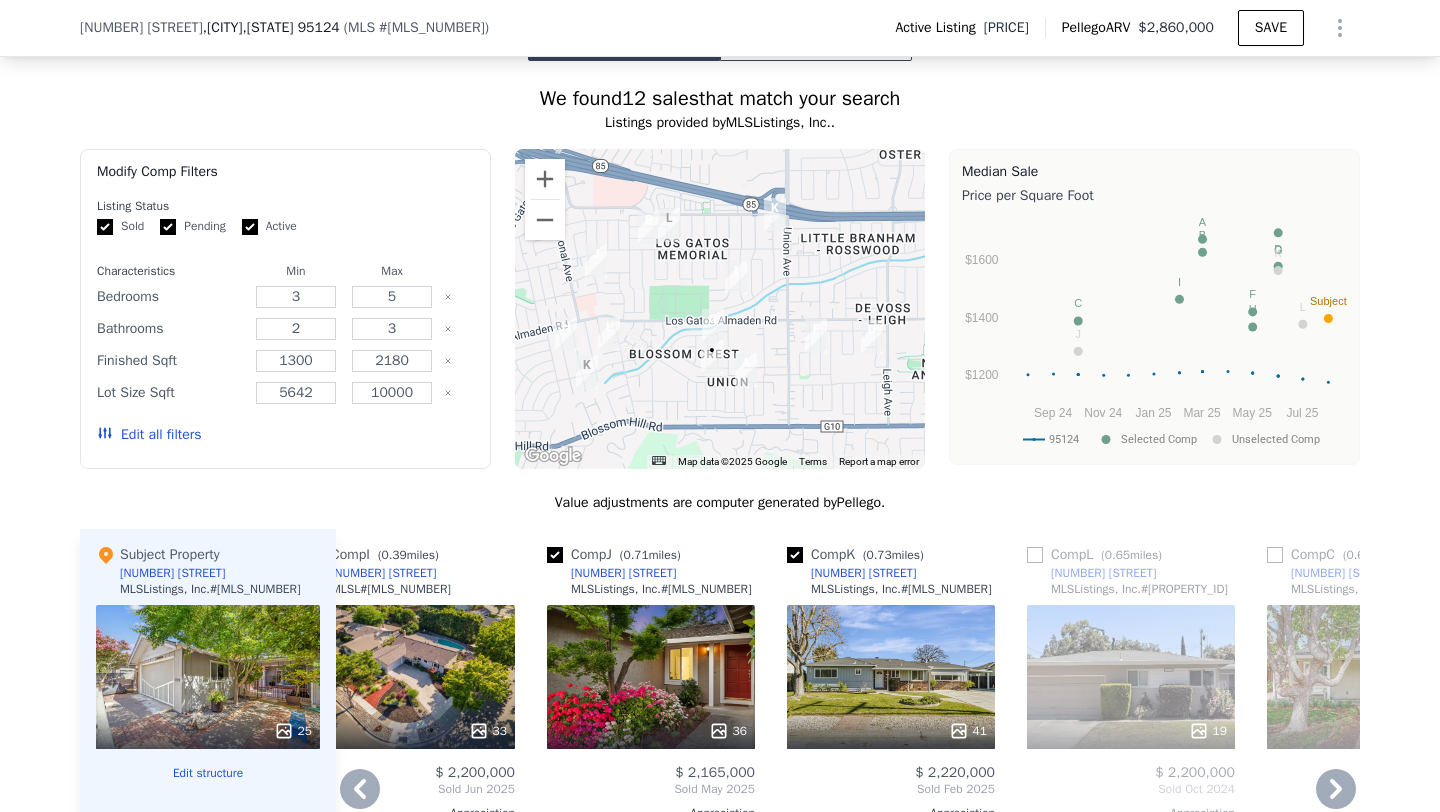 click at bounding box center [1035, 555] 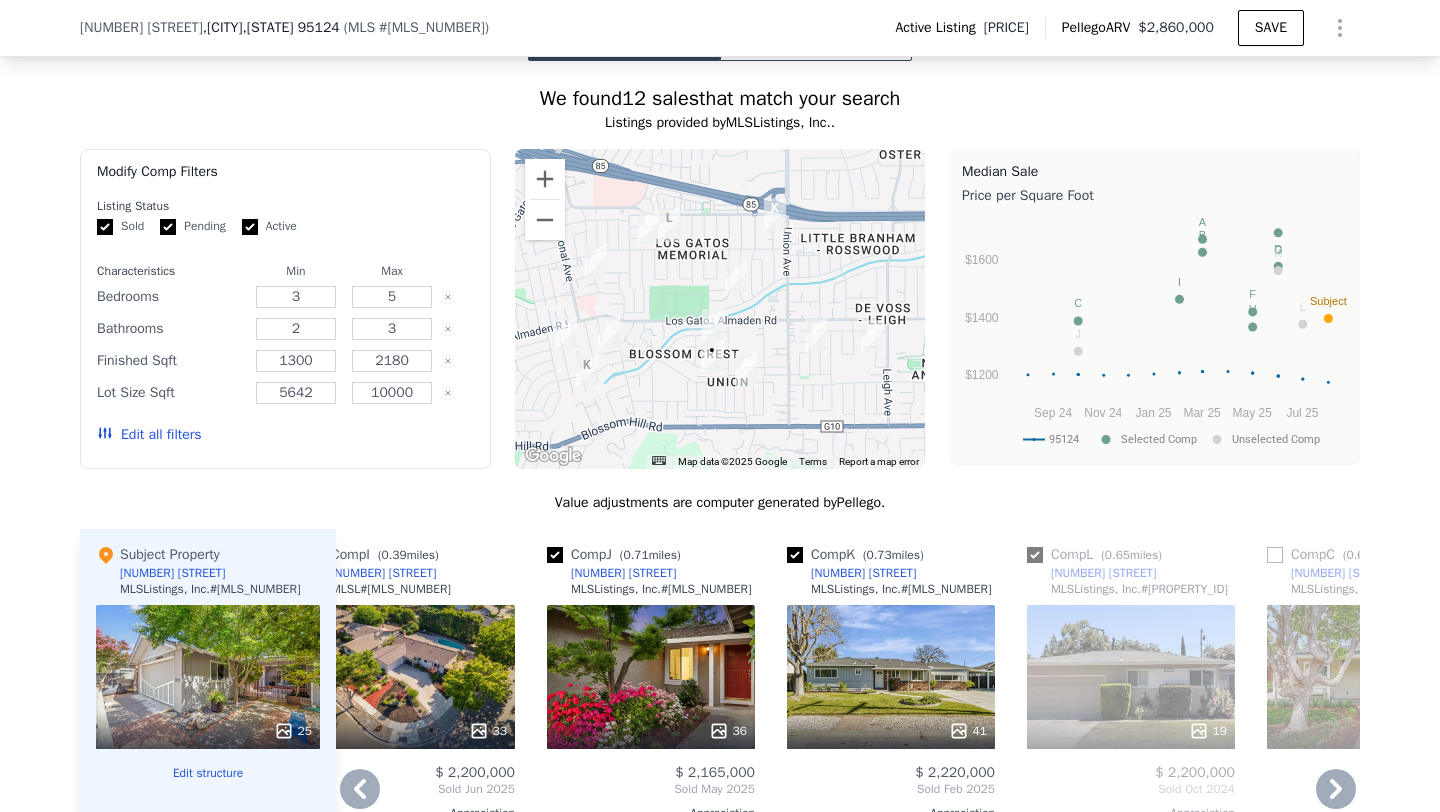 checkbox on "true" 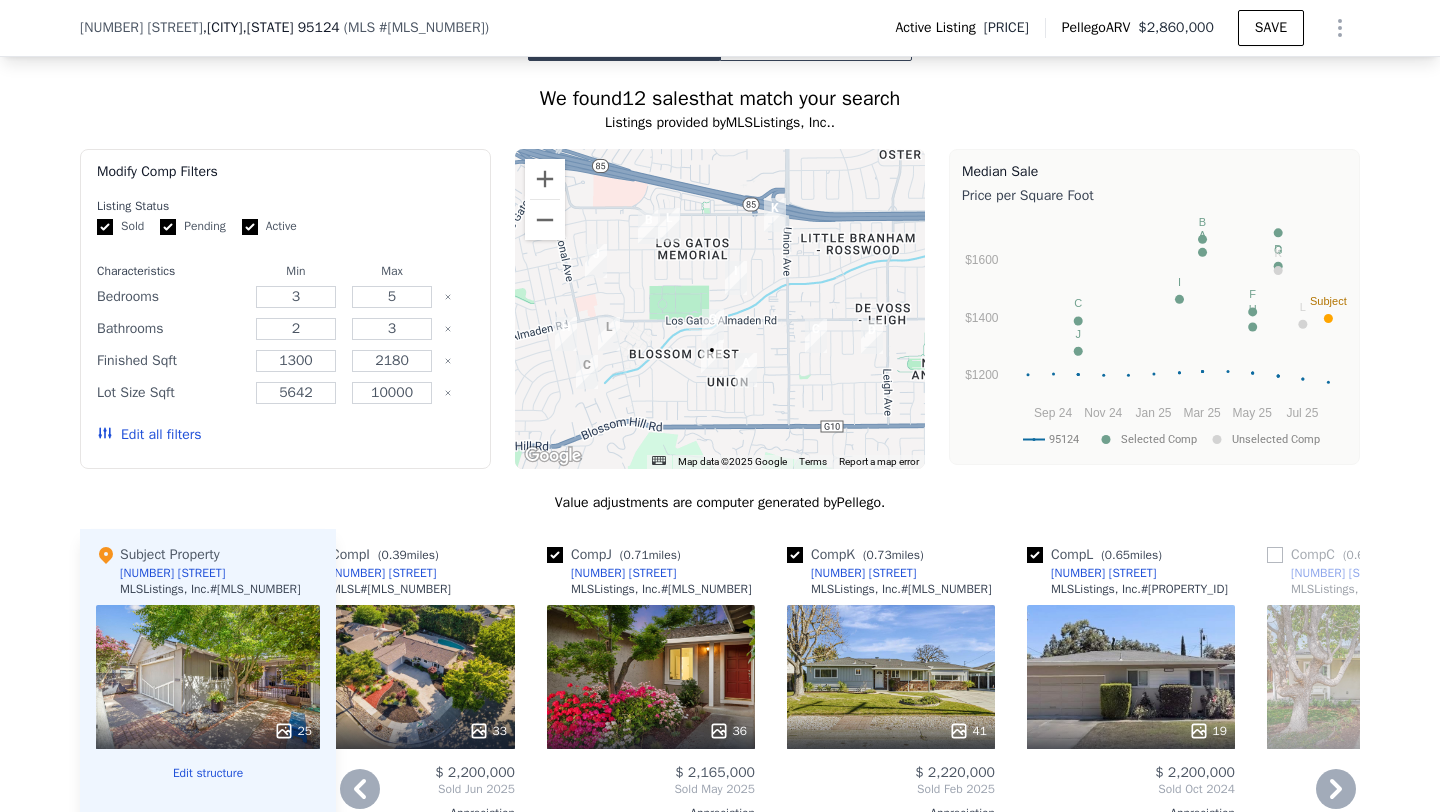click at bounding box center [1275, 555] 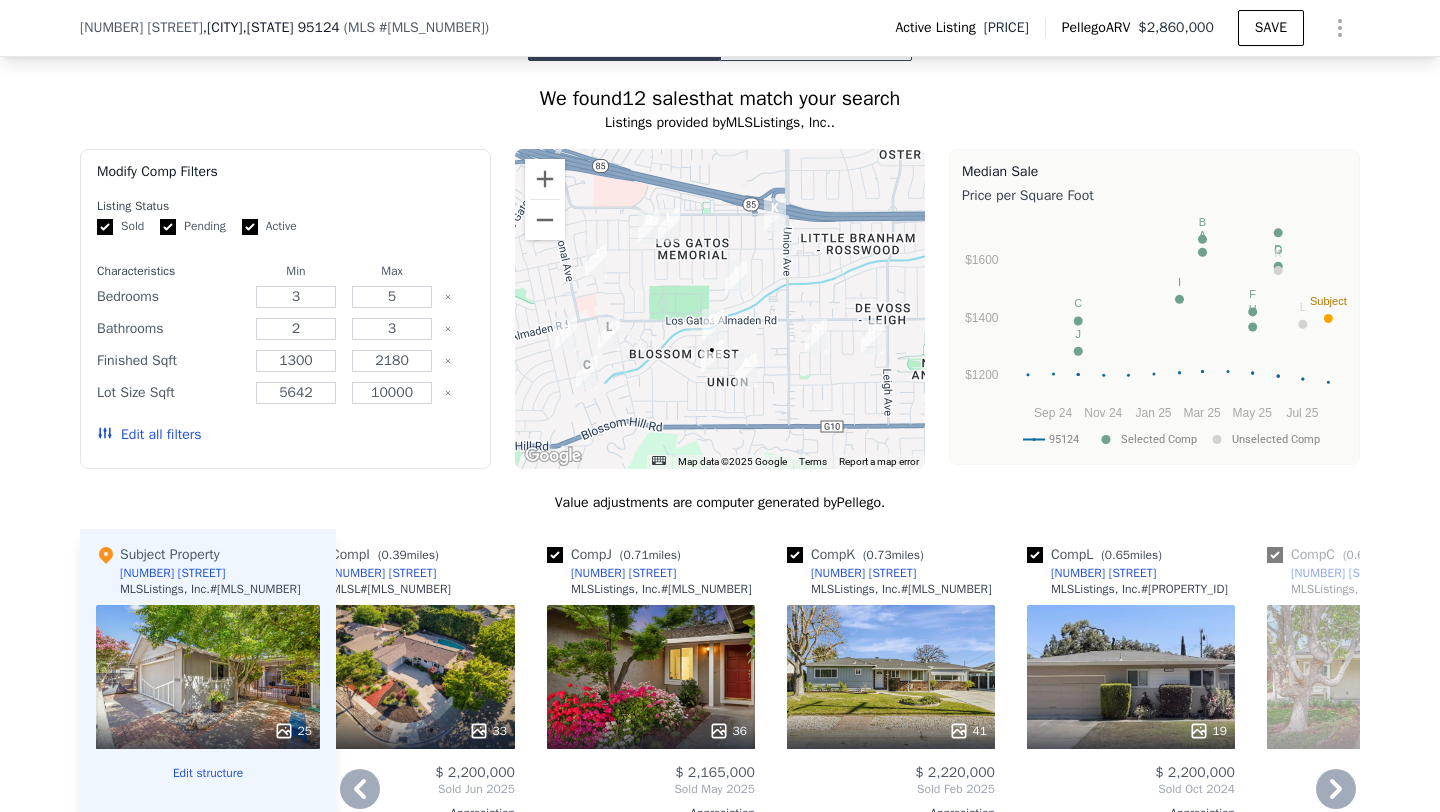 checkbox on "true" 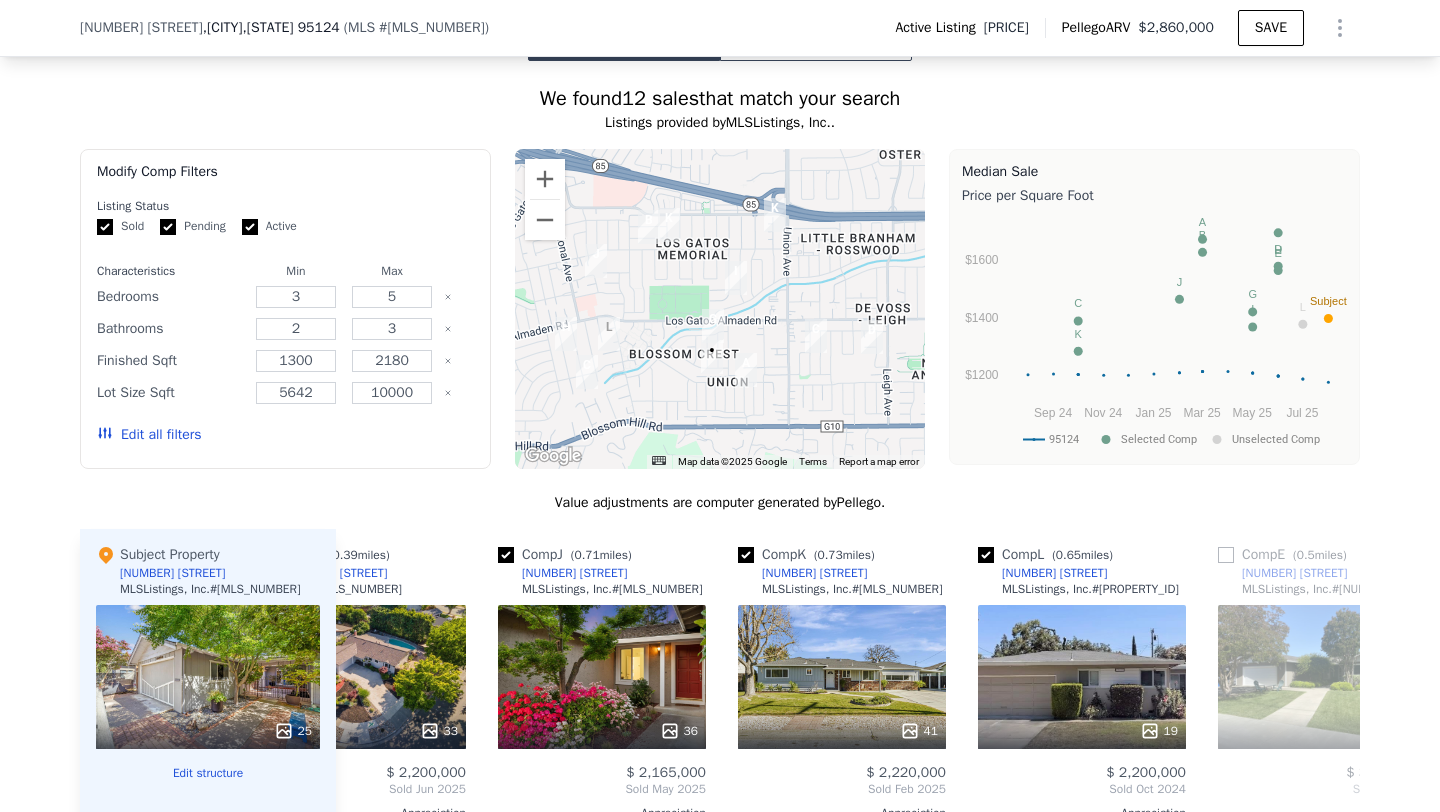 scroll, scrollTop: 0, scrollLeft: 1904, axis: horizontal 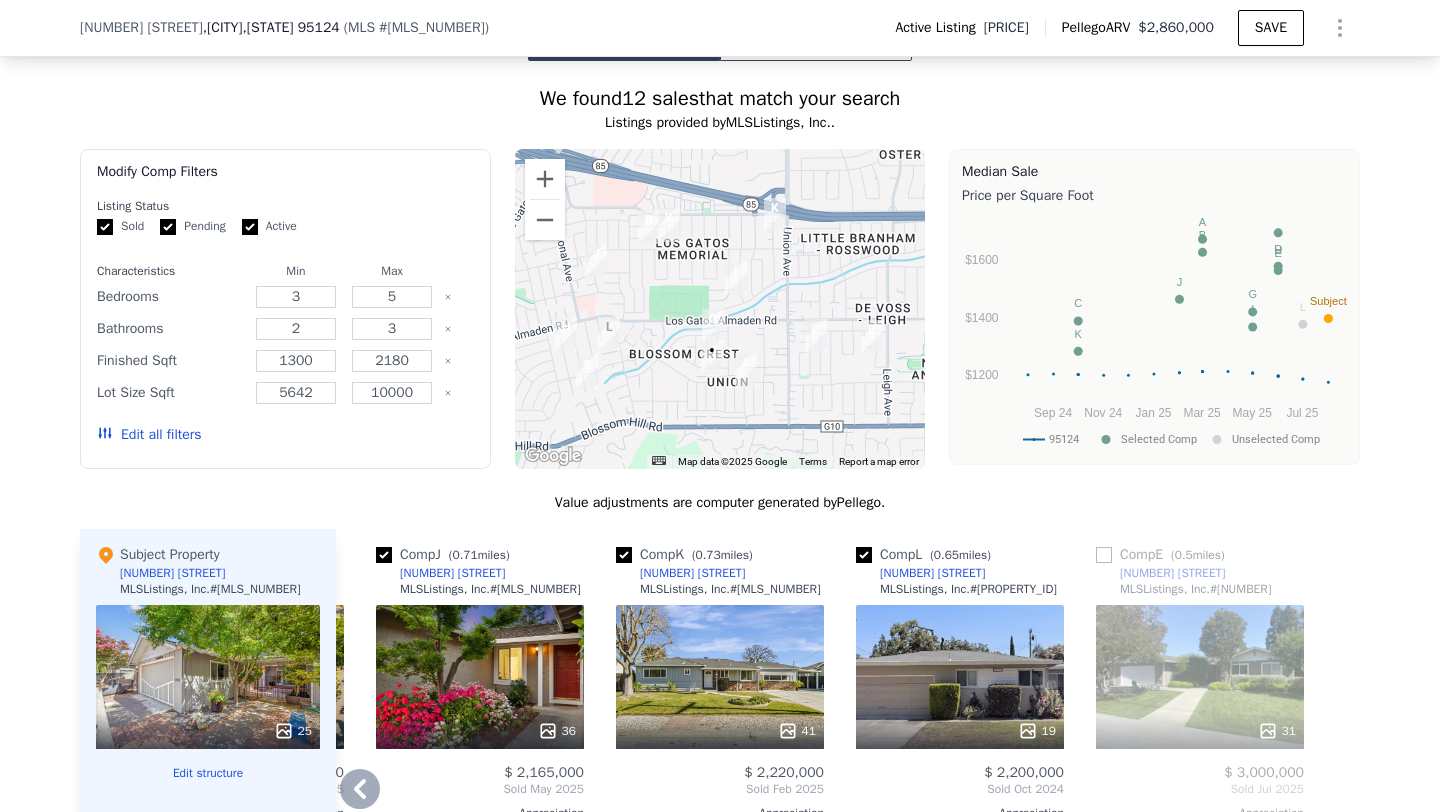 click at bounding box center (1104, 555) 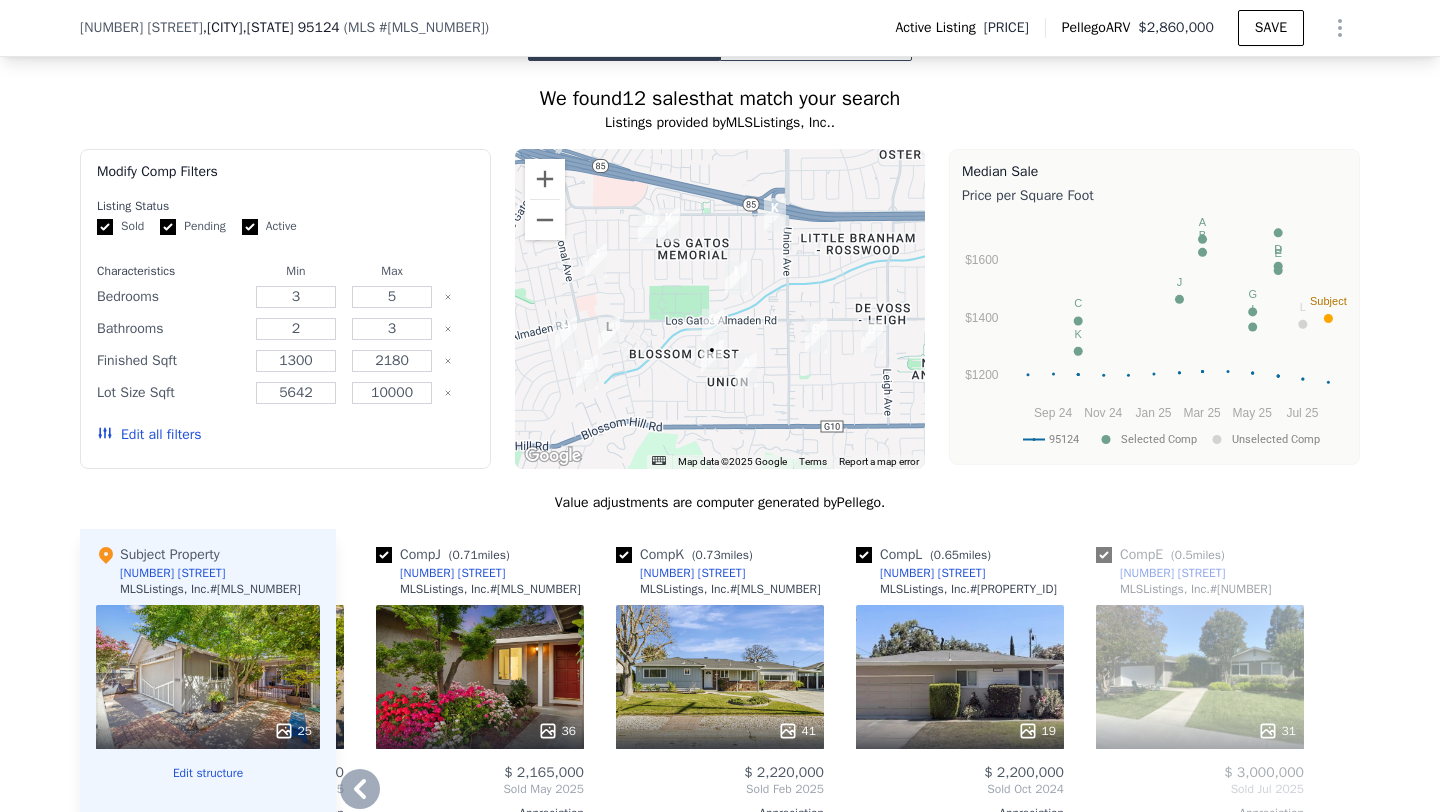 checkbox on "true" 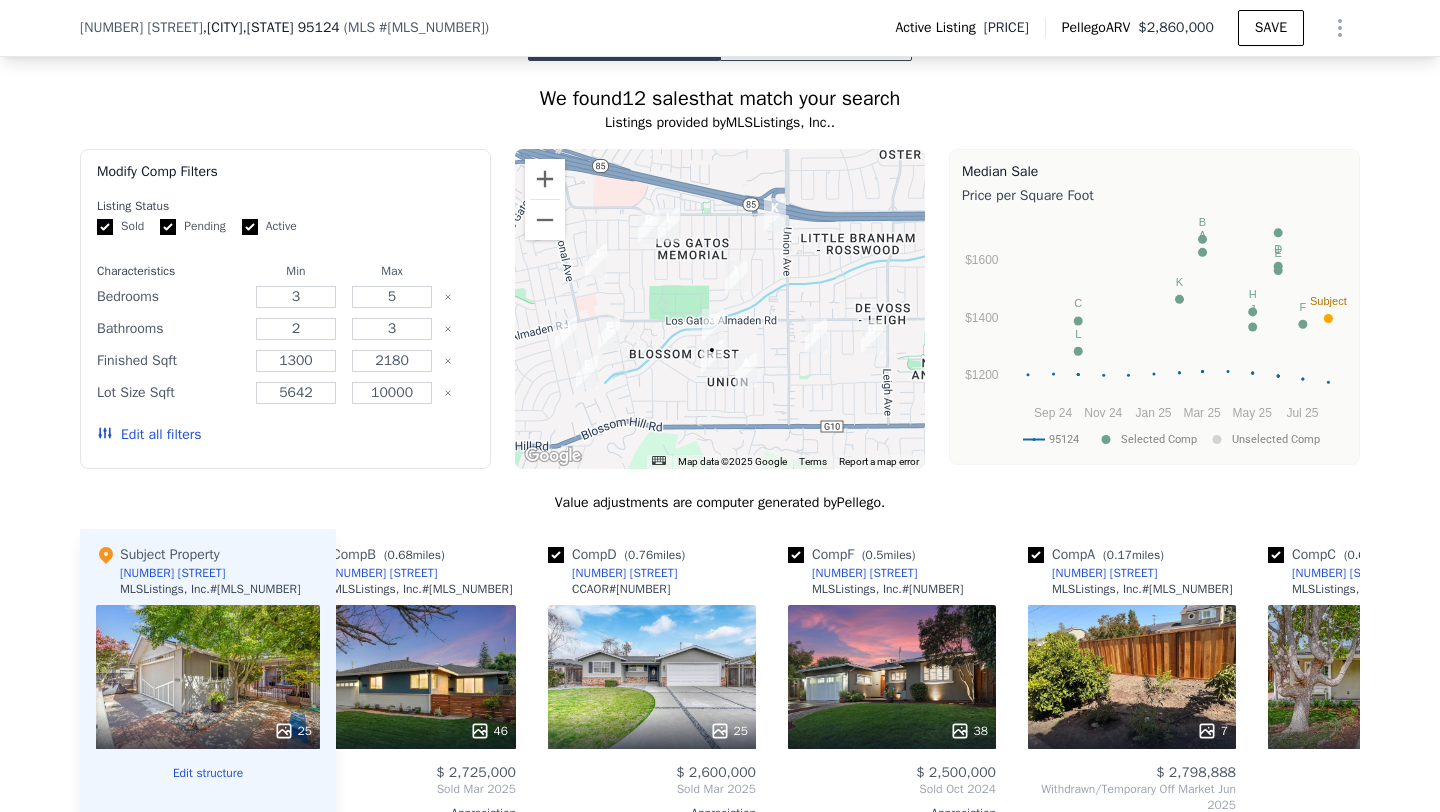 scroll, scrollTop: 0, scrollLeft: 0, axis: both 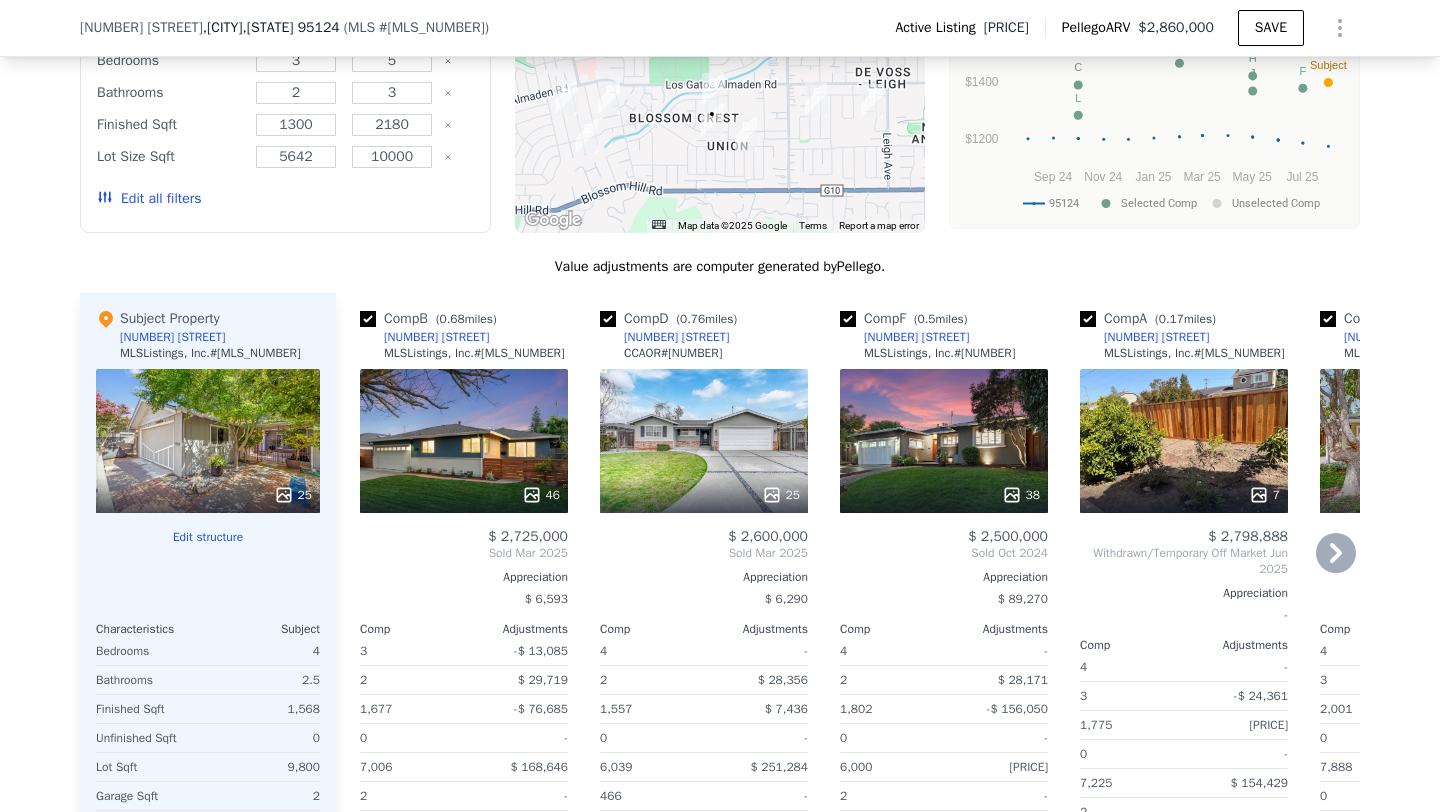 click on "46" at bounding box center (464, 441) 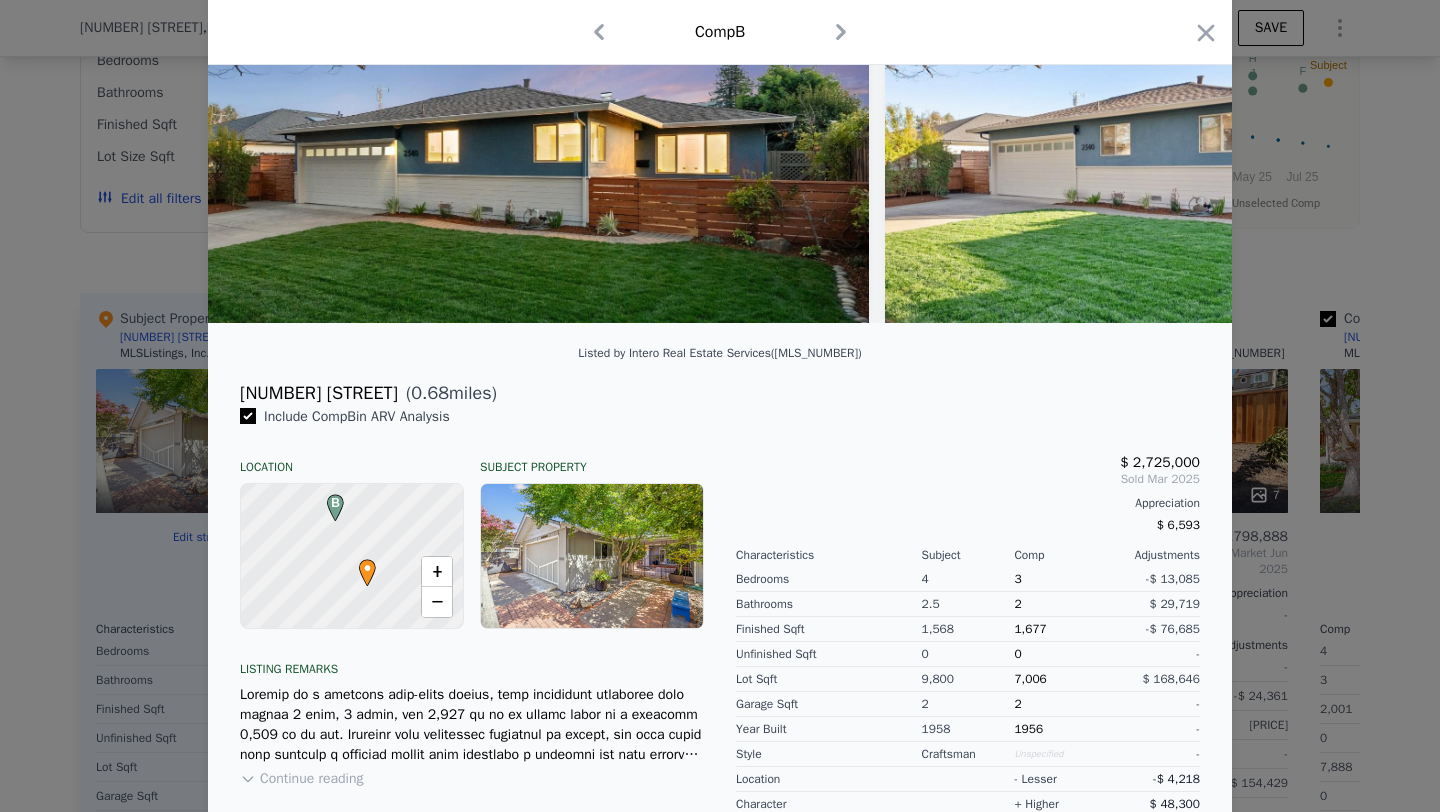 scroll, scrollTop: 301, scrollLeft: 0, axis: vertical 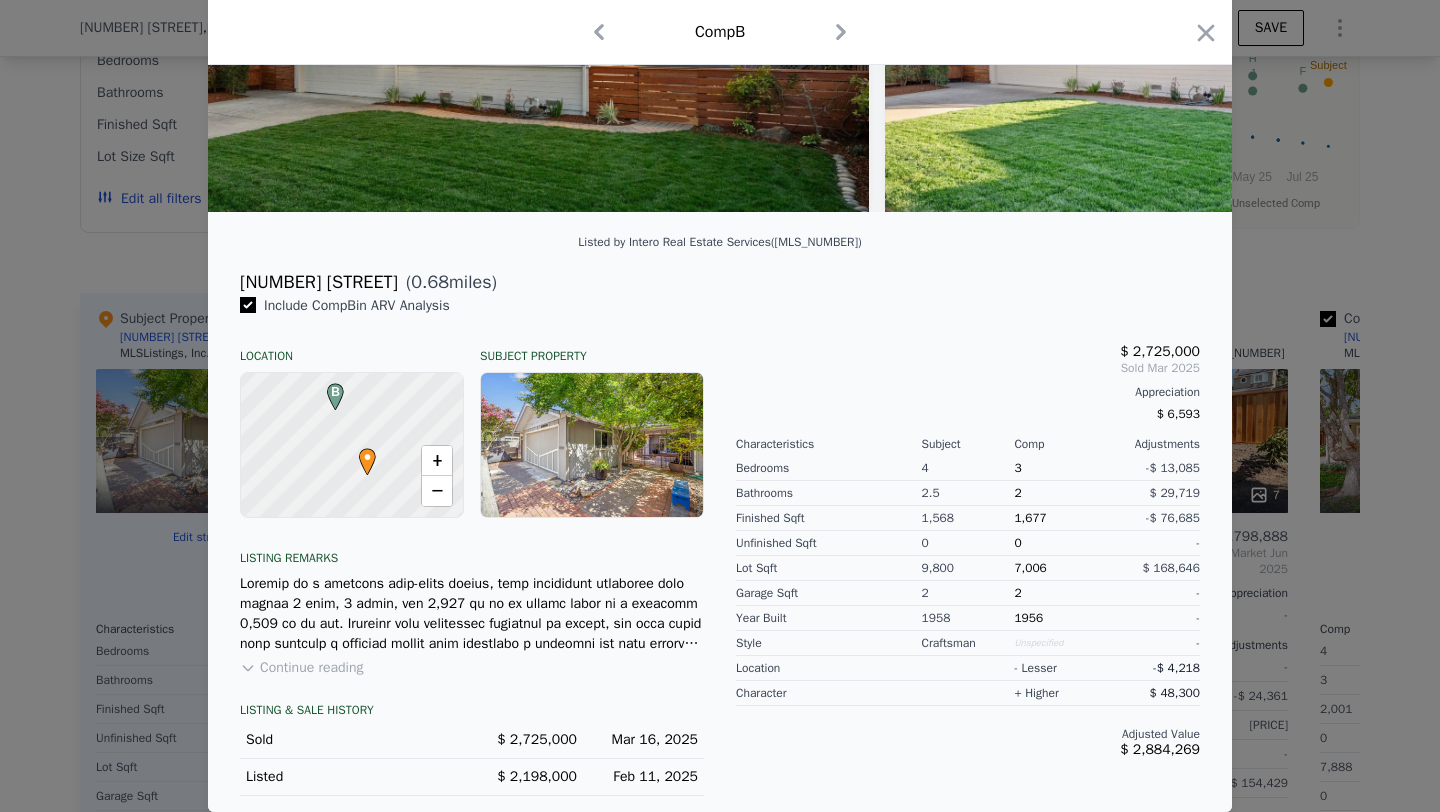 click on "Continue reading" at bounding box center [301, 668] 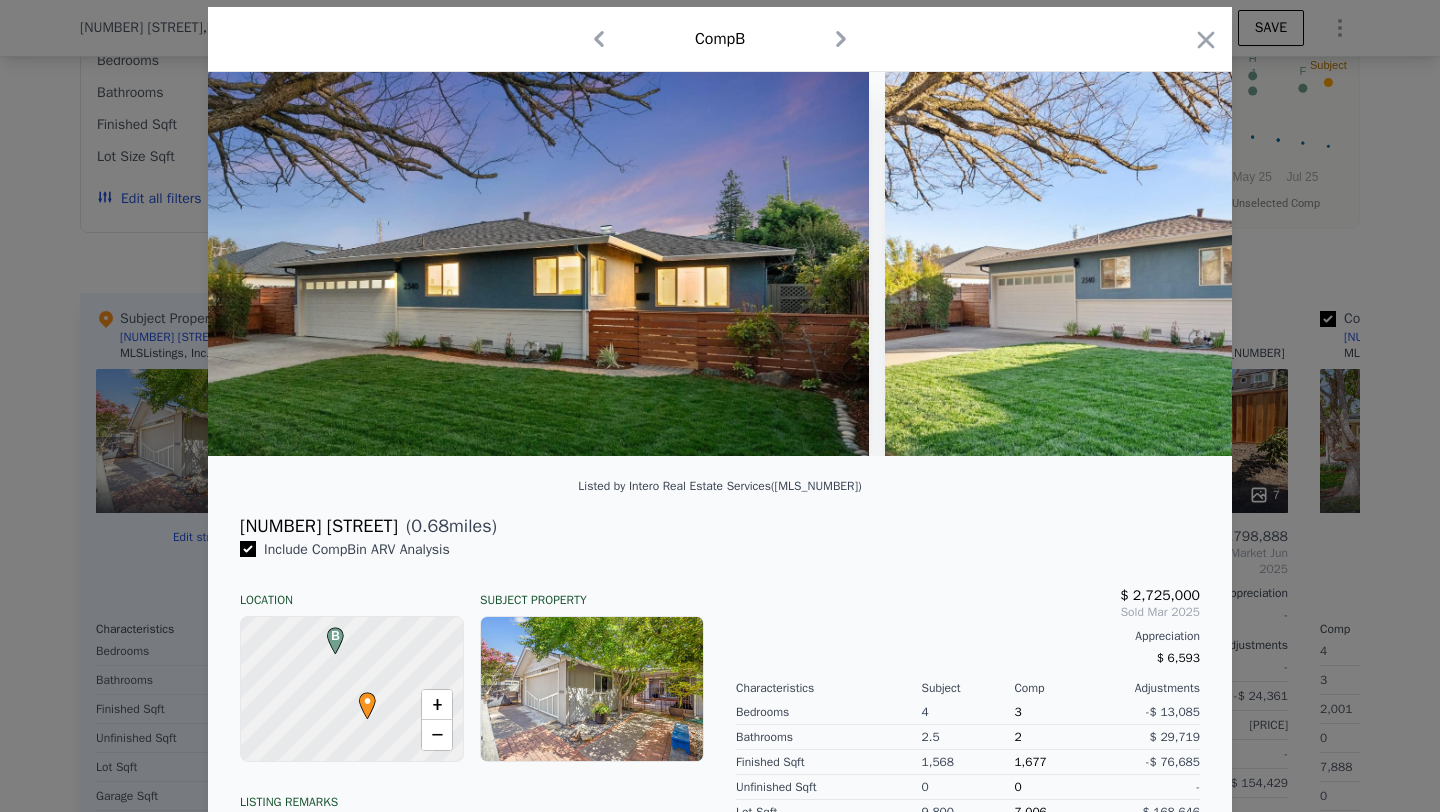 scroll, scrollTop: 0, scrollLeft: 0, axis: both 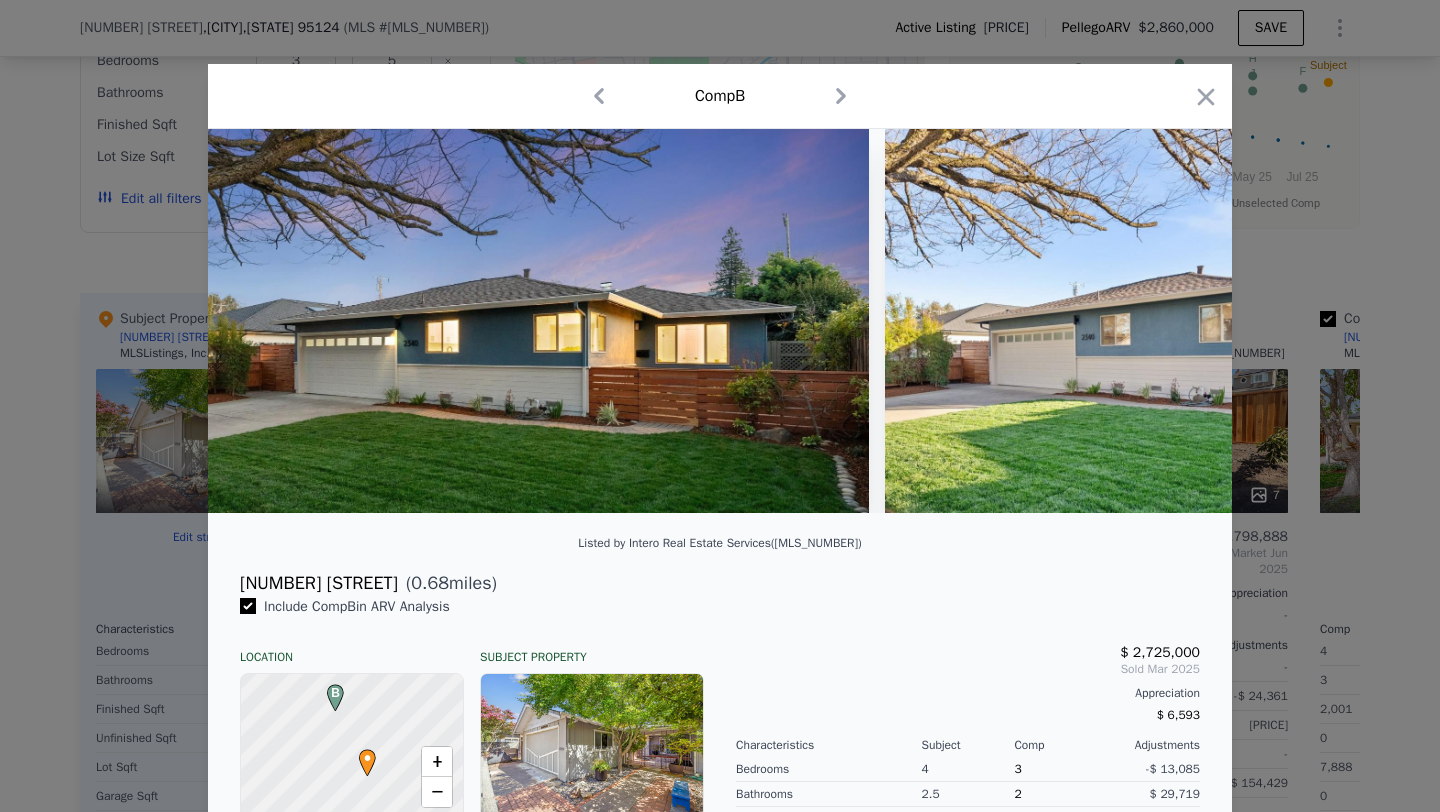click at bounding box center (720, 406) 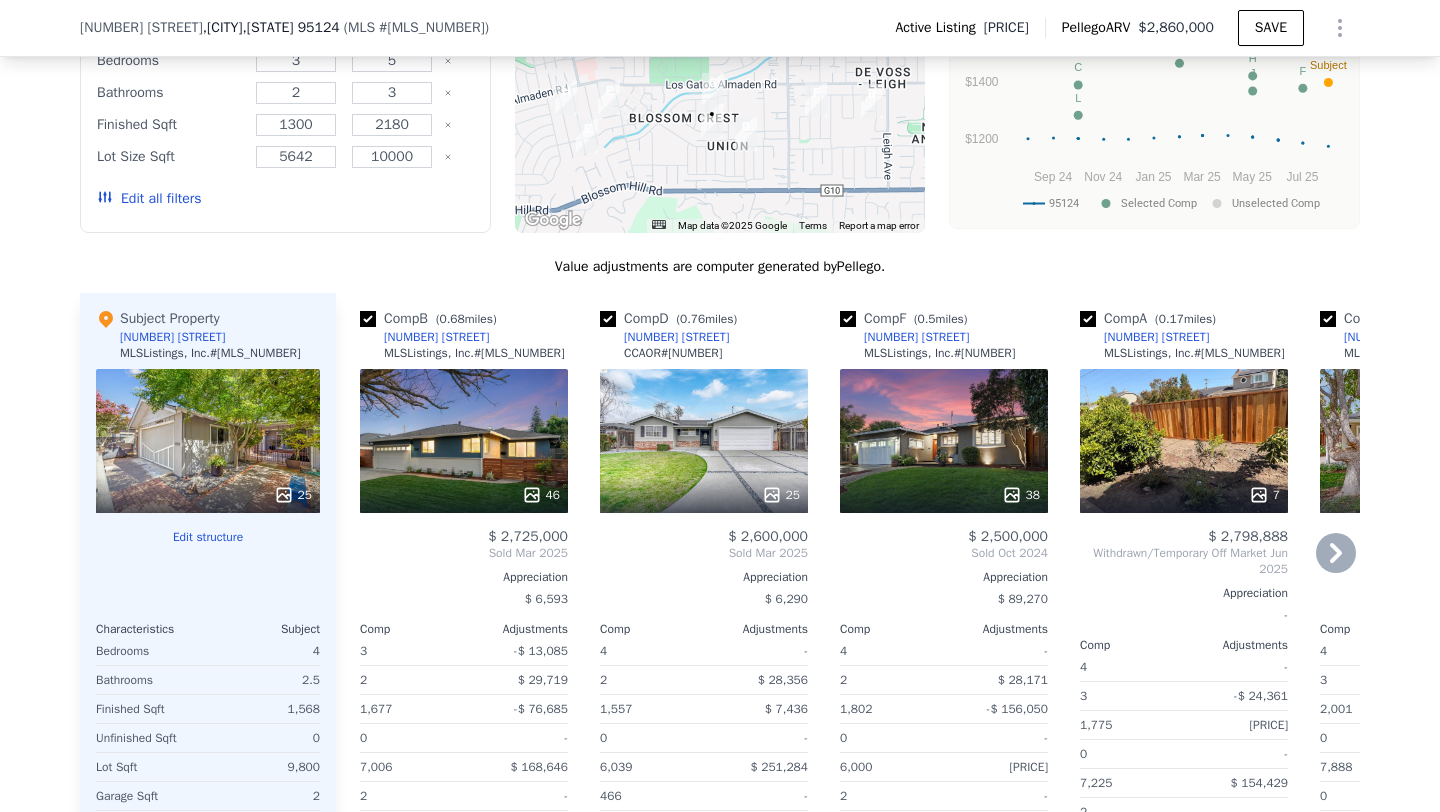 click on "46" at bounding box center (464, 441) 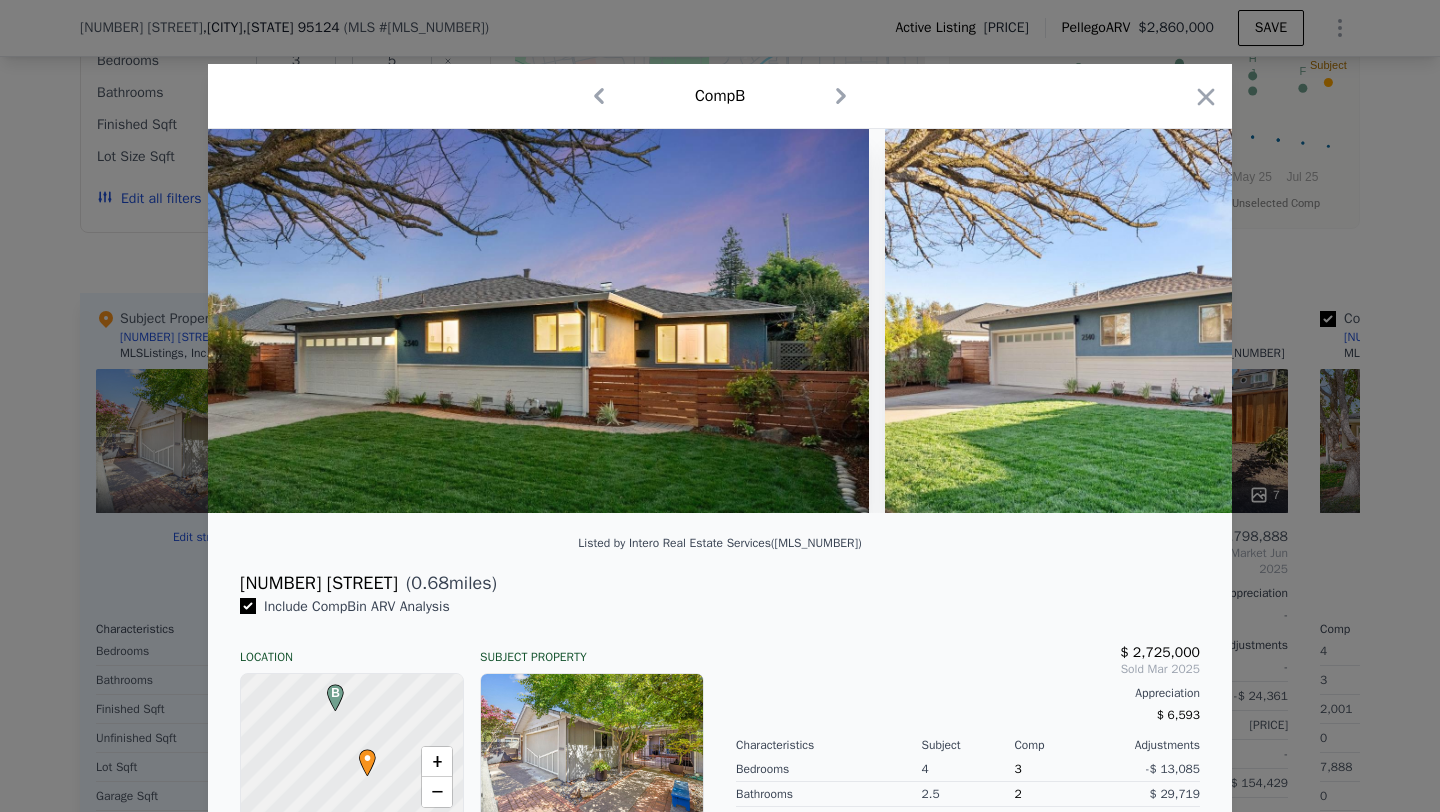 scroll, scrollTop: 6, scrollLeft: 0, axis: vertical 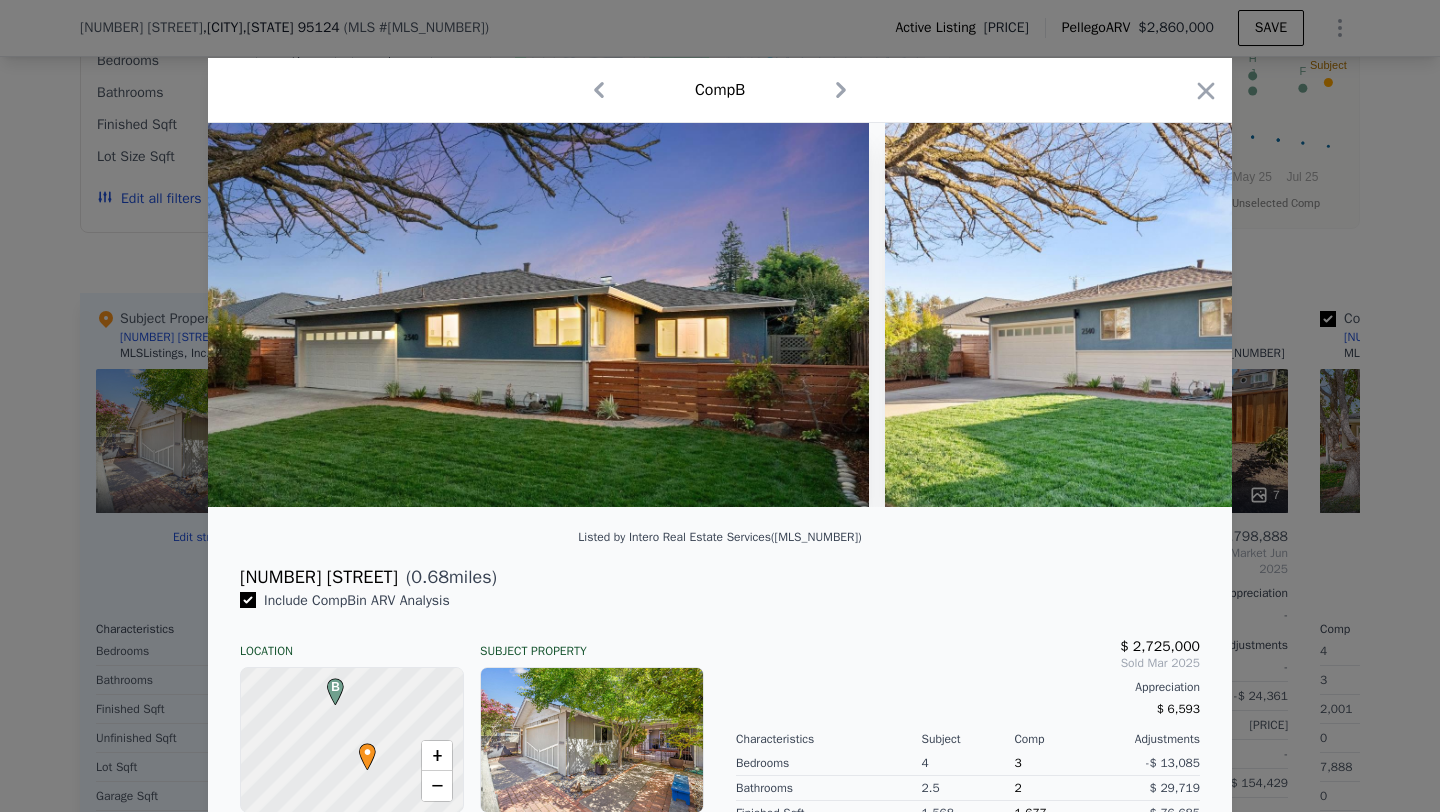 click at bounding box center [352, 740] 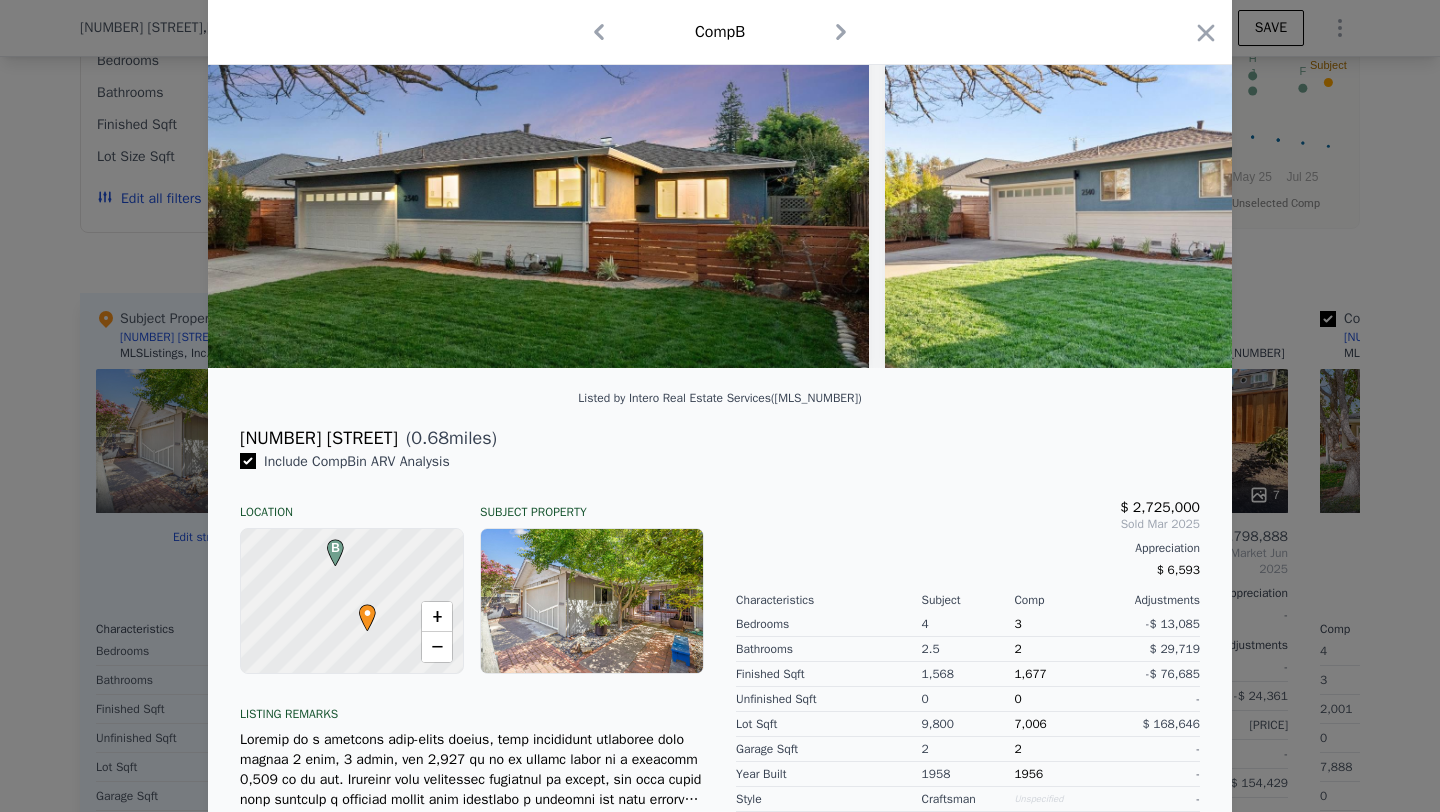 scroll, scrollTop: 257, scrollLeft: 0, axis: vertical 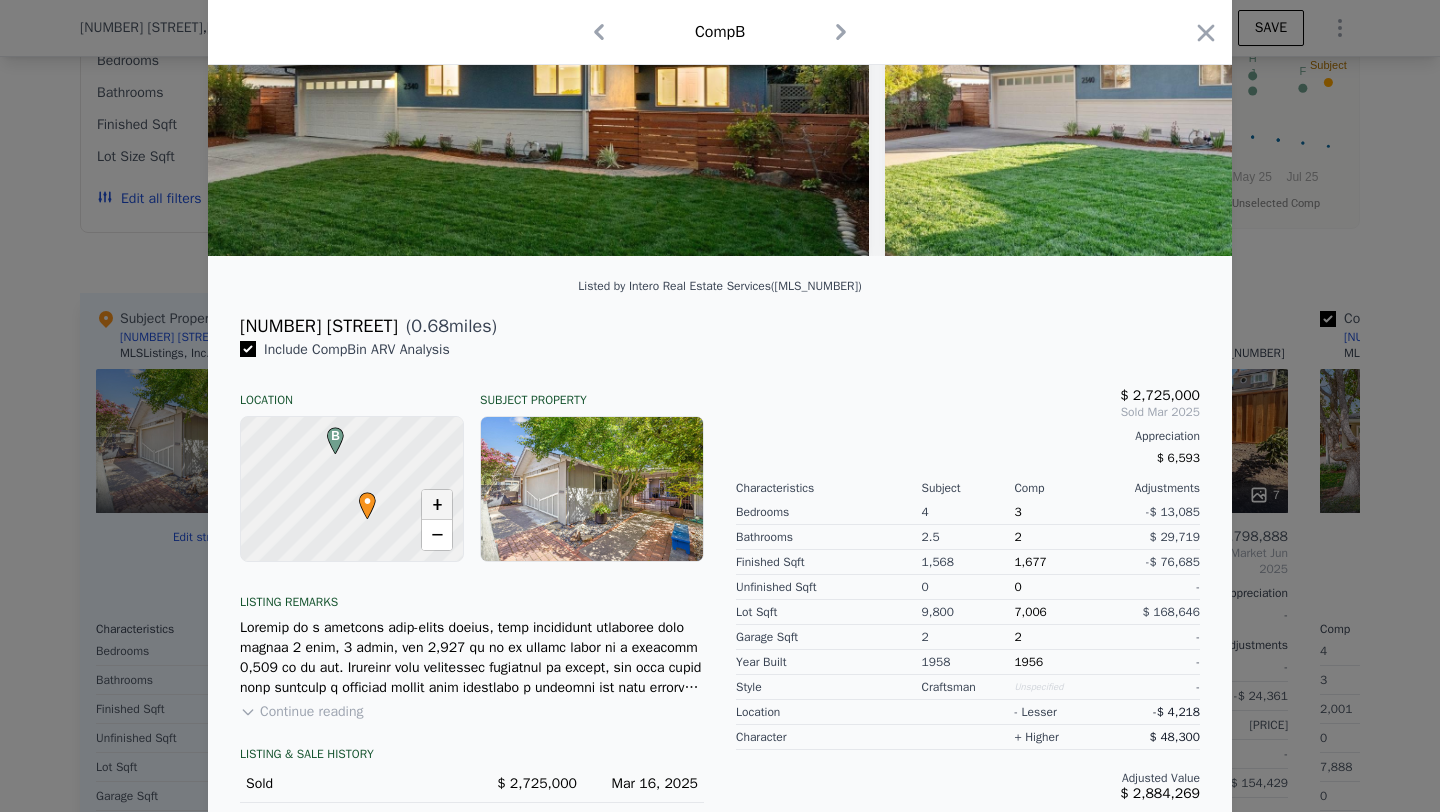 click on "+" at bounding box center (437, 505) 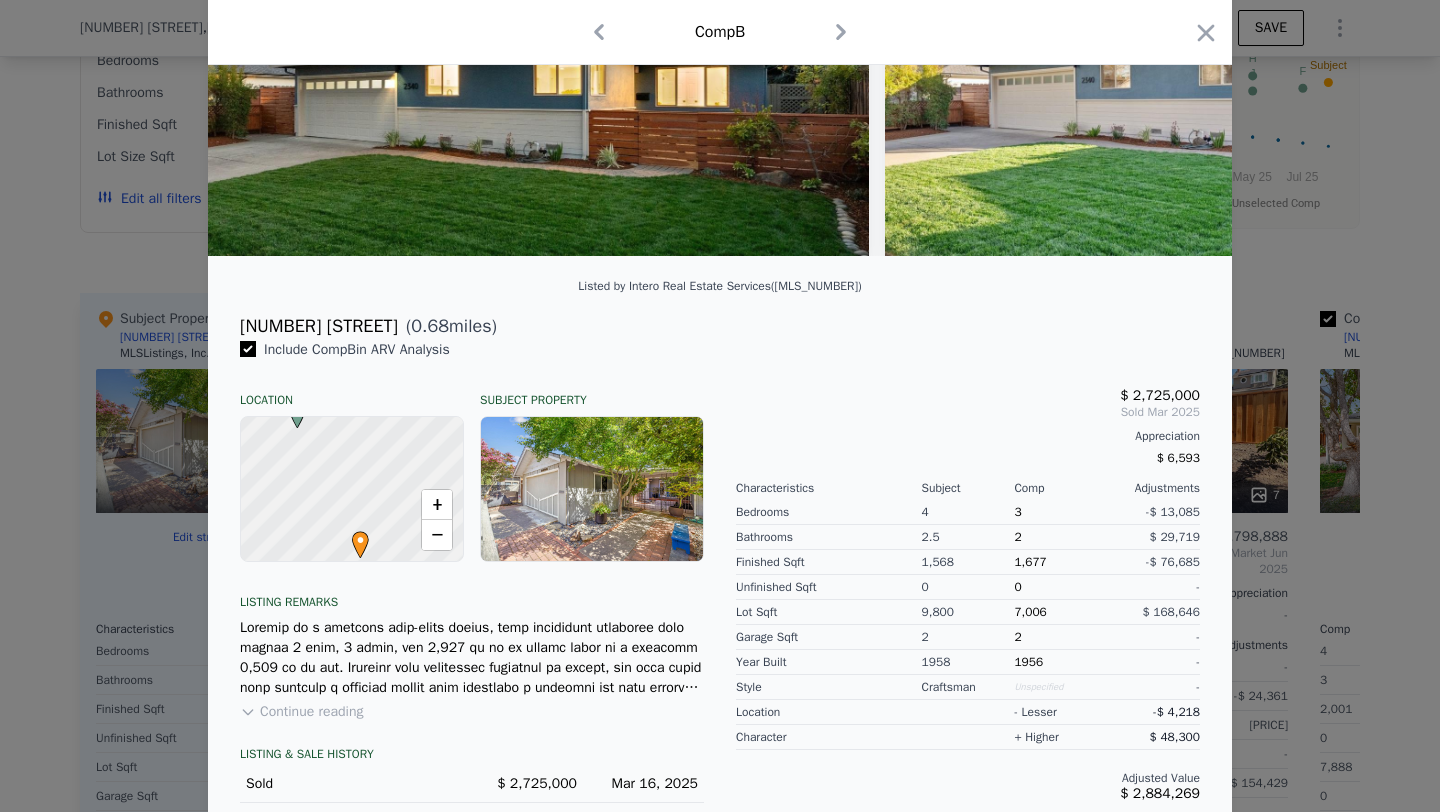 drag, startPoint x: 372, startPoint y: 495, endPoint x: 350, endPoint y: 502, distance: 23.086792 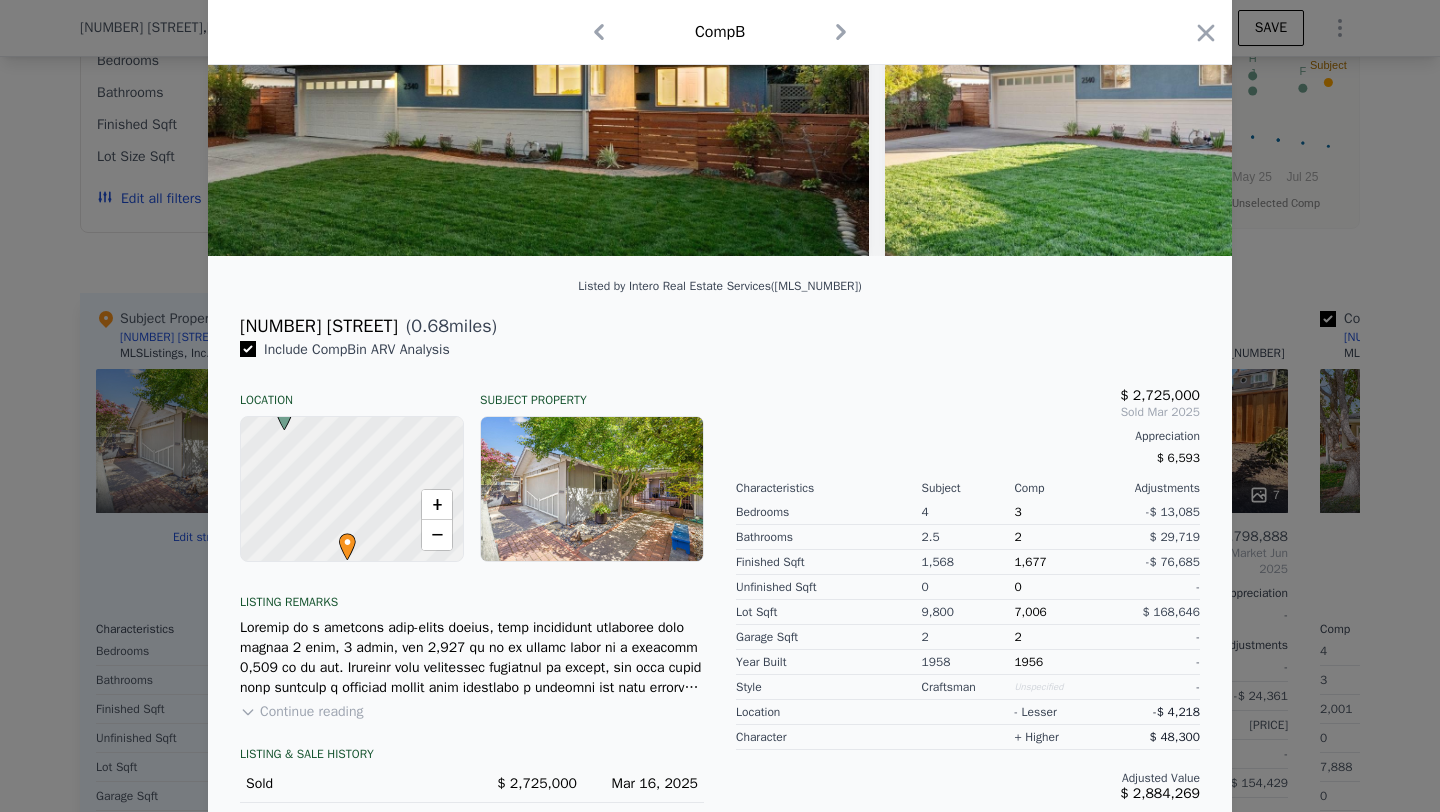 drag, startPoint x: 382, startPoint y: 494, endPoint x: 373, endPoint y: 504, distance: 13.453624 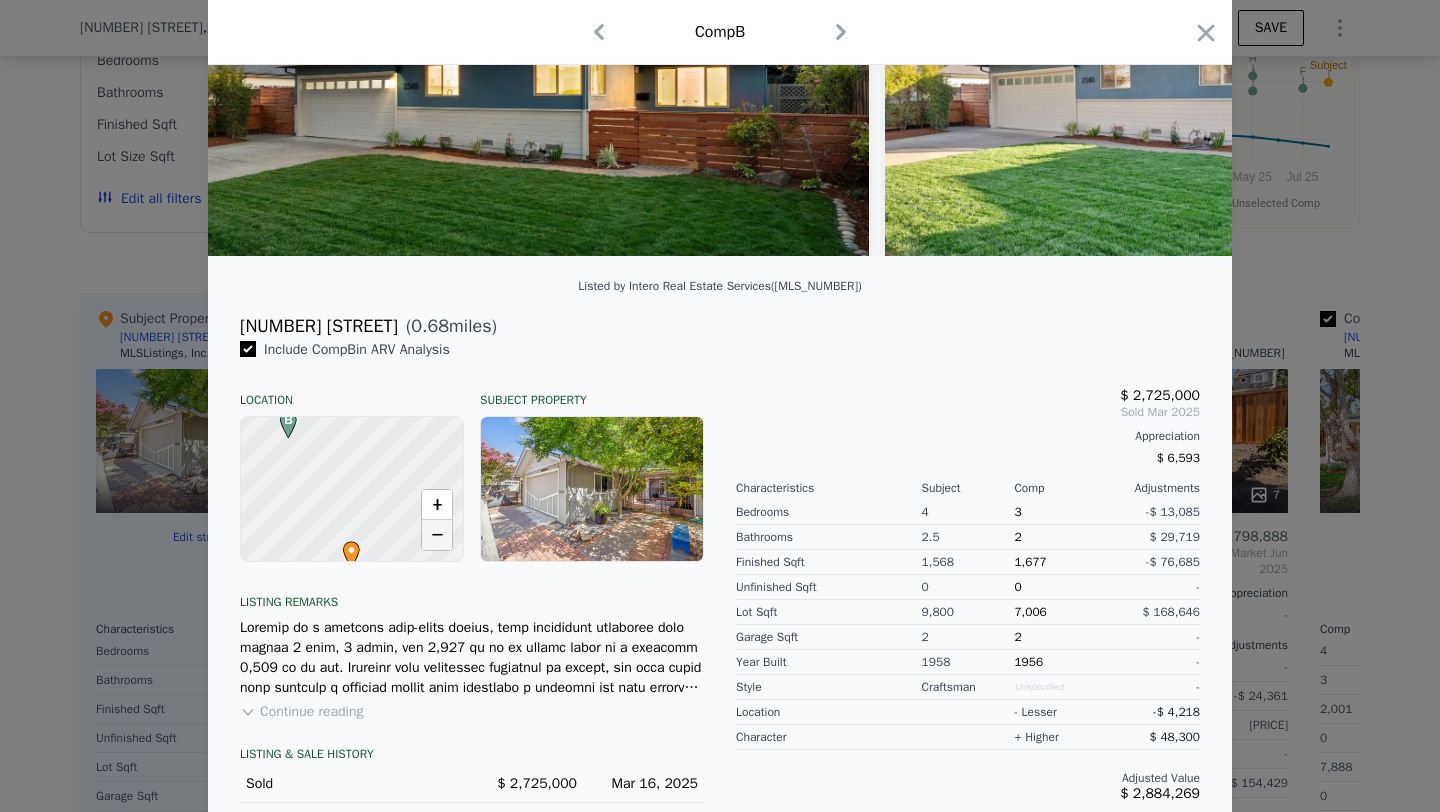 click on "−" at bounding box center [437, 535] 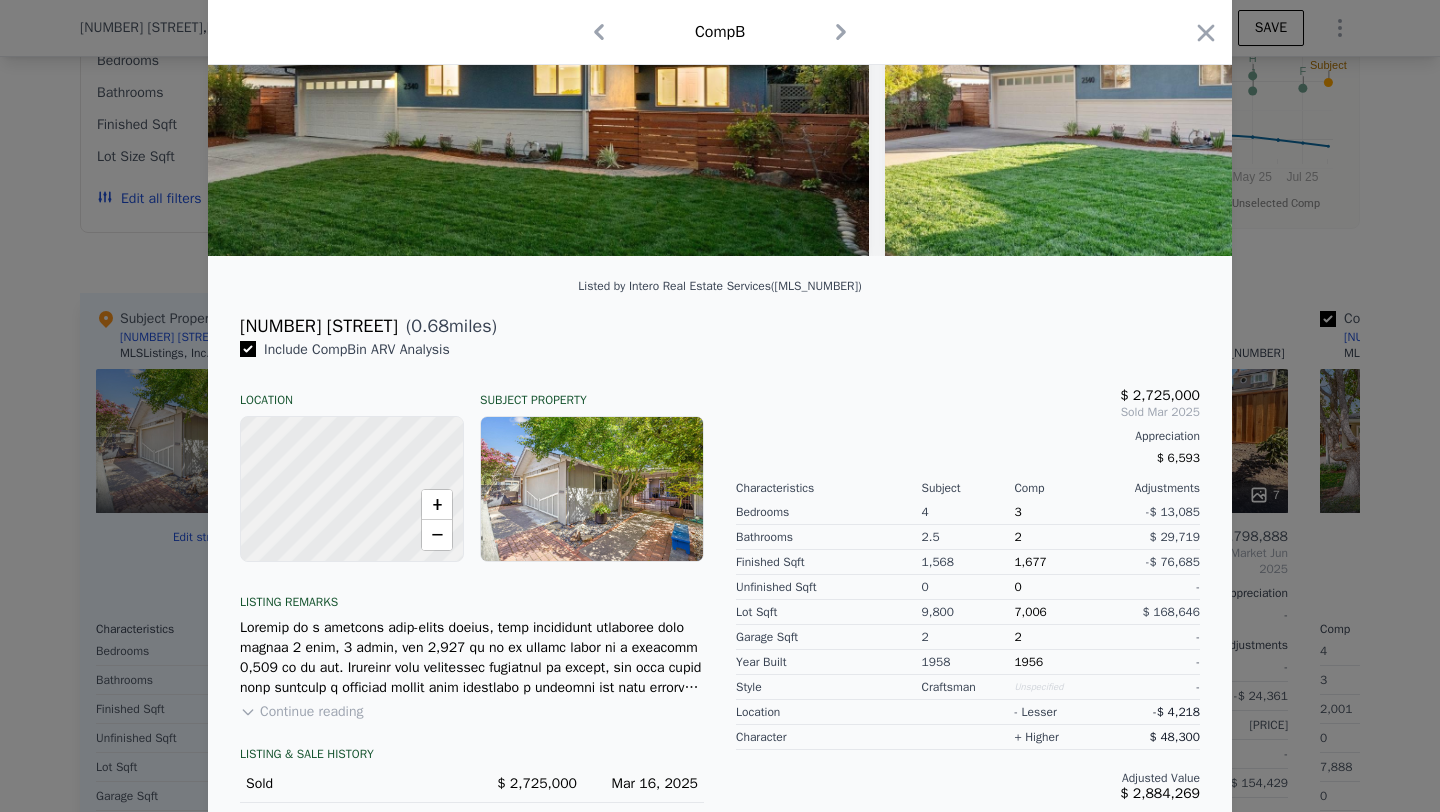 drag, startPoint x: 386, startPoint y: 463, endPoint x: 358, endPoint y: 595, distance: 134.93703 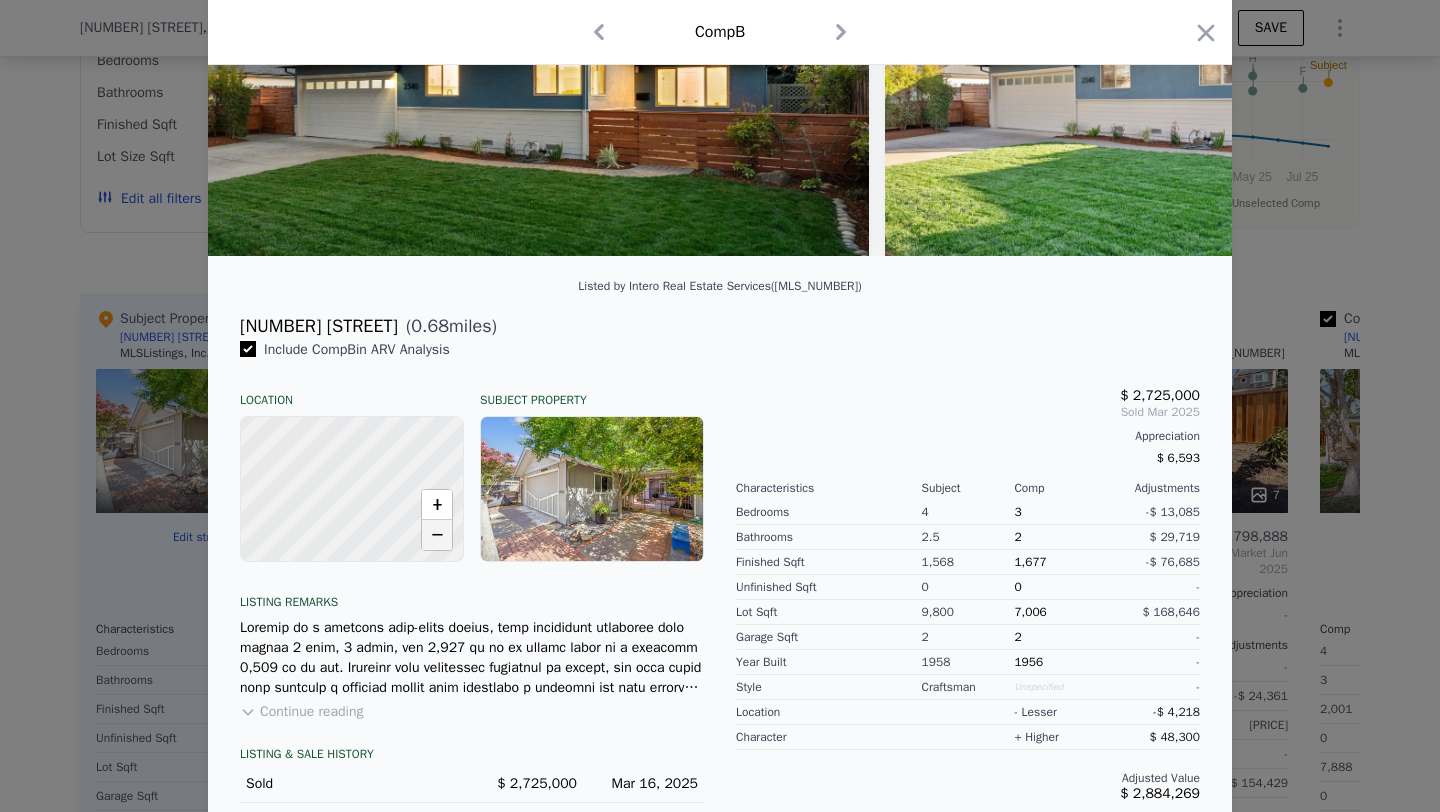 click on "−" at bounding box center (437, 535) 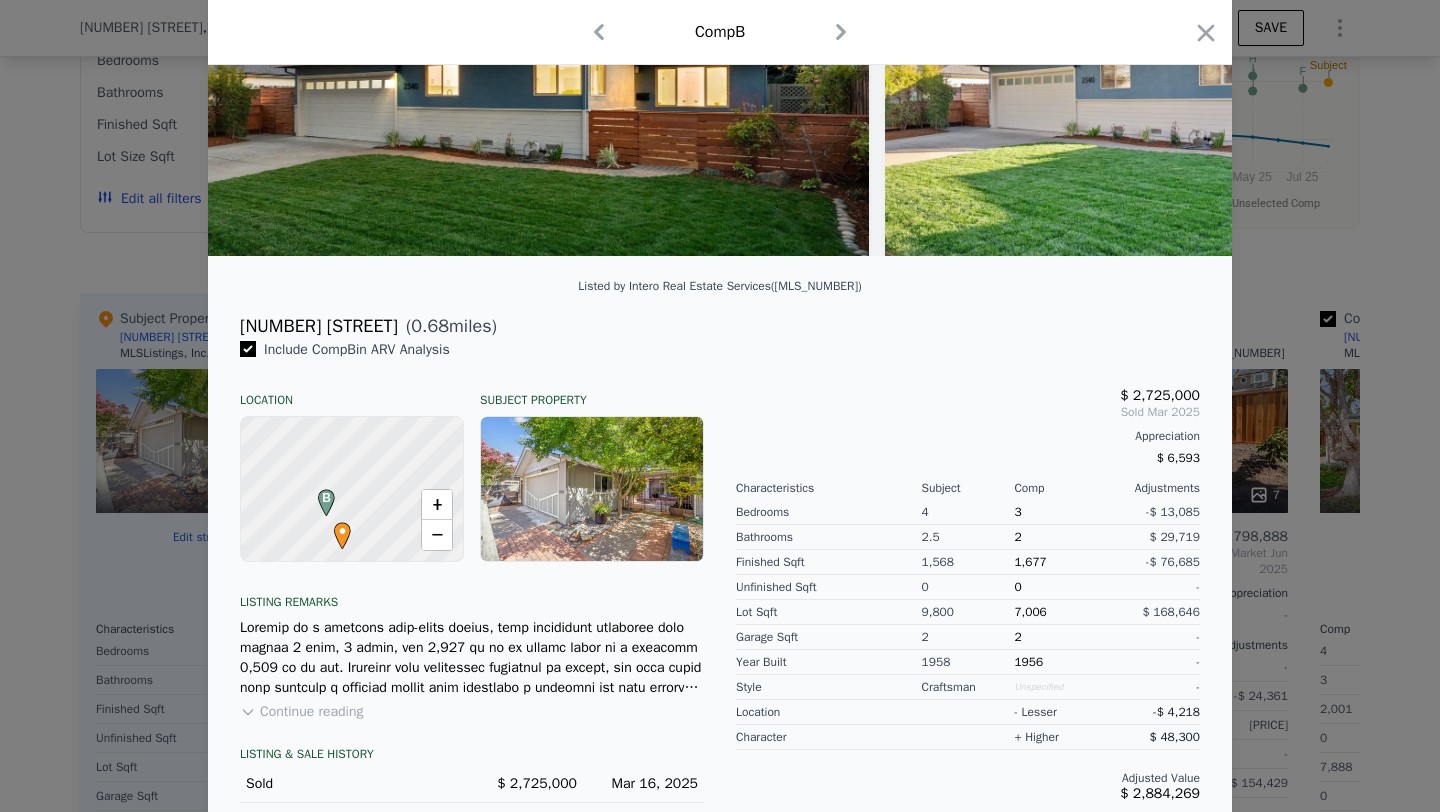 drag, startPoint x: 354, startPoint y: 499, endPoint x: 359, endPoint y: 476, distance: 23.537205 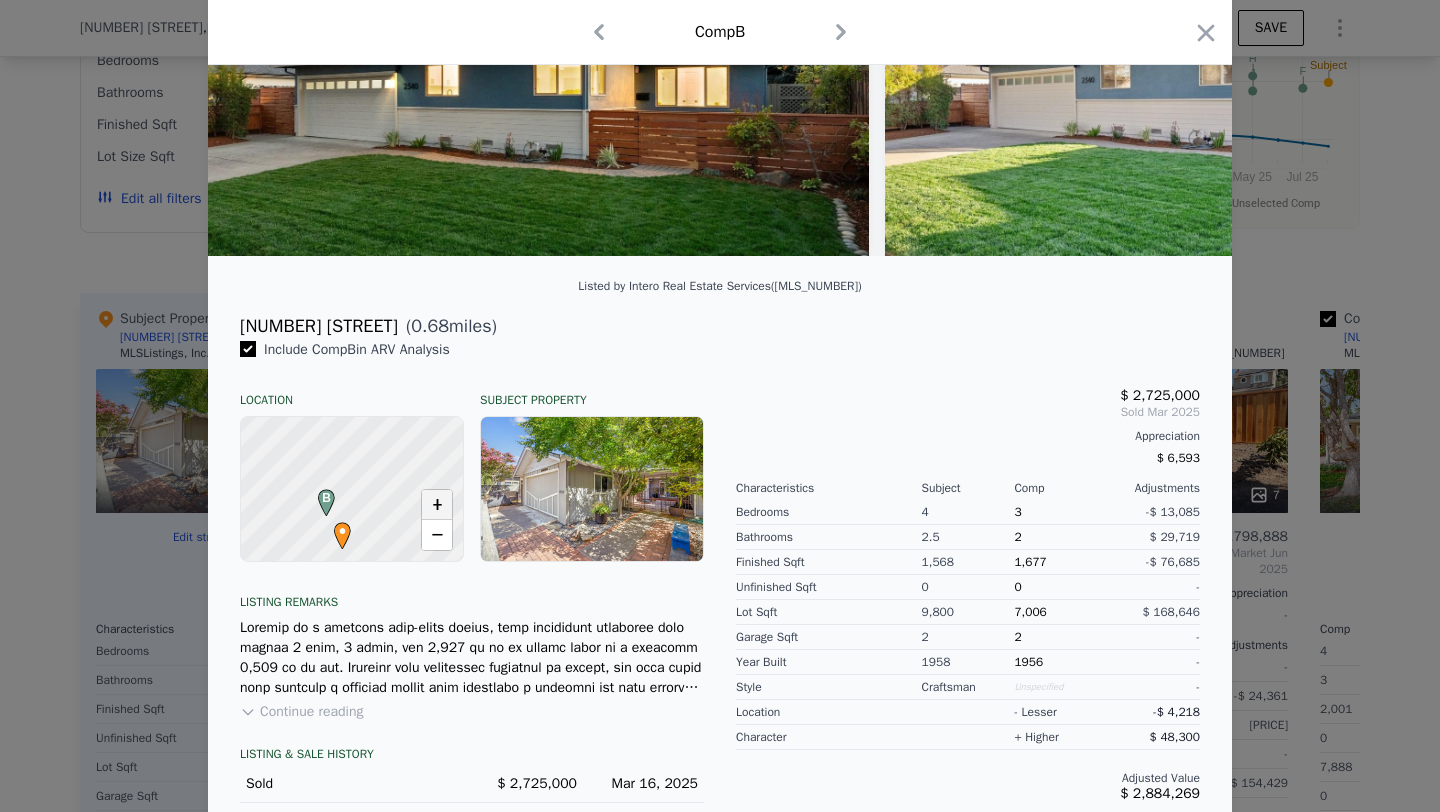 click on "+" at bounding box center (437, 505) 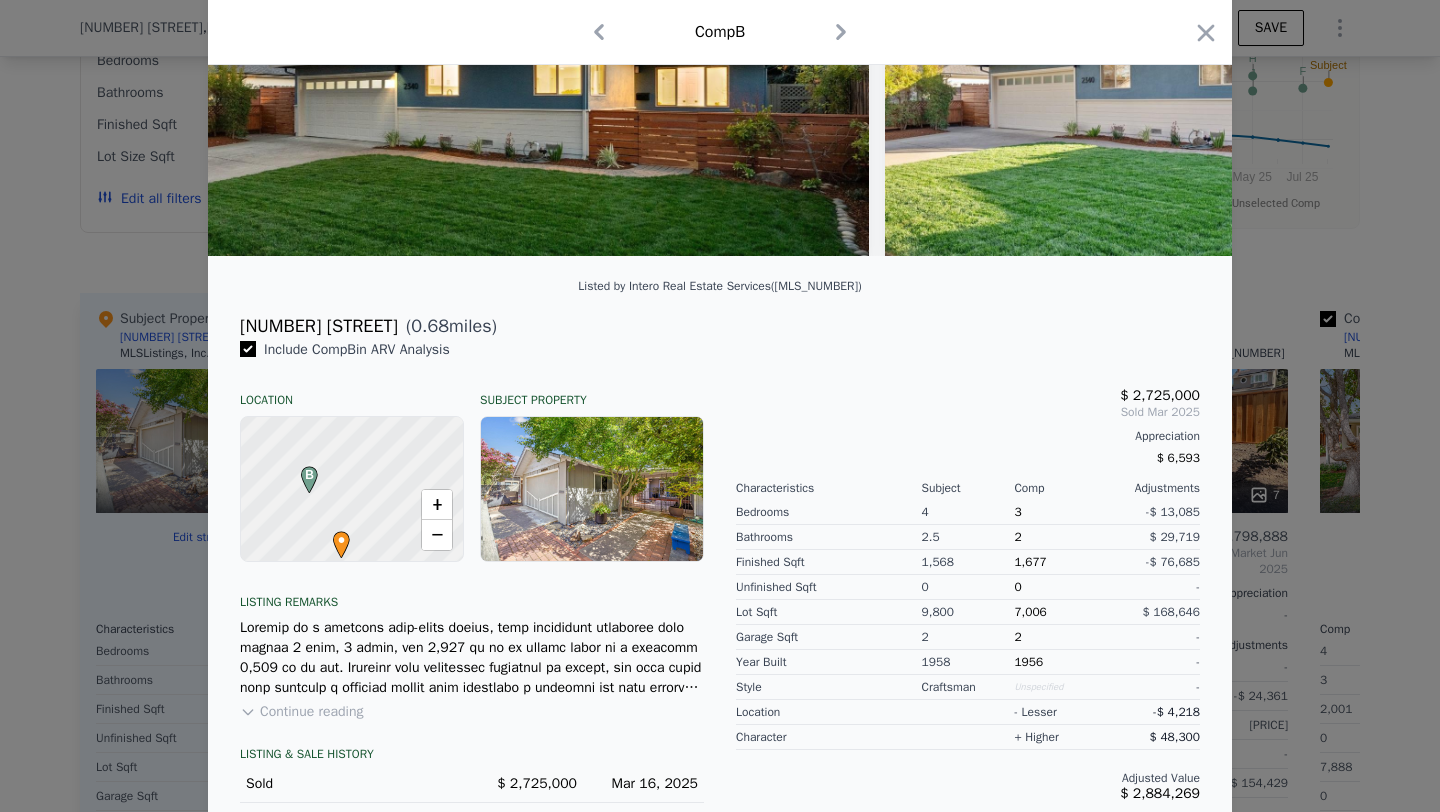 drag, startPoint x: 331, startPoint y: 497, endPoint x: 340, endPoint y: 443, distance: 54.74486 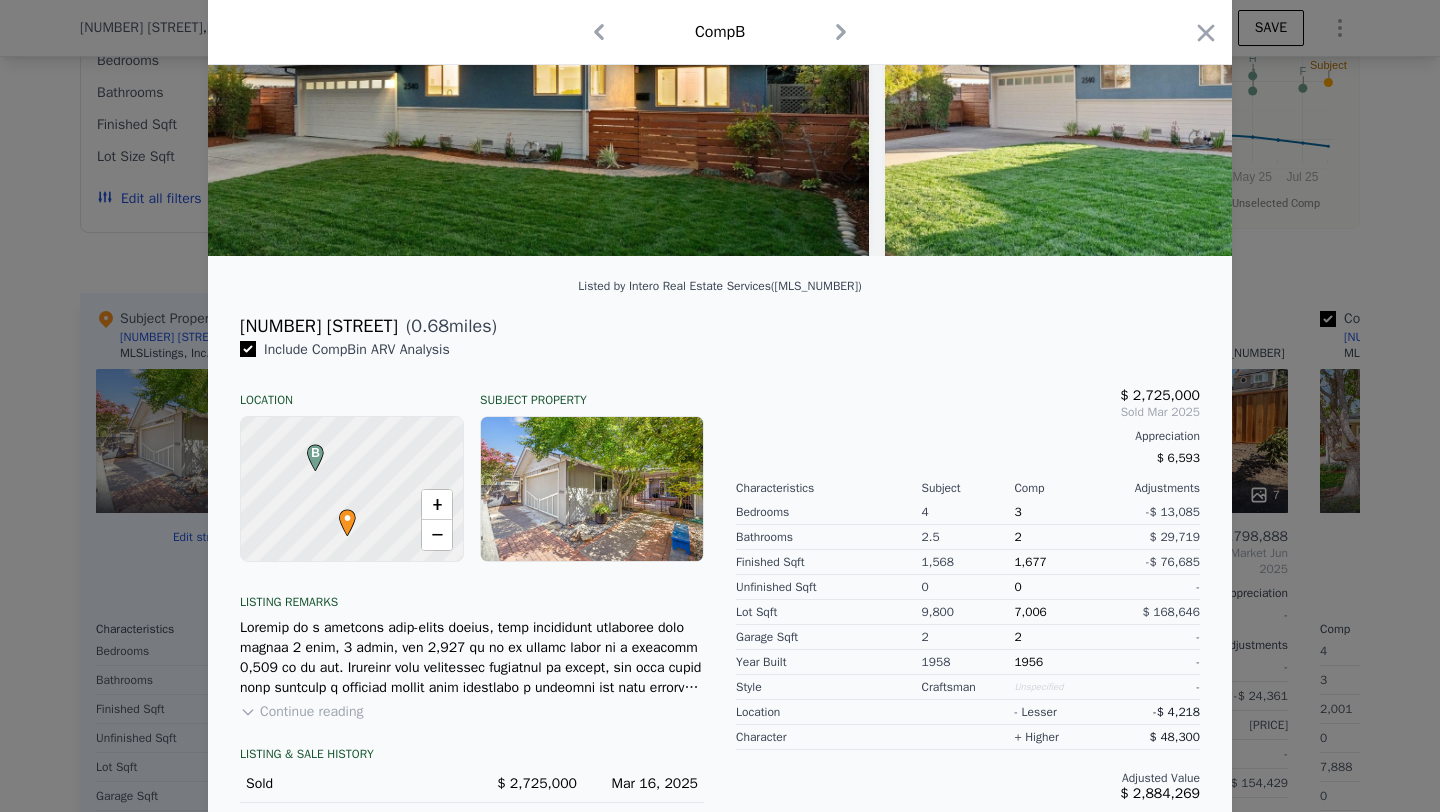 drag, startPoint x: 350, startPoint y: 518, endPoint x: 355, endPoint y: 496, distance: 22.561028 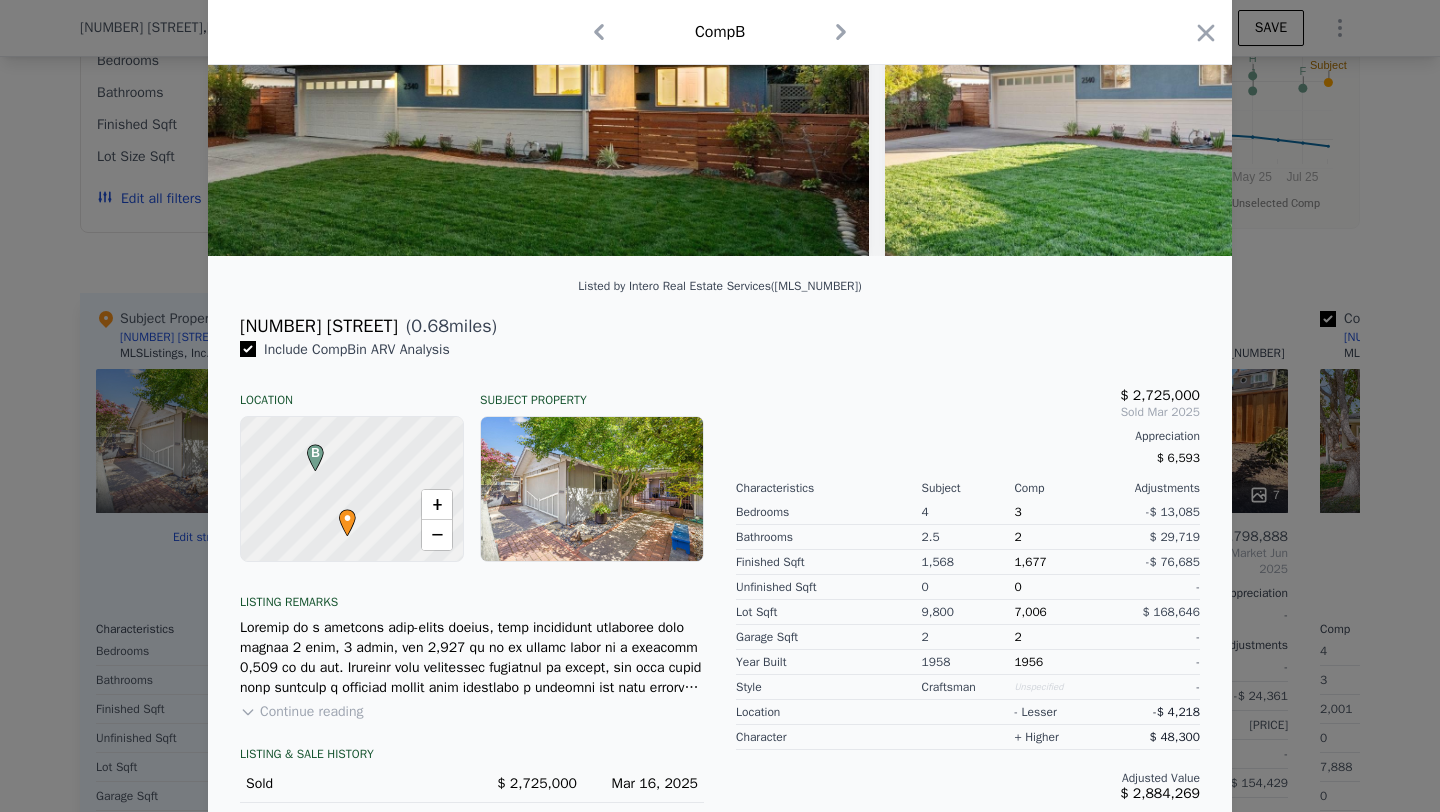 click at bounding box center [720, 406] 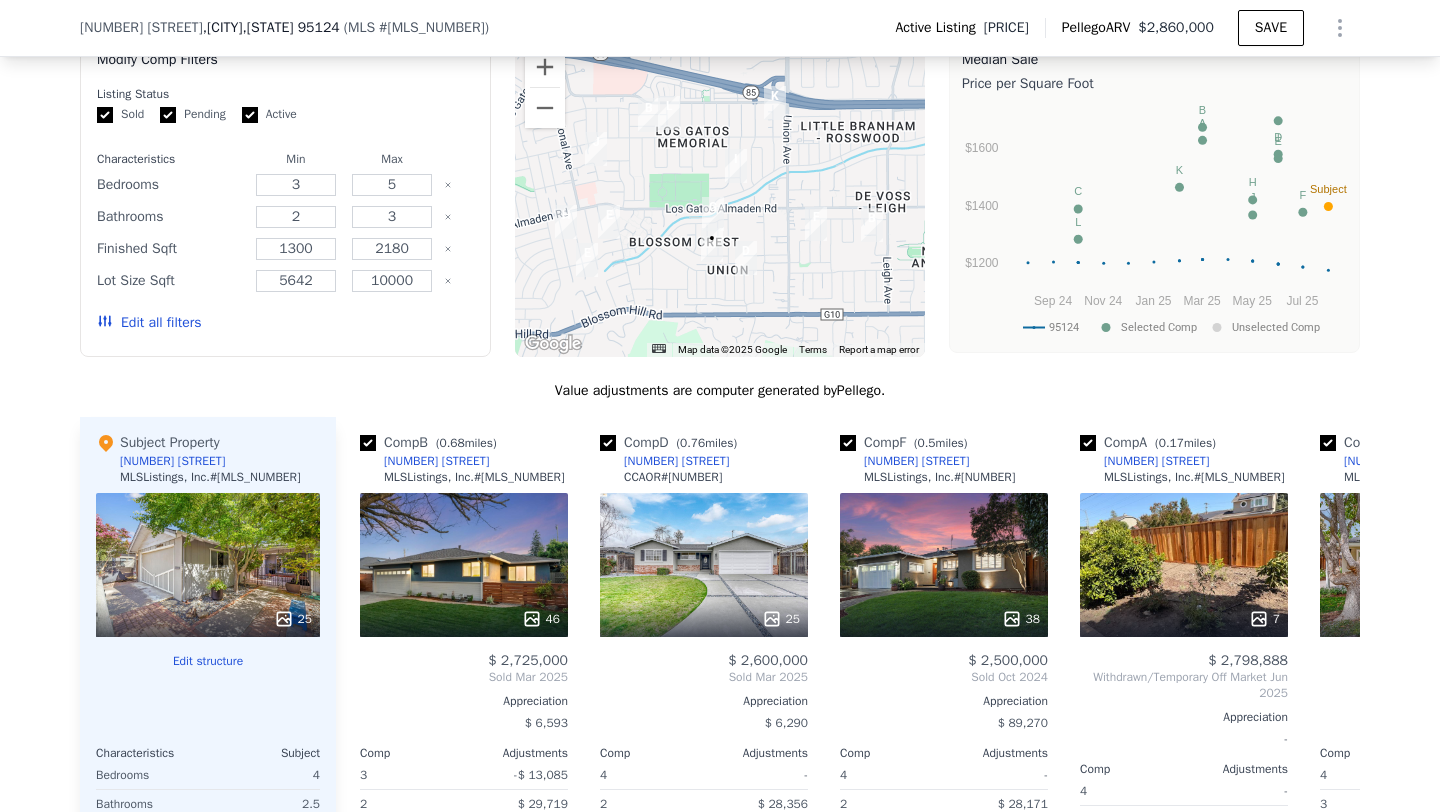 scroll, scrollTop: 1858, scrollLeft: 0, axis: vertical 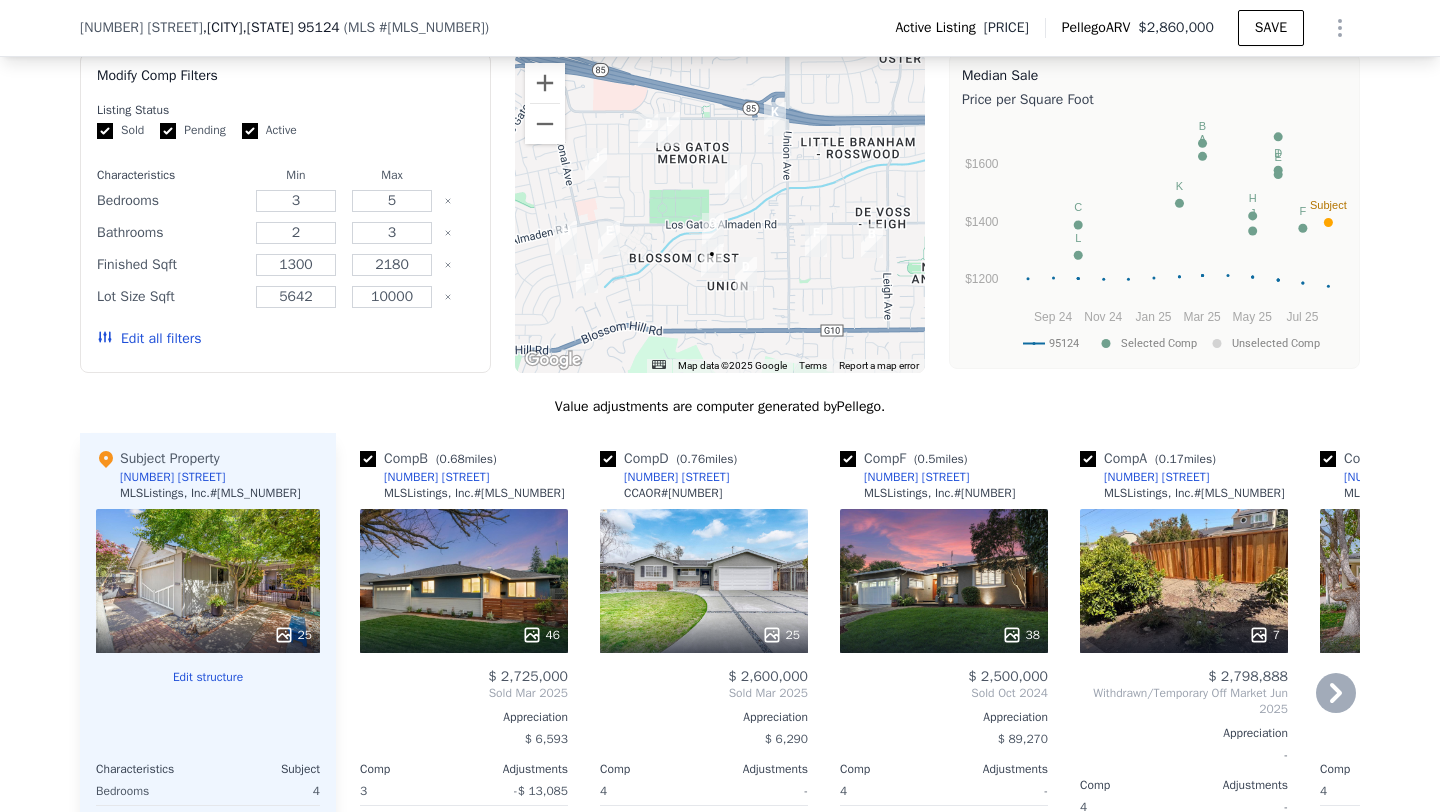 click at bounding box center (368, 459) 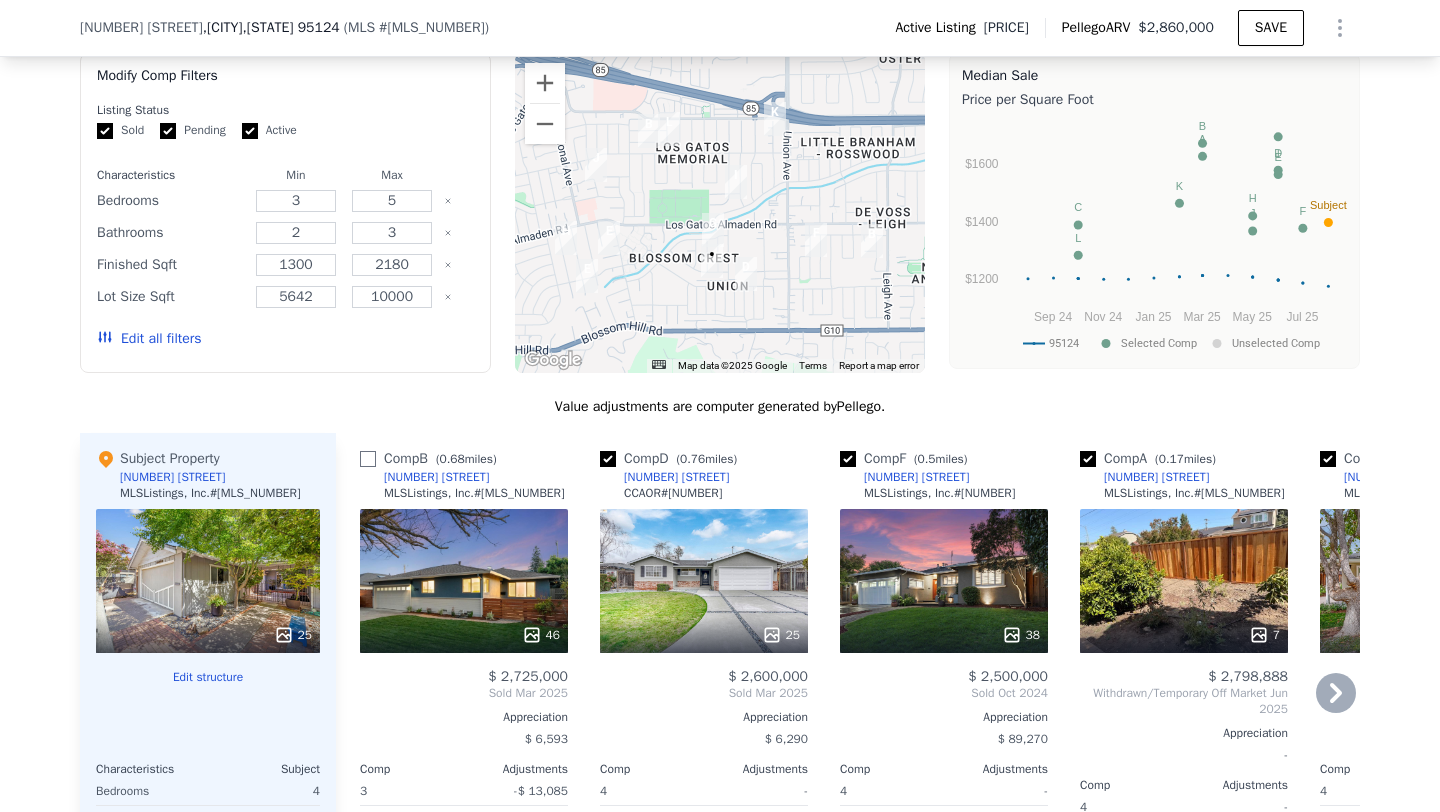 checkbox on "false" 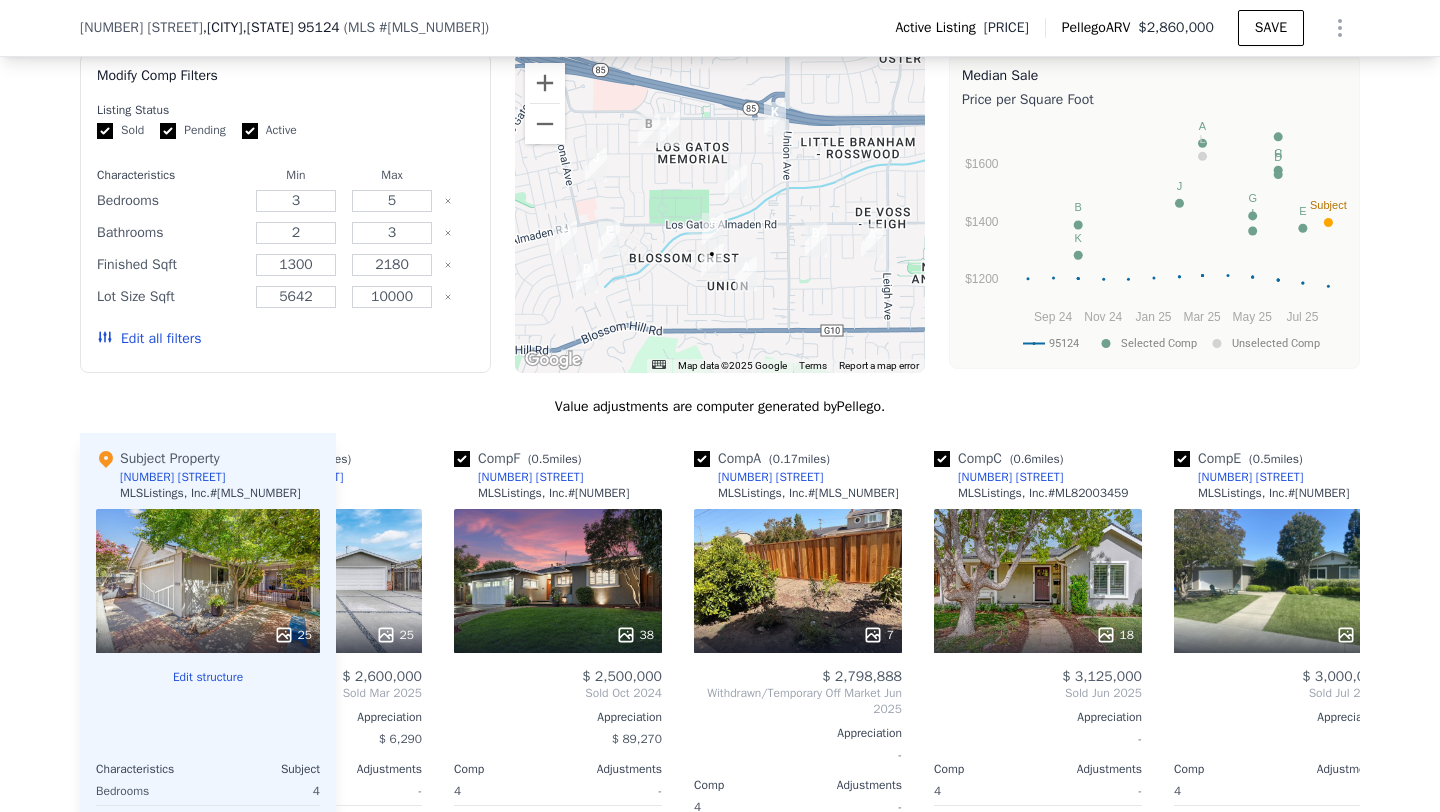 scroll, scrollTop: 0, scrollLeft: 157, axis: horizontal 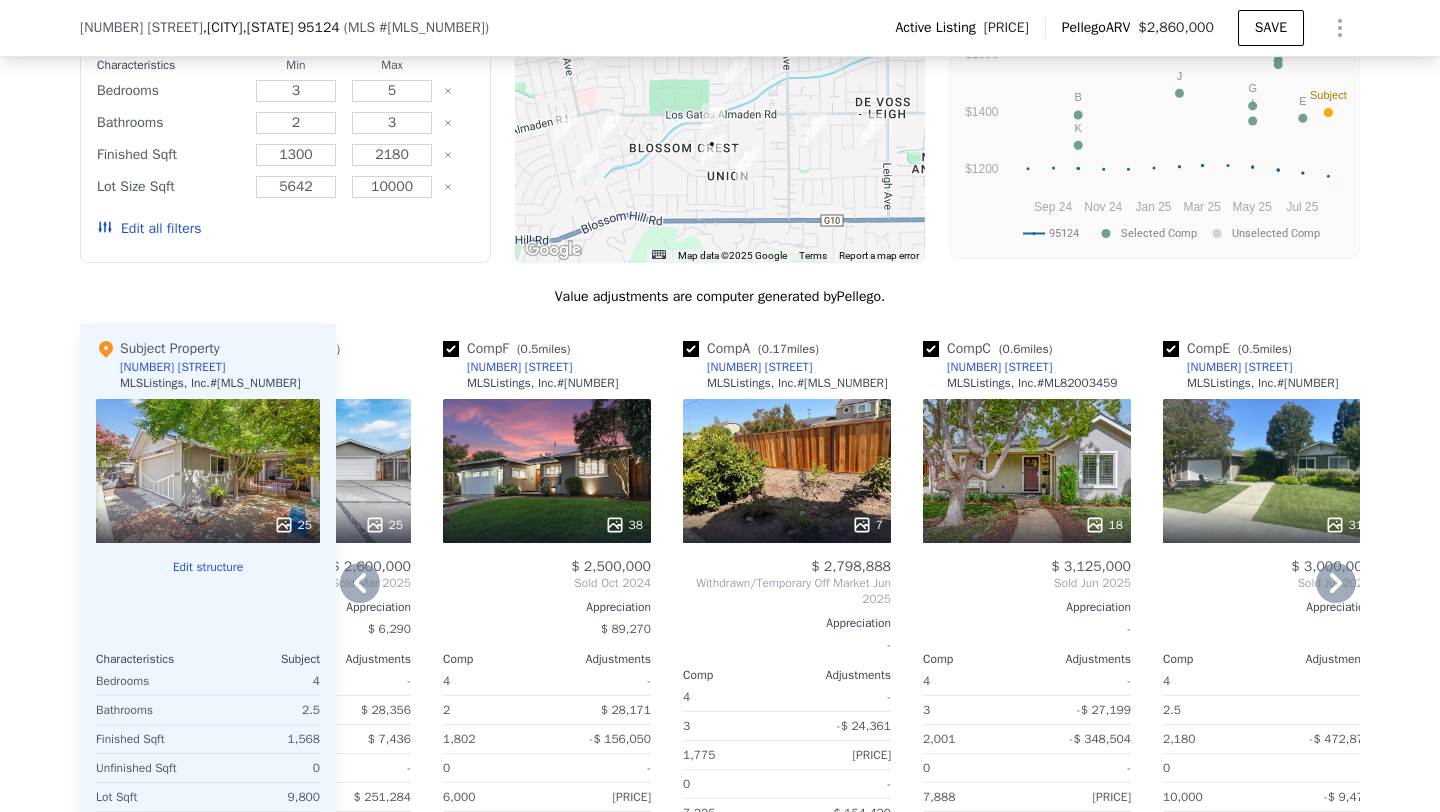 click at bounding box center (691, 349) 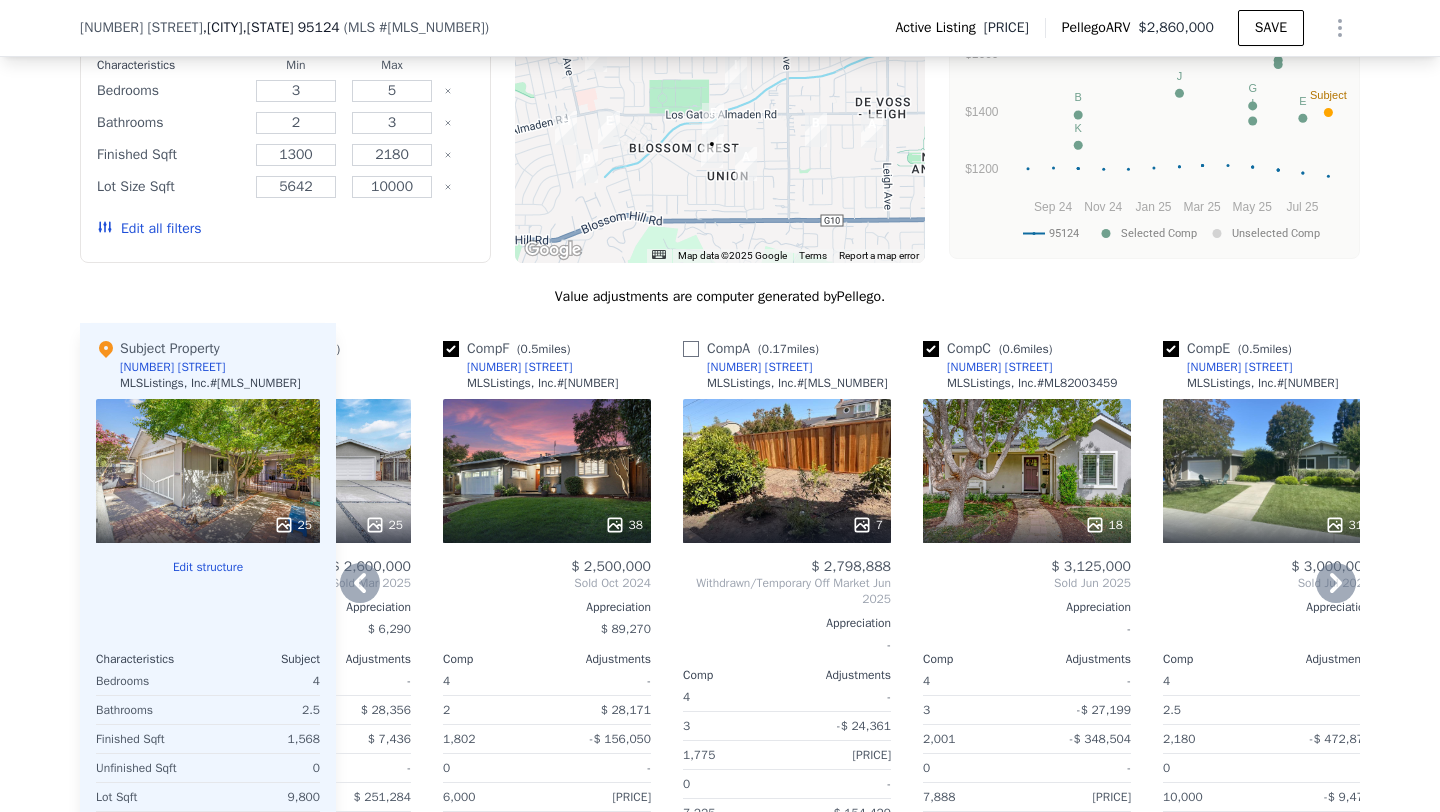 checkbox on "false" 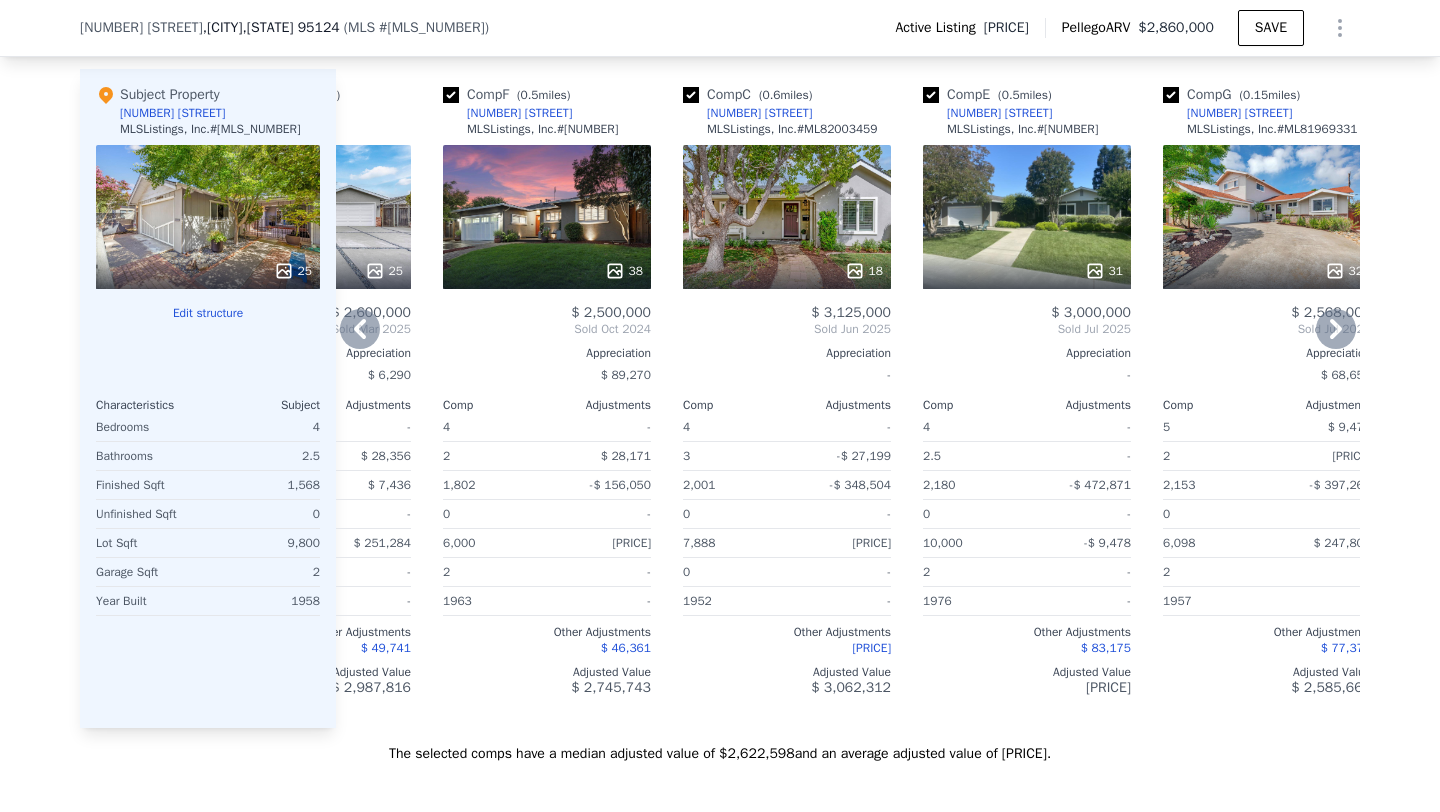 scroll, scrollTop: 2231, scrollLeft: 0, axis: vertical 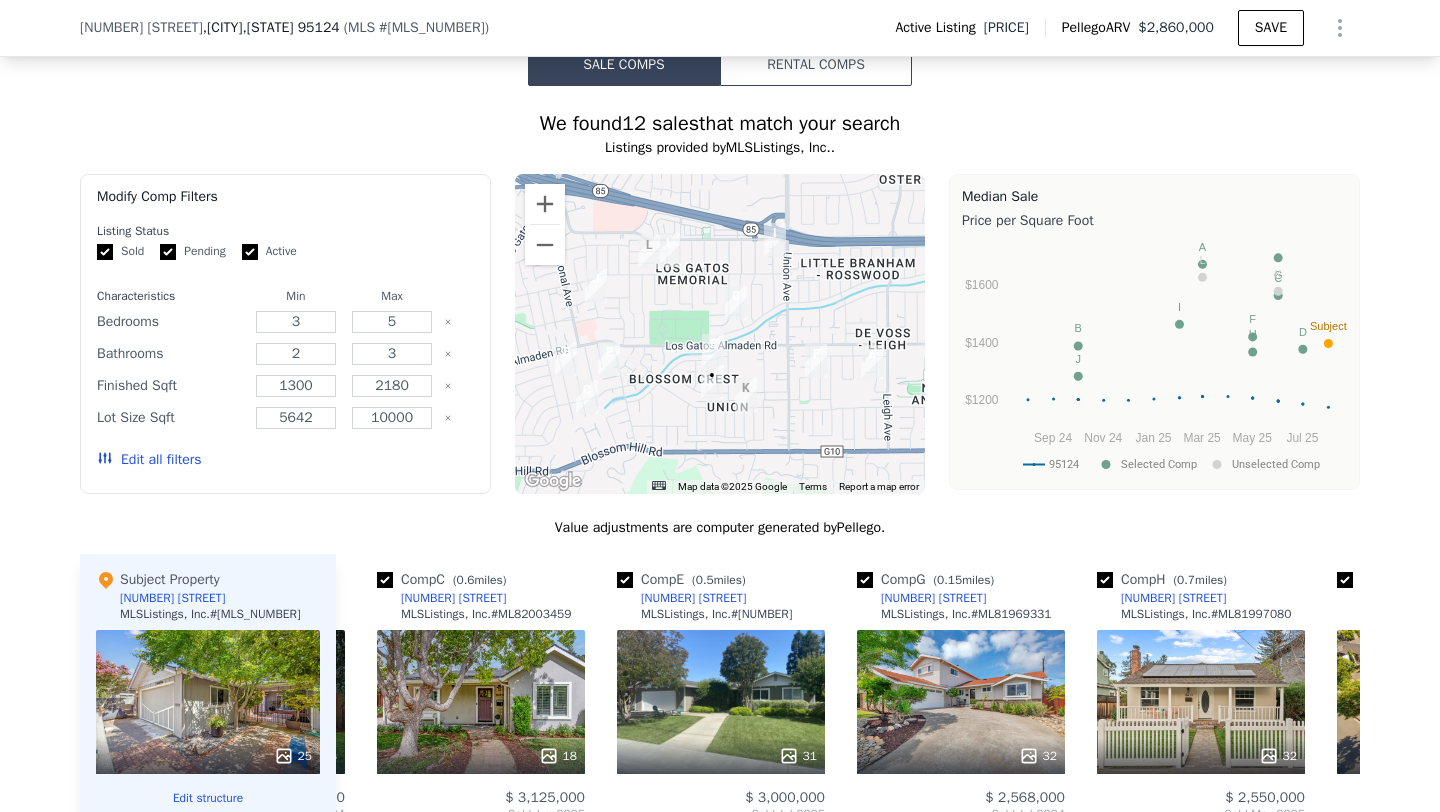 click on "Modify Comp Filters Listing Status Sold Pending Active Characteristics   Min Max Bedrooms 3 5 Bathrooms 2 3 Finished Sqft 1300 2180 Lot Size Sqft 5642 10000 Edit all filters ← Move left → Move right ↑ Move up ↓ Move down + Zoom in - Zoom out Home Jump left by 75% End Jump right by 75% Page Up Jump up by 75% Page Down Jump down by 75% A F E E F G J I L K L • C Map Data Map data ©2025 Google Map data ©2025 Google 500 m  Click to toggle between metric and imperial units Terms Report a map error Median Sale Price per Square Foot 95124 Selected Comp Unselected Comp Sep 24 Nov 24 Jan 25 Mar 25 May 25 Jul 25 $1200 $1400 $1600 B J I A F H C G D Subject L K Month 95124 Selected Comp Unselected Comp Aug 1, 2024 1,201.683 Sep 1, 2024 1,203.994 Oct 1, 2024 1,202.618 Oct 1, 2024 1,202.618 1,387.347 Oct 1, 2024 1,202.618 1,282.799 Nov 1, 2024 1,200.061 Dec 1, 2024 1,200.386 Jan 1, 2025 1,203.88 Feb 1, 2025 1,208.996 Feb 1, 2025 1,208.996 1,462.451 Mar 1, 2025 1,212.927 Mar 1, 2025 1,212.927 1,669.878 1,212.927" at bounding box center (720, 334) 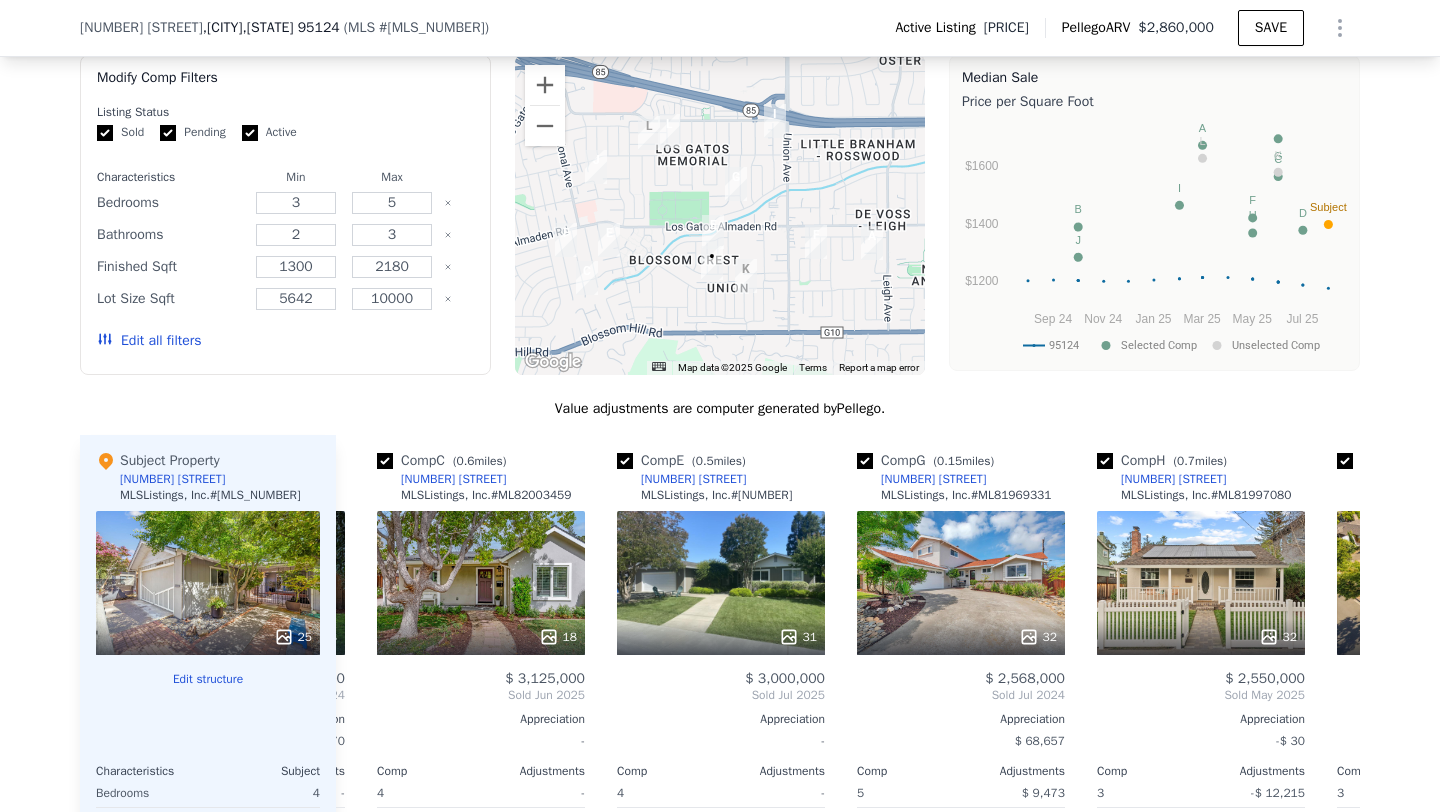 scroll, scrollTop: 1863, scrollLeft: 0, axis: vertical 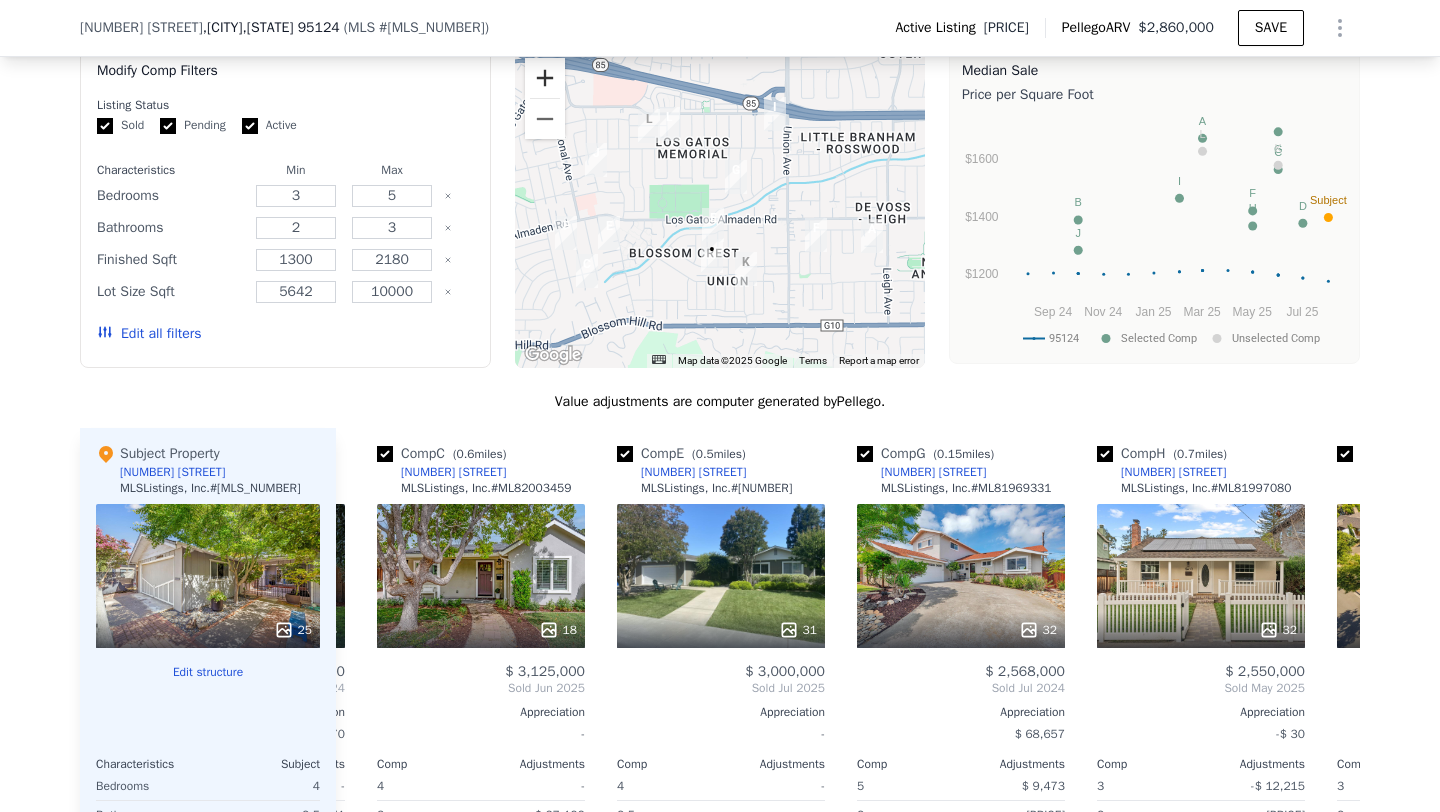 click at bounding box center [545, 78] 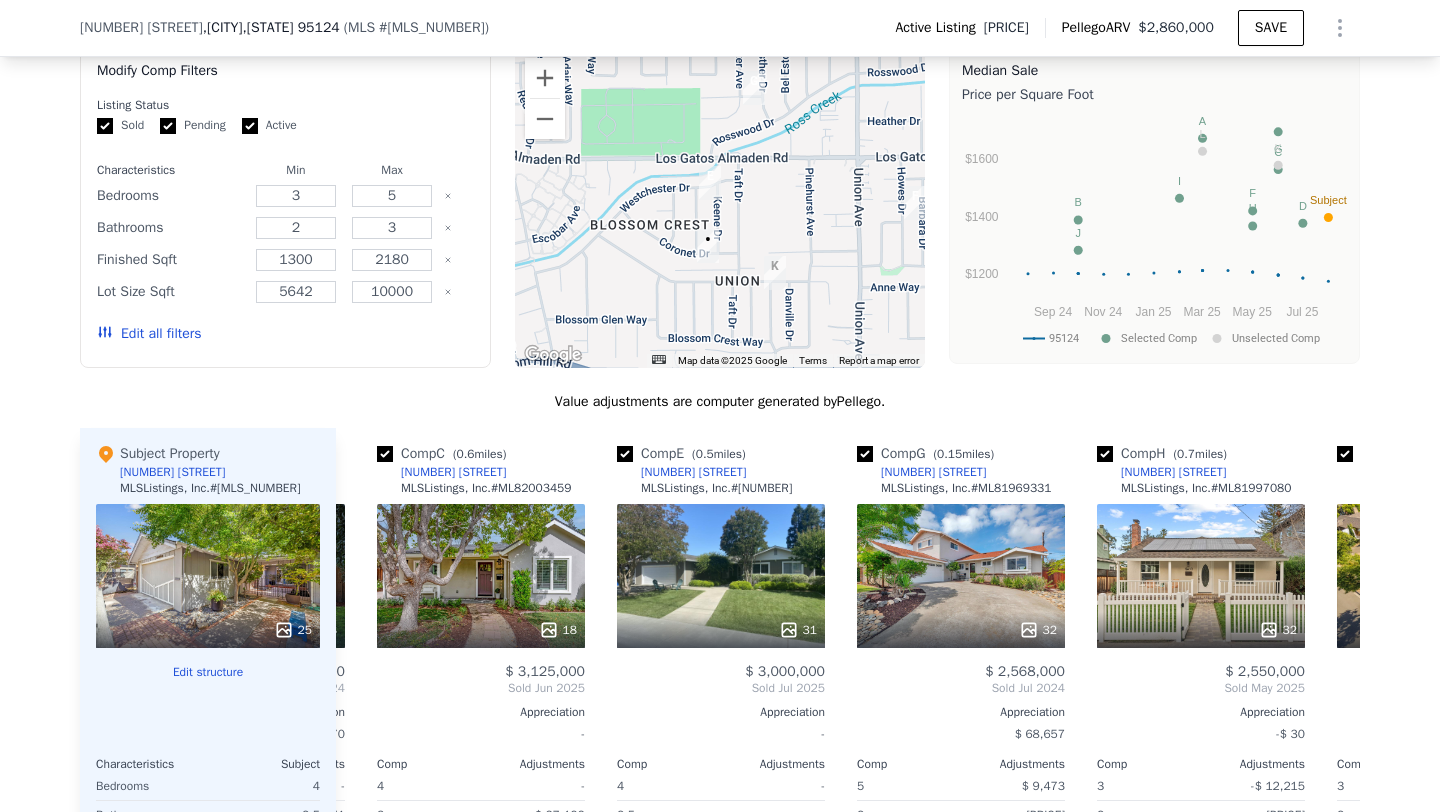 drag, startPoint x: 664, startPoint y: 269, endPoint x: 666, endPoint y: 193, distance: 76.02631 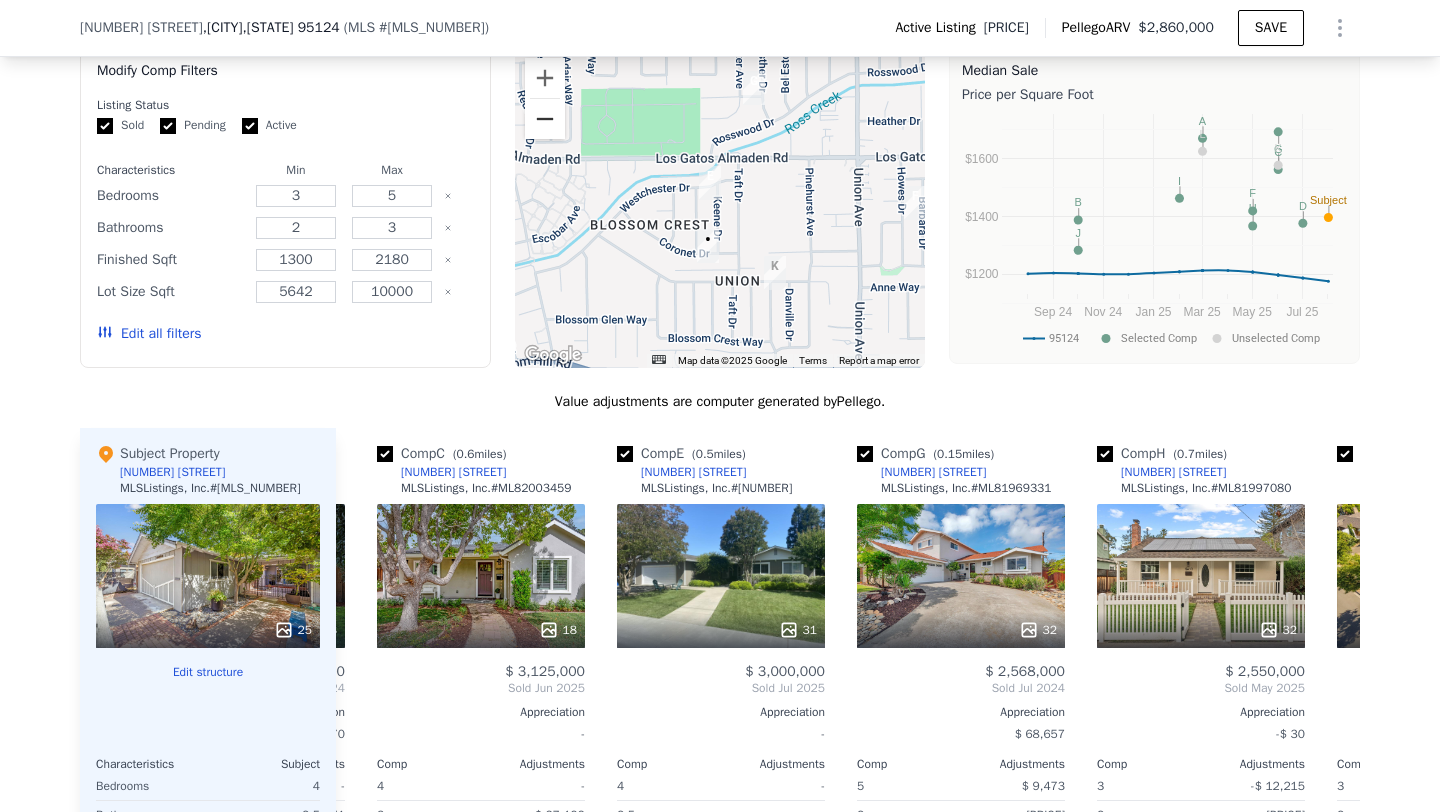 click at bounding box center (545, 119) 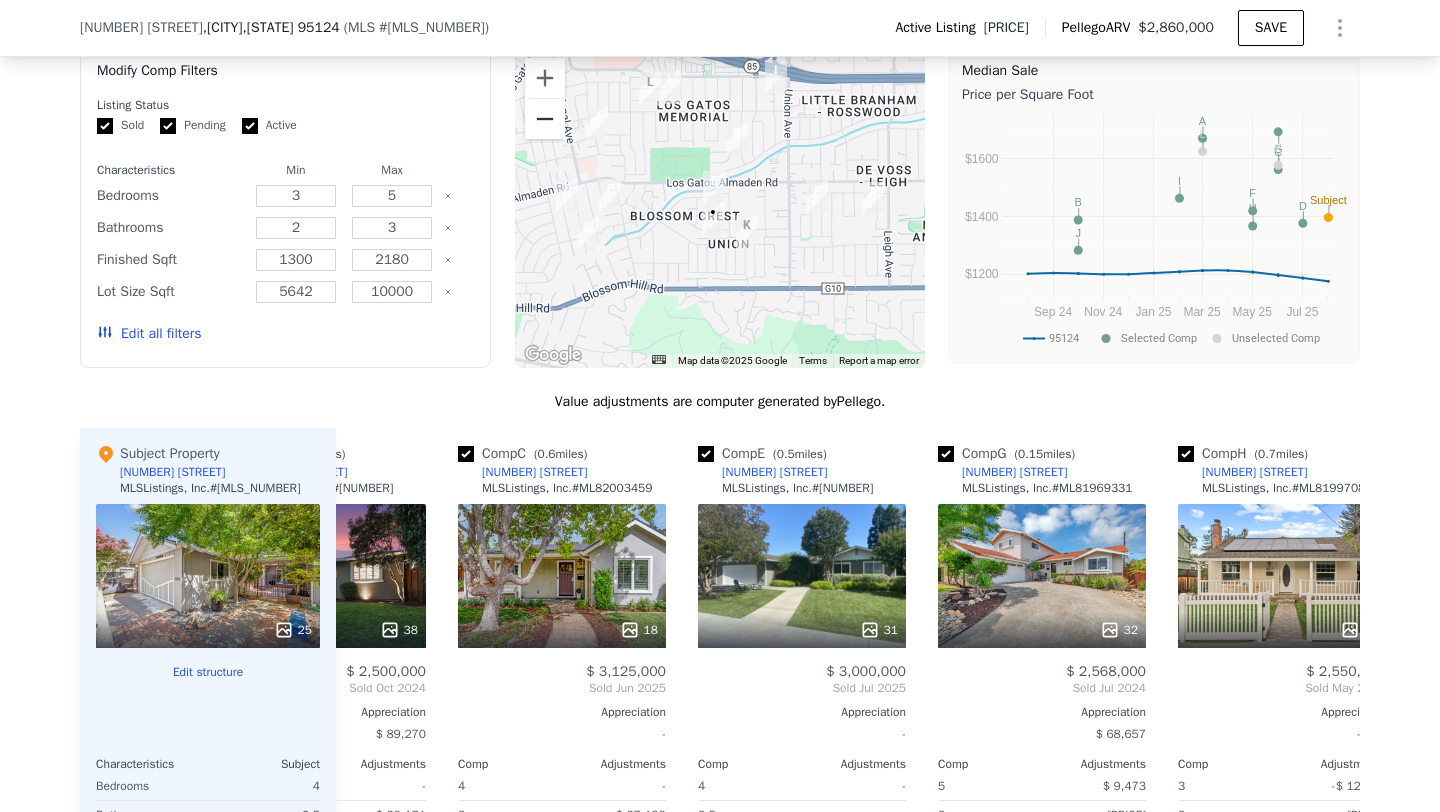 scroll, scrollTop: 0, scrollLeft: 380, axis: horizontal 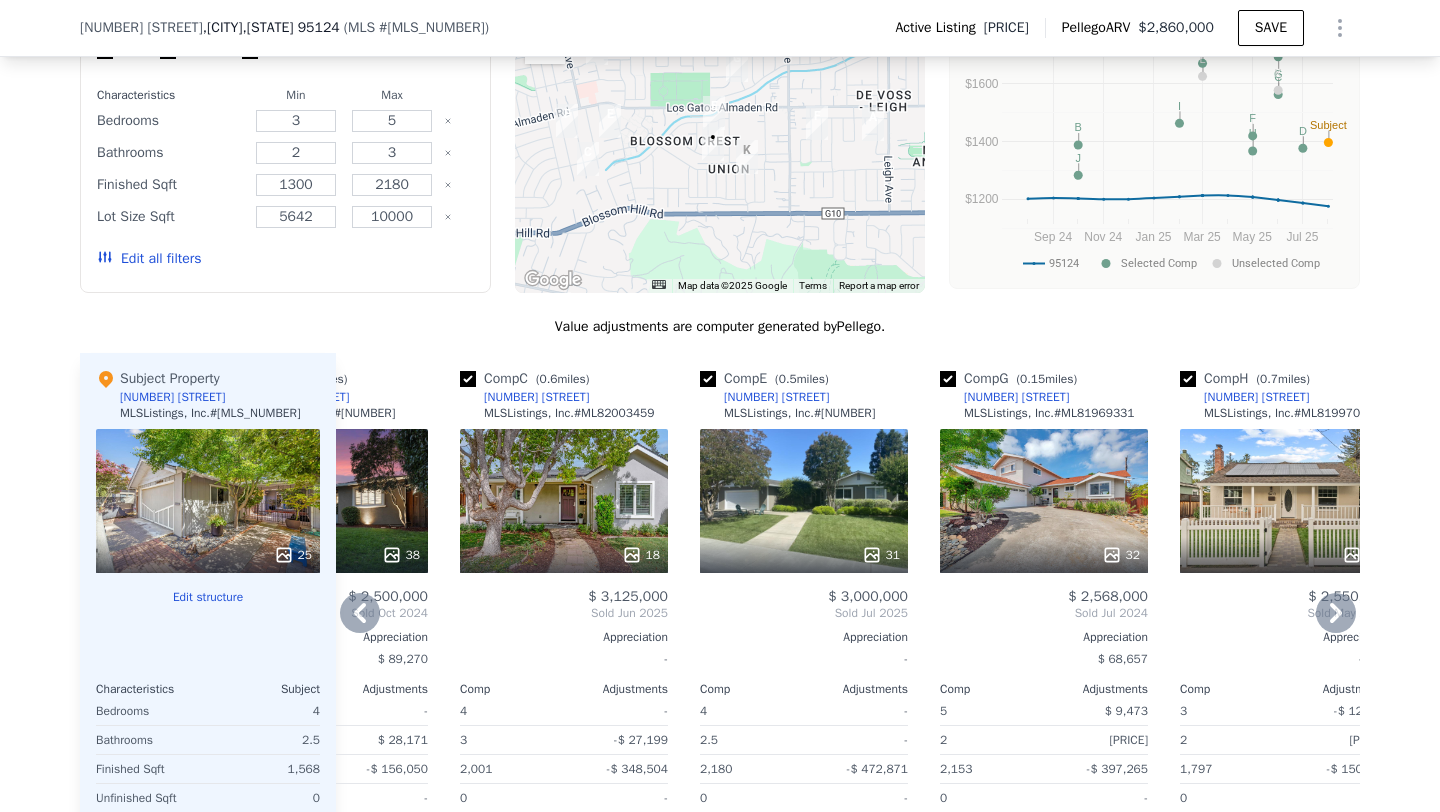 click at bounding box center [468, 379] 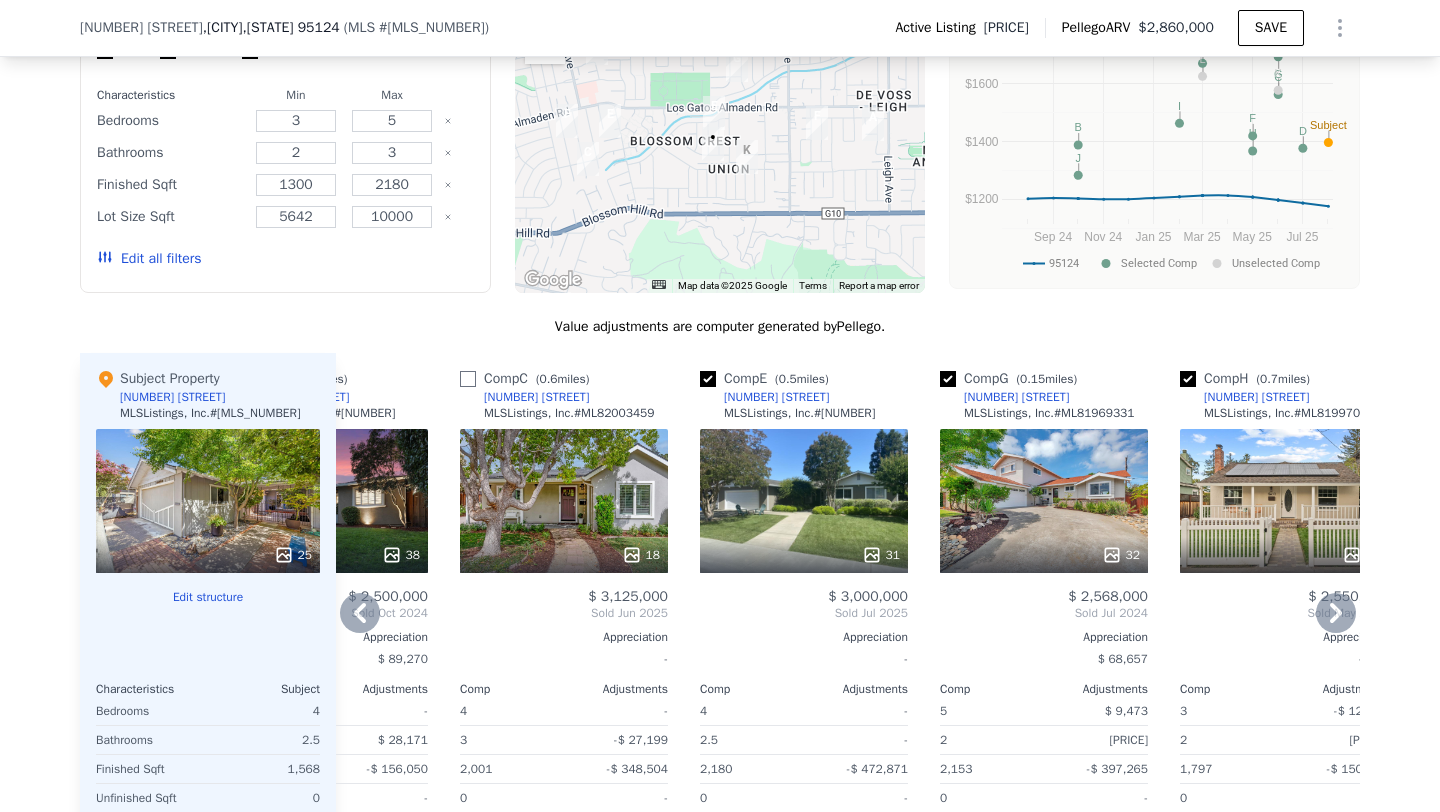 checkbox on "false" 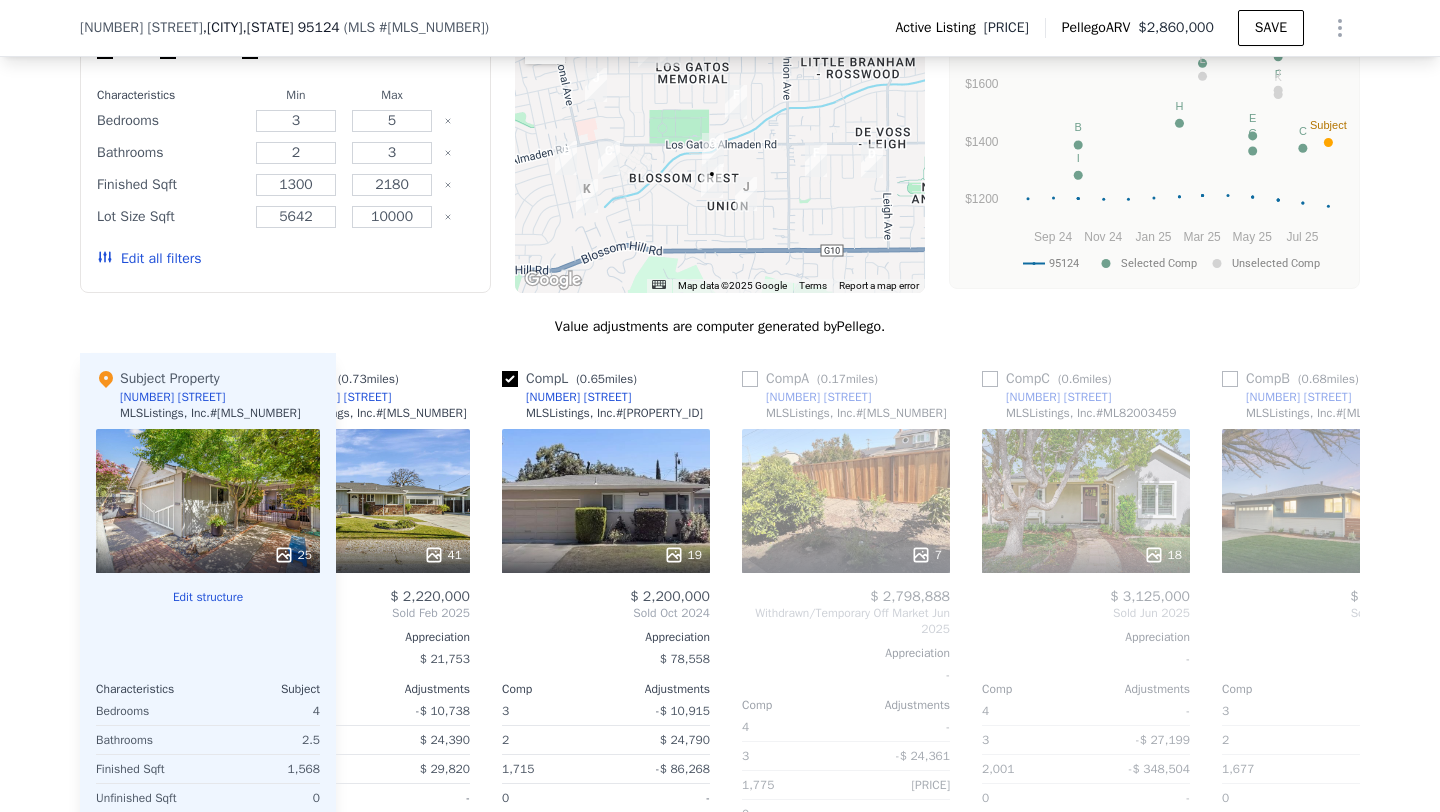 scroll, scrollTop: 0, scrollLeft: 1808, axis: horizontal 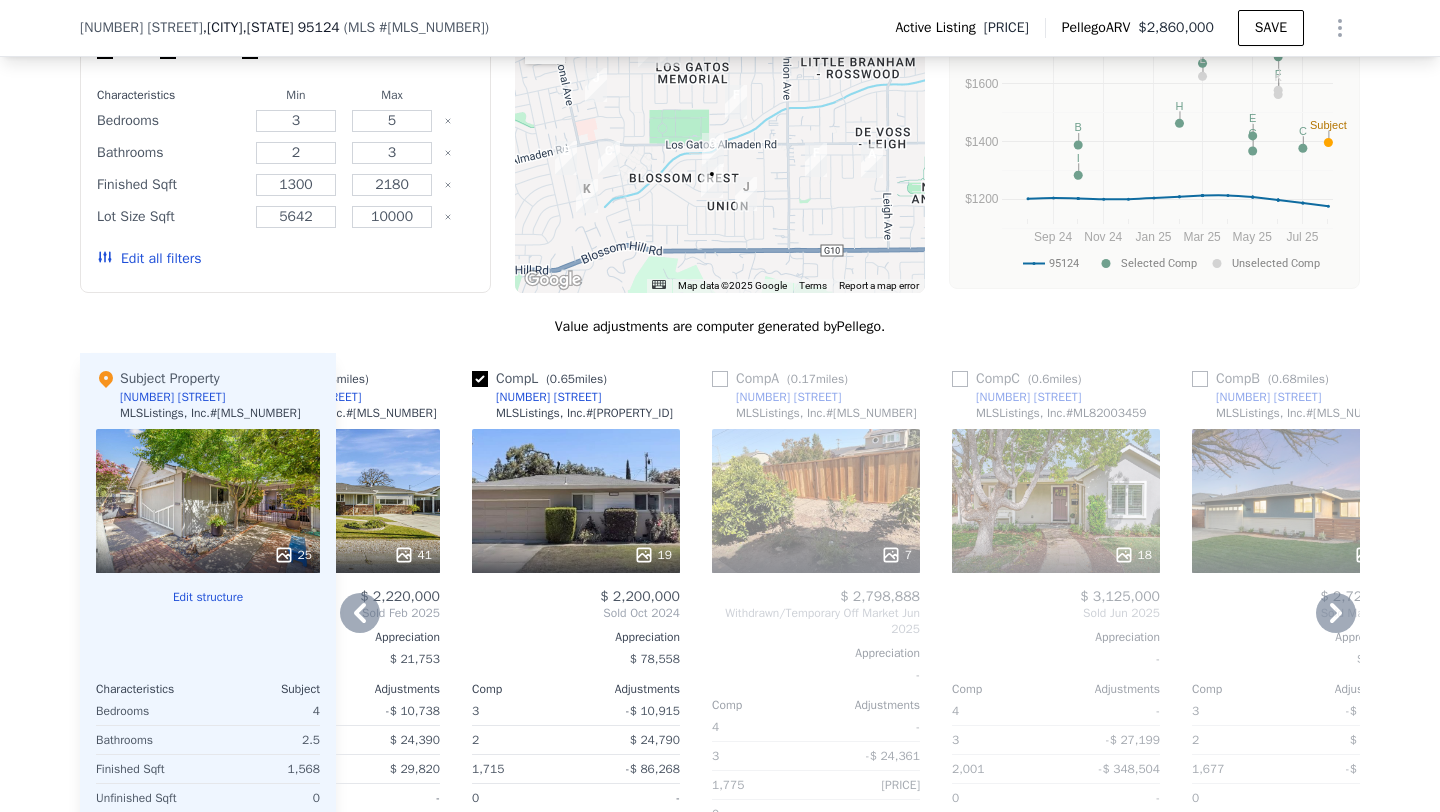 click at bounding box center [960, 379] 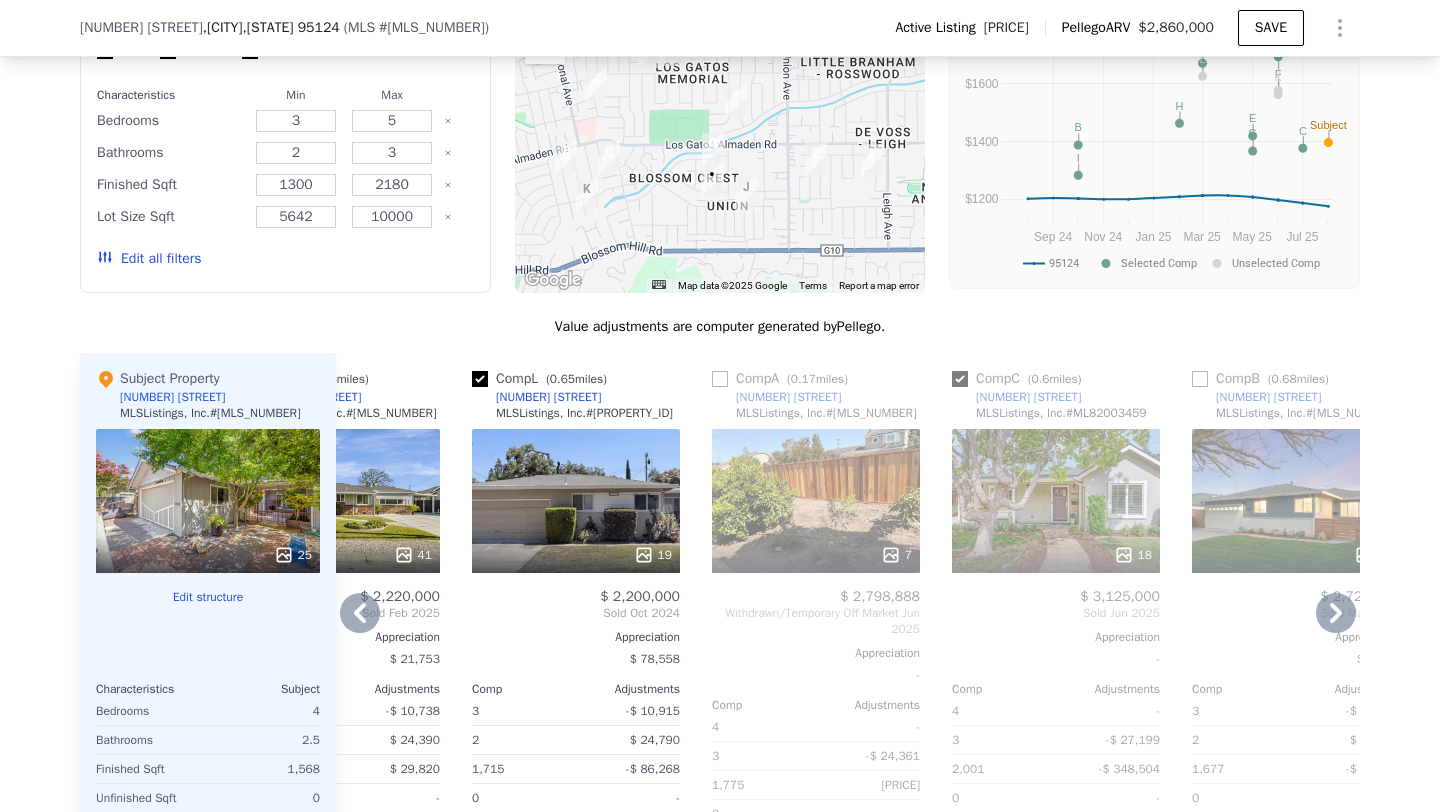 checkbox on "true" 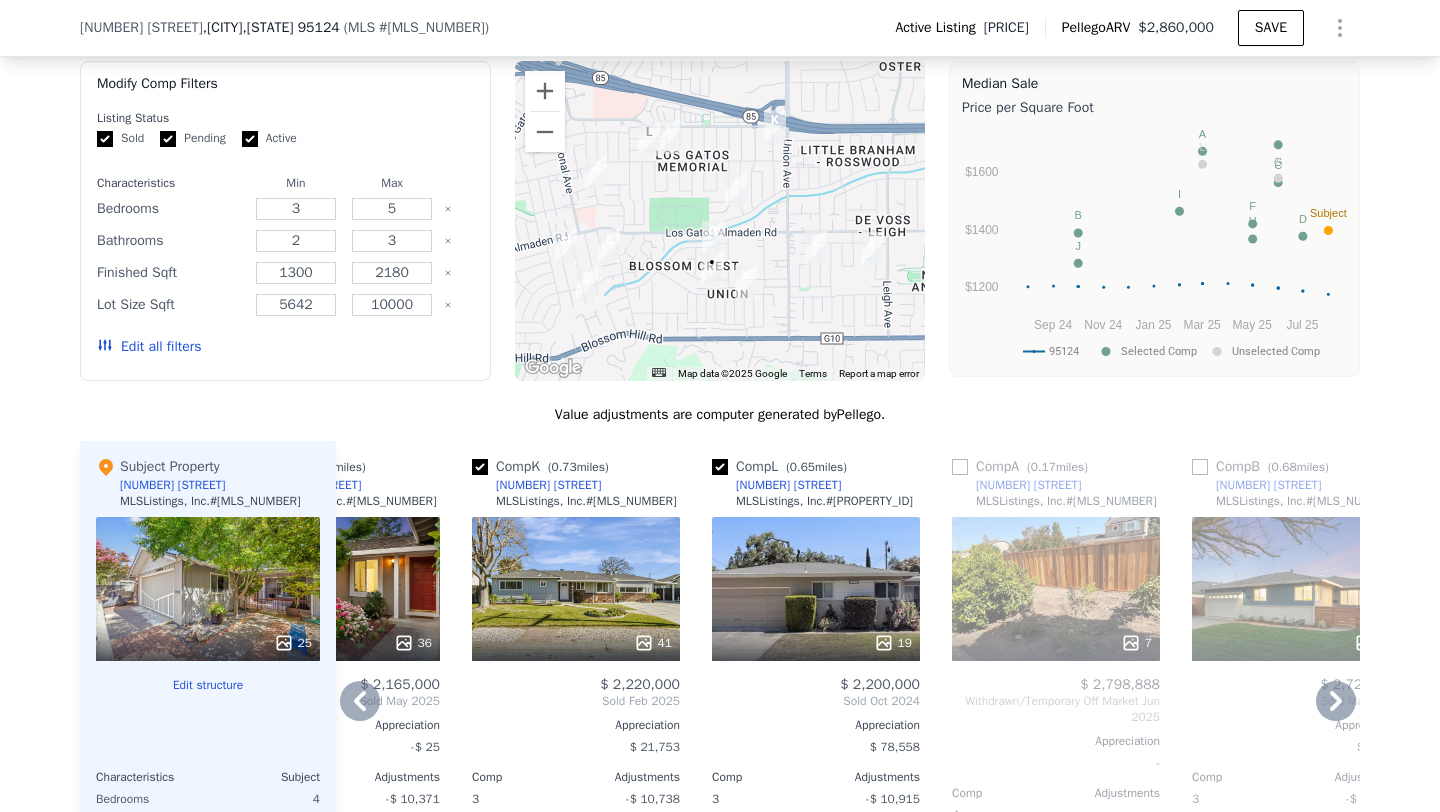 scroll, scrollTop: 1854, scrollLeft: 0, axis: vertical 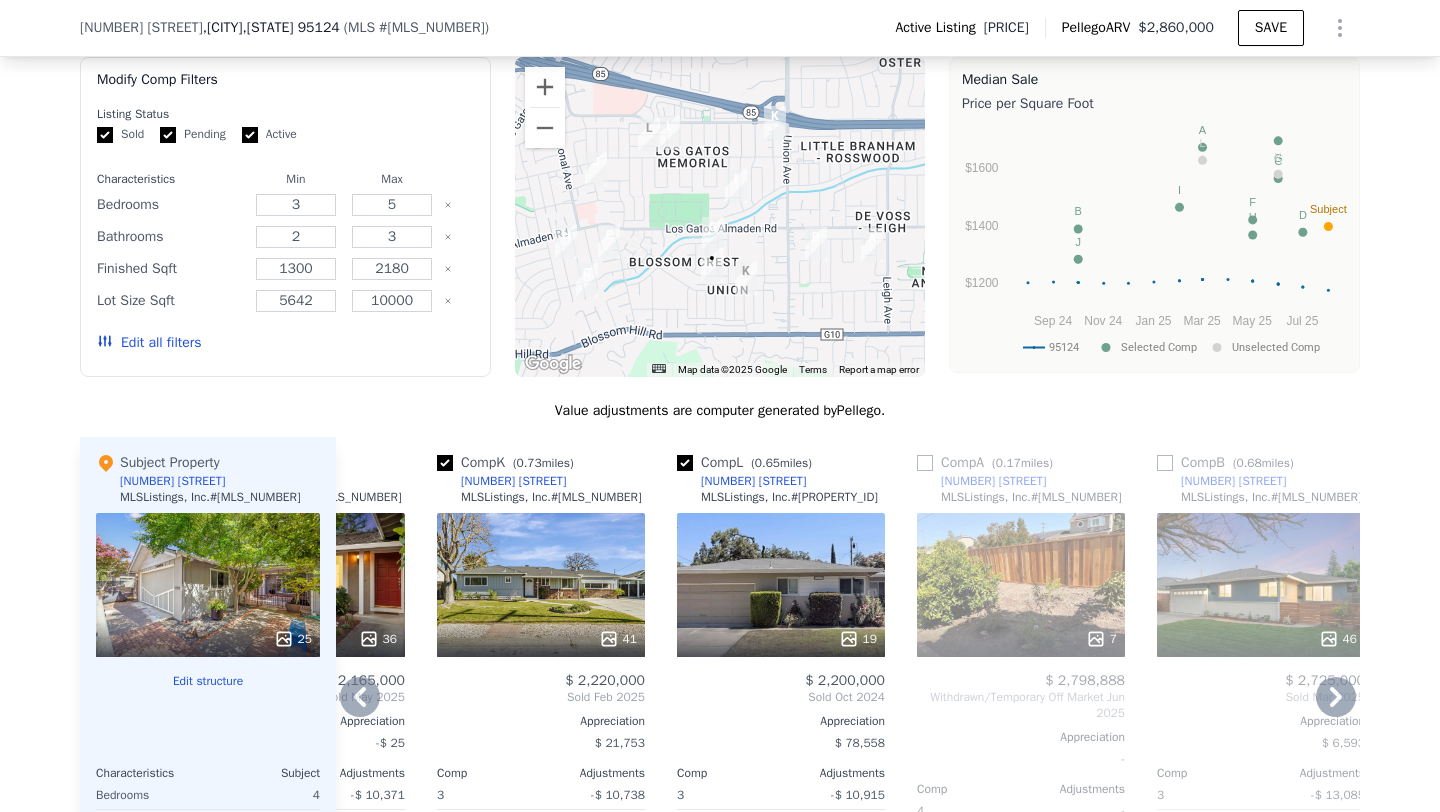 click at bounding box center (925, 463) 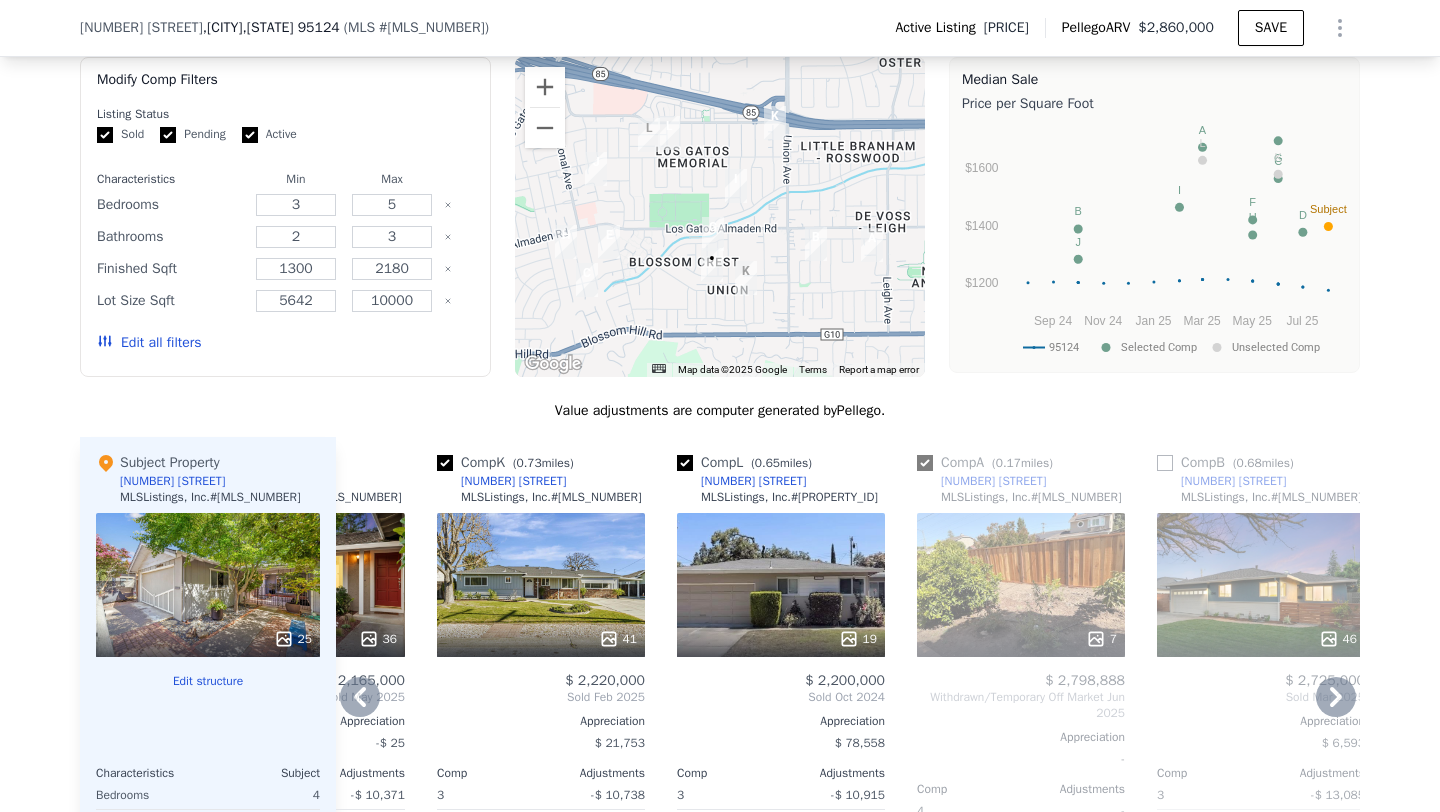 checkbox on "true" 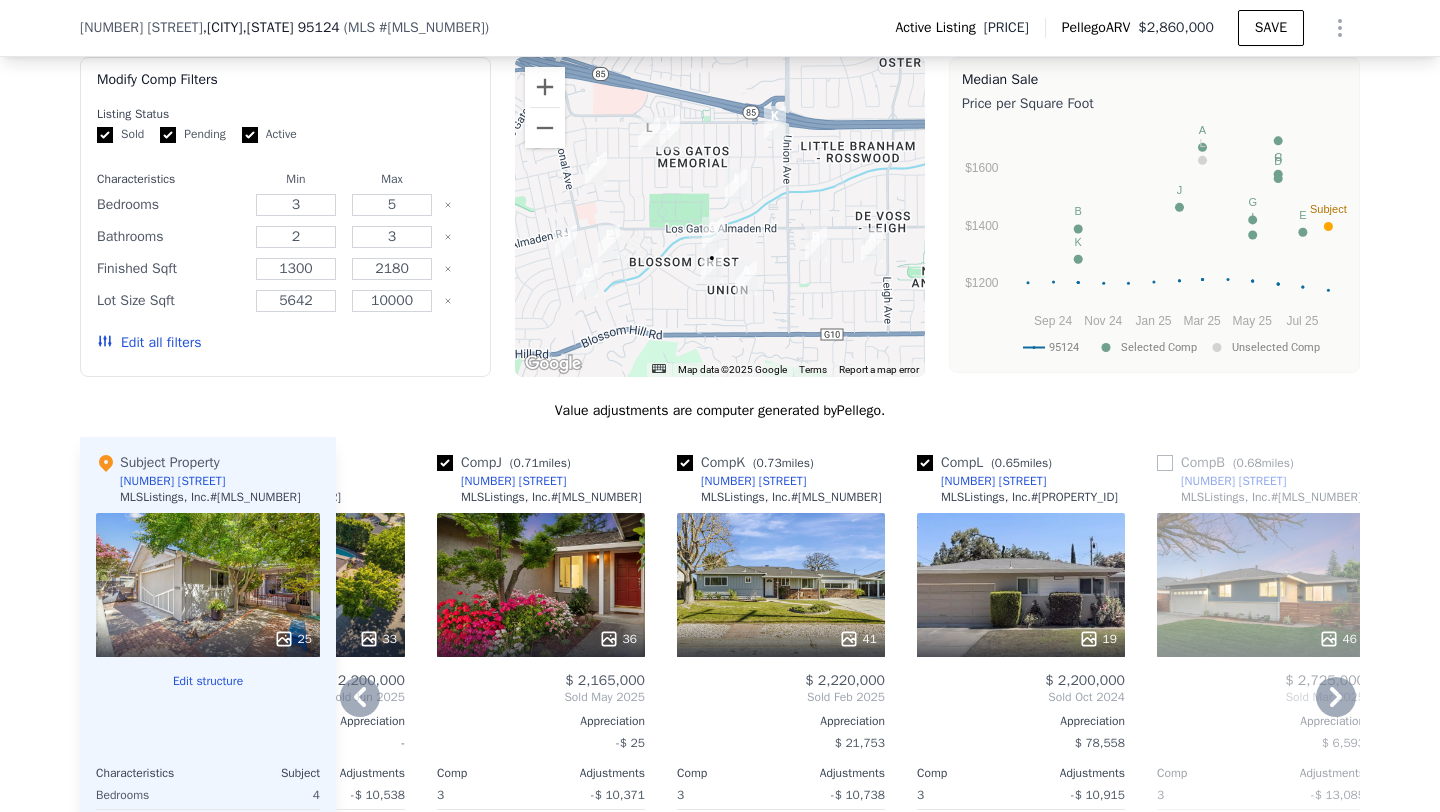click at bounding box center [1165, 463] 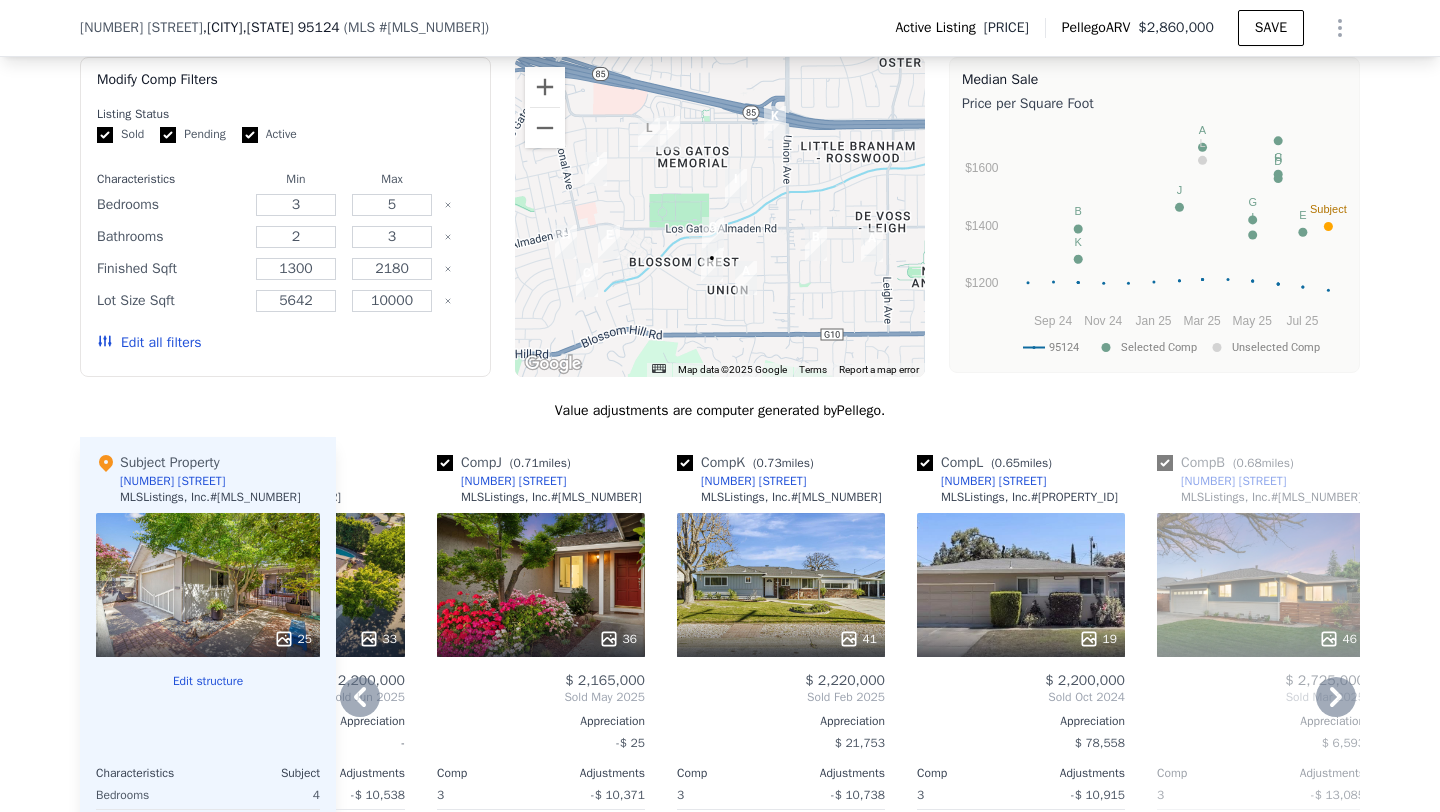 checkbox on "true" 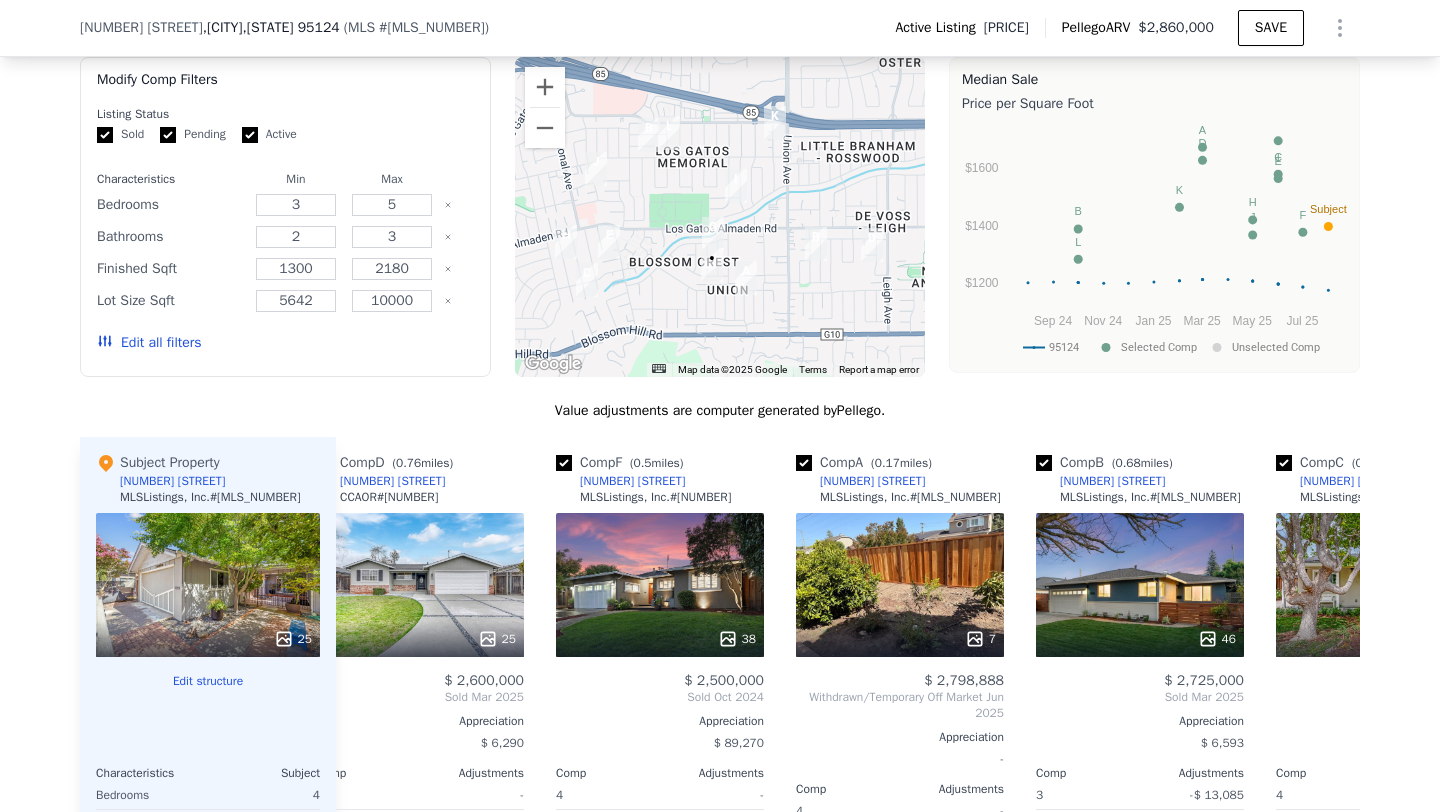 scroll, scrollTop: 0, scrollLeft: 0, axis: both 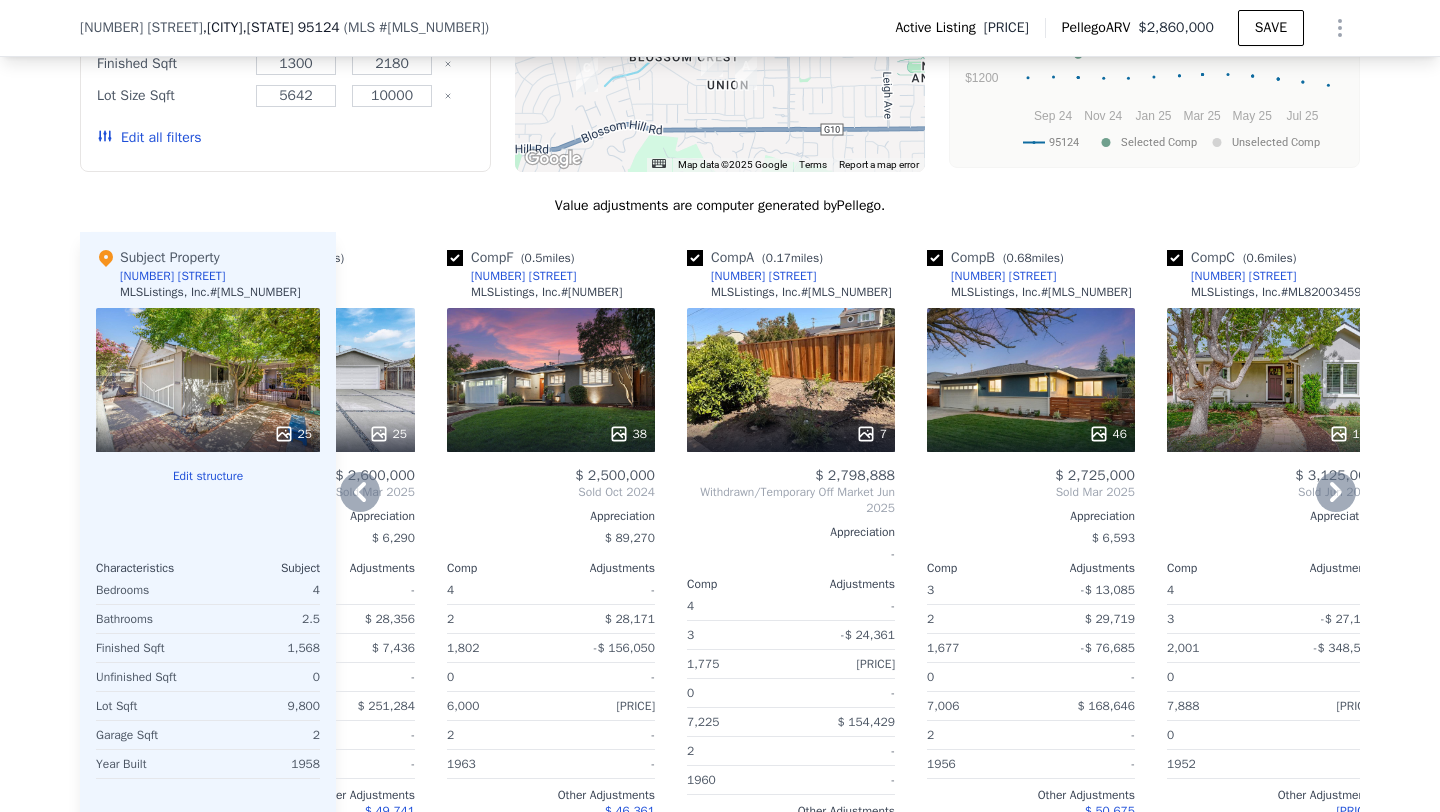 click on "46" at bounding box center [1031, 380] 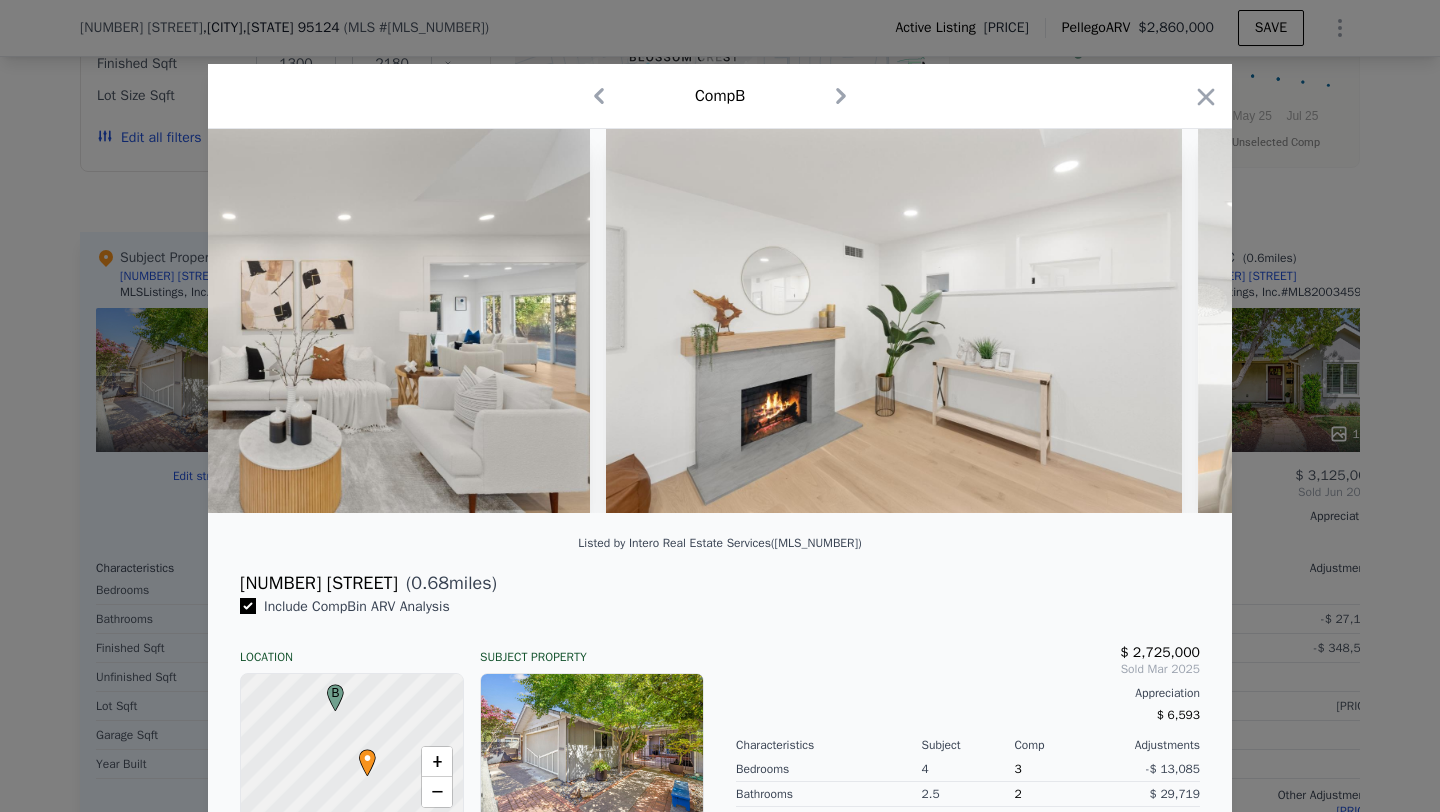 scroll, scrollTop: 0, scrollLeft: 5828, axis: horizontal 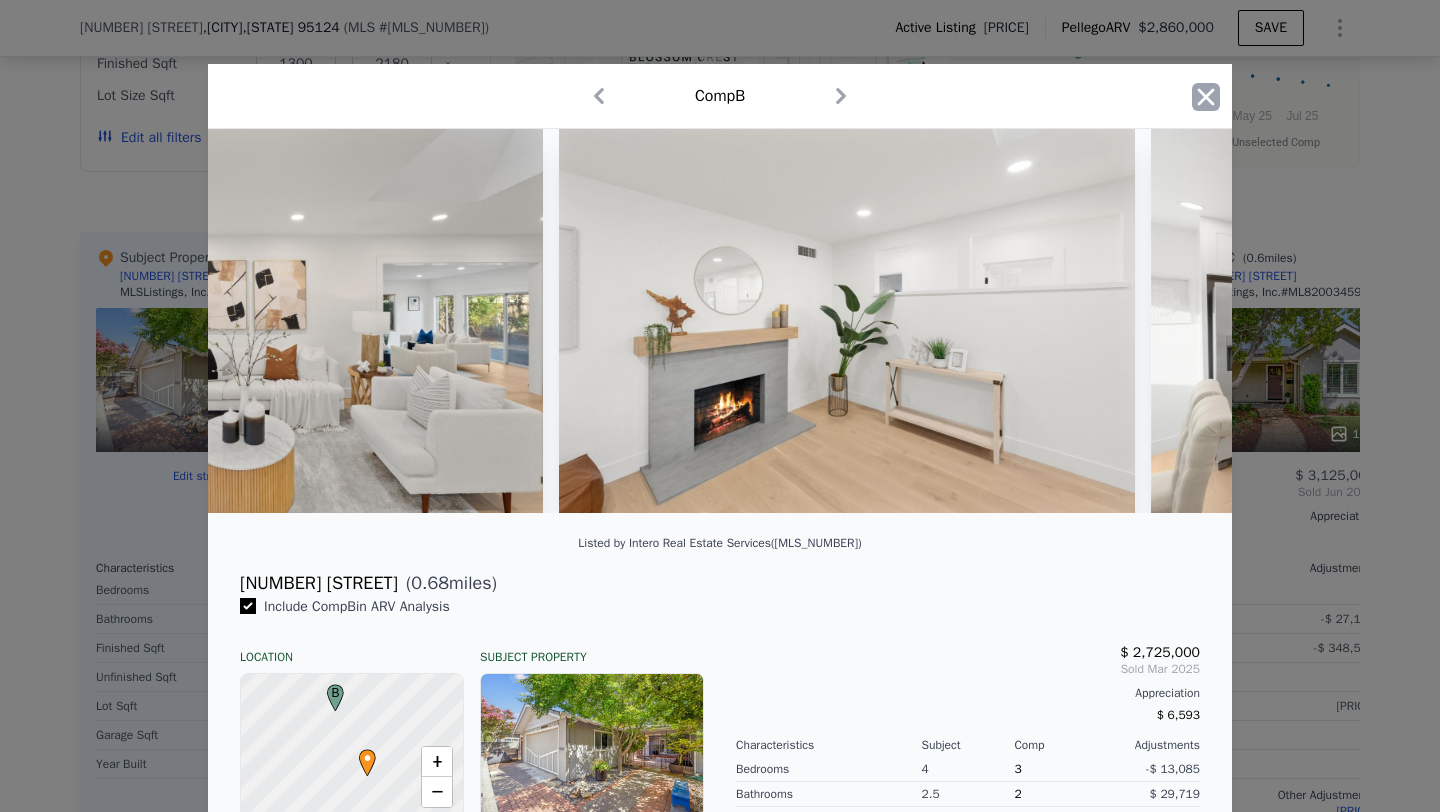 click 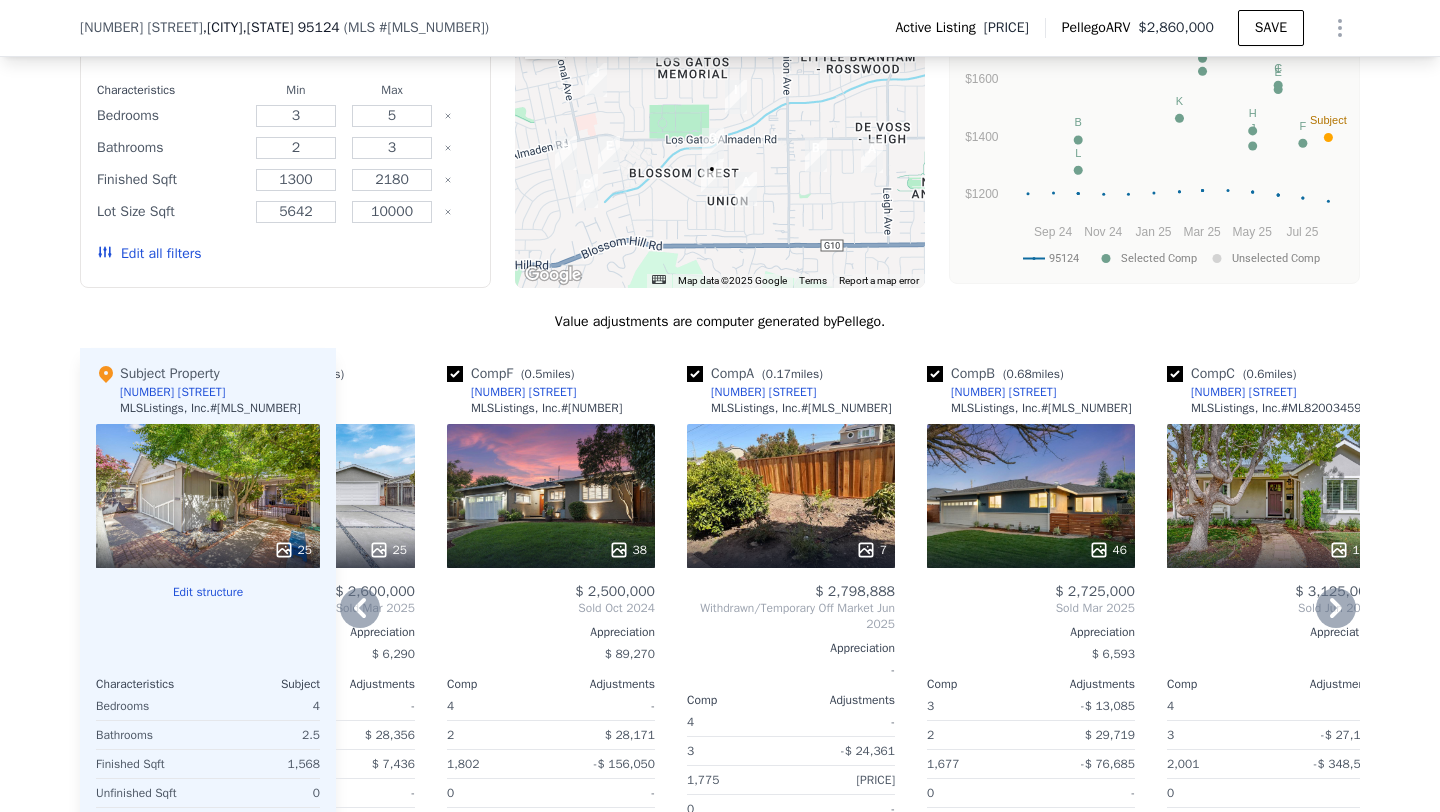 scroll, scrollTop: 1940, scrollLeft: 0, axis: vertical 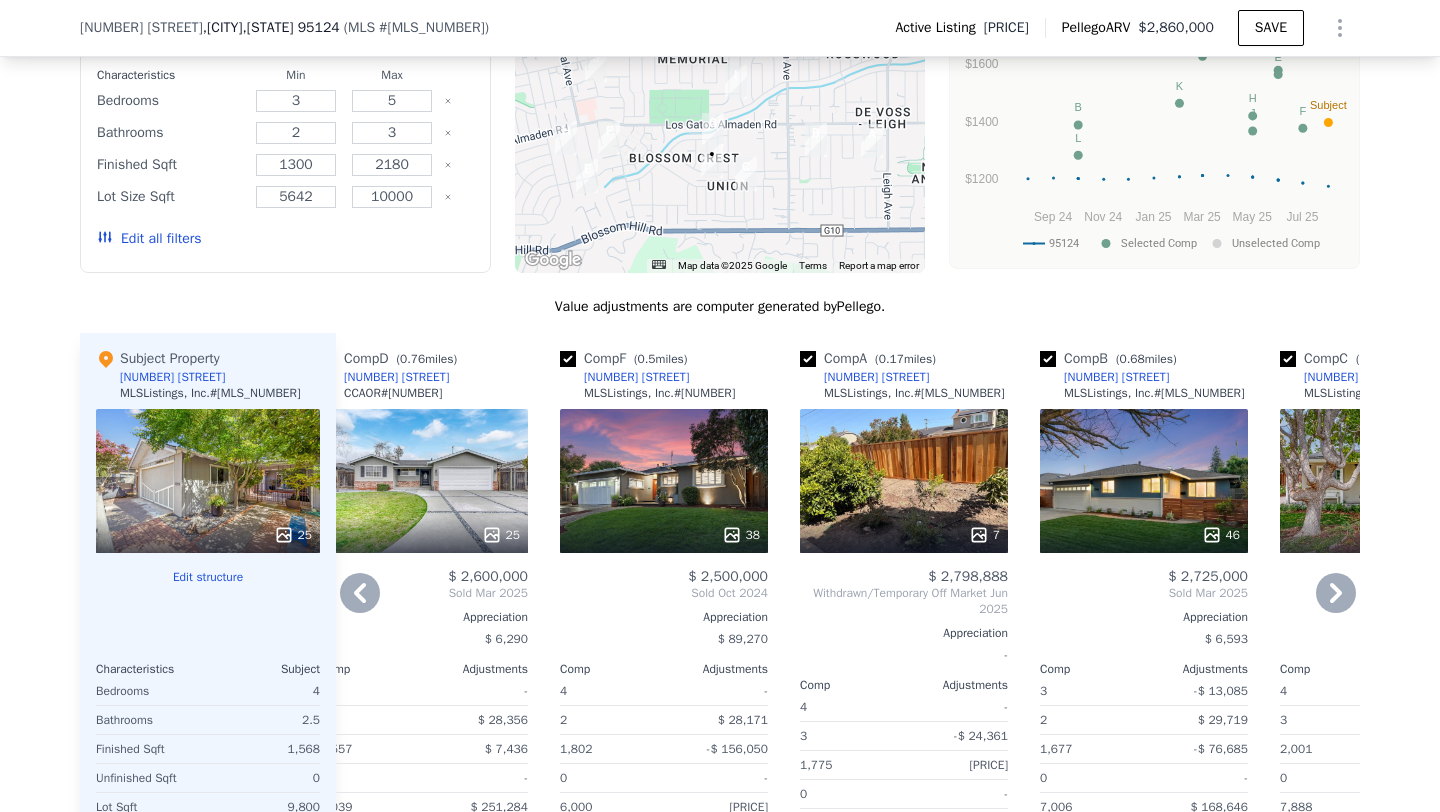 click on "38" at bounding box center [664, 481] 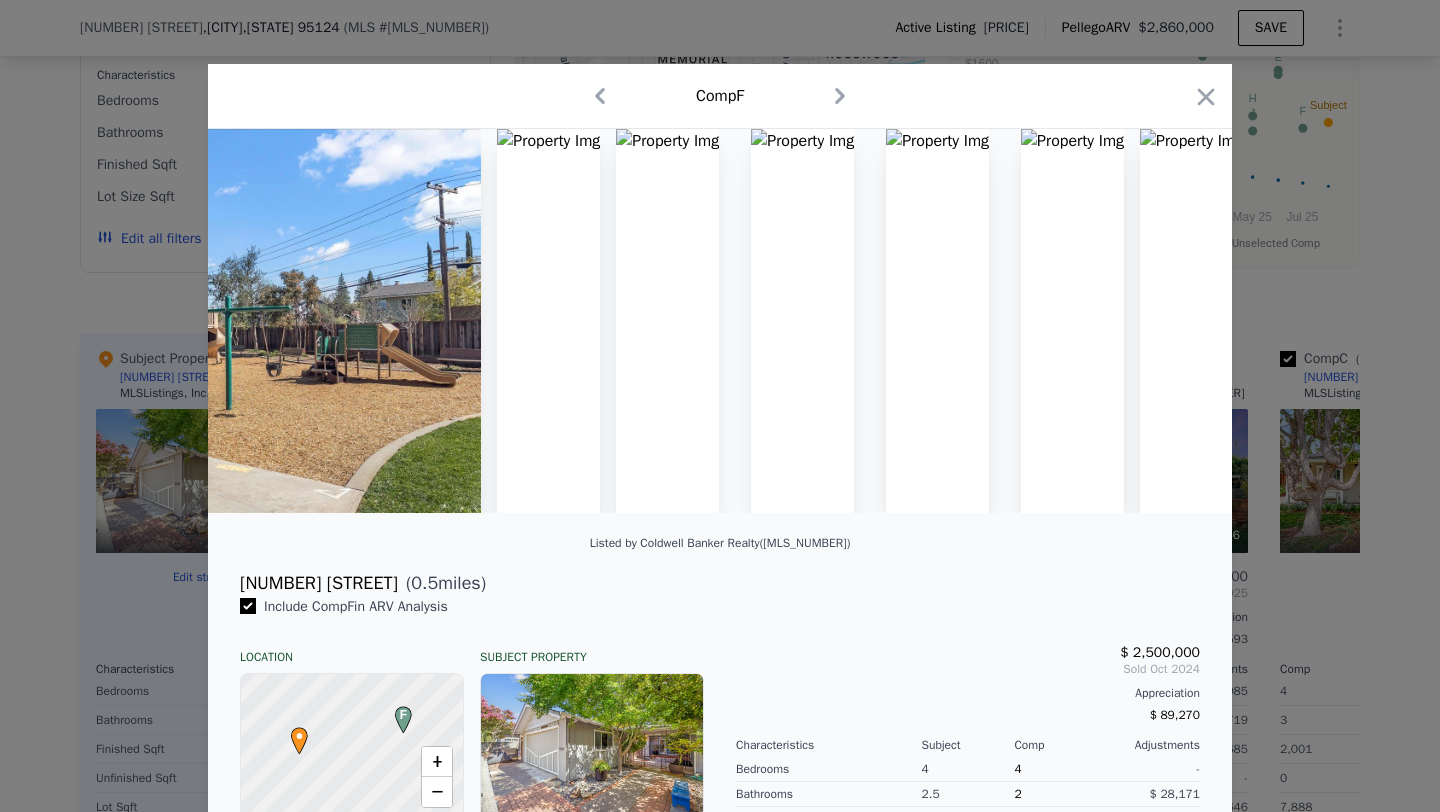 scroll, scrollTop: 0, scrollLeft: 4916, axis: horizontal 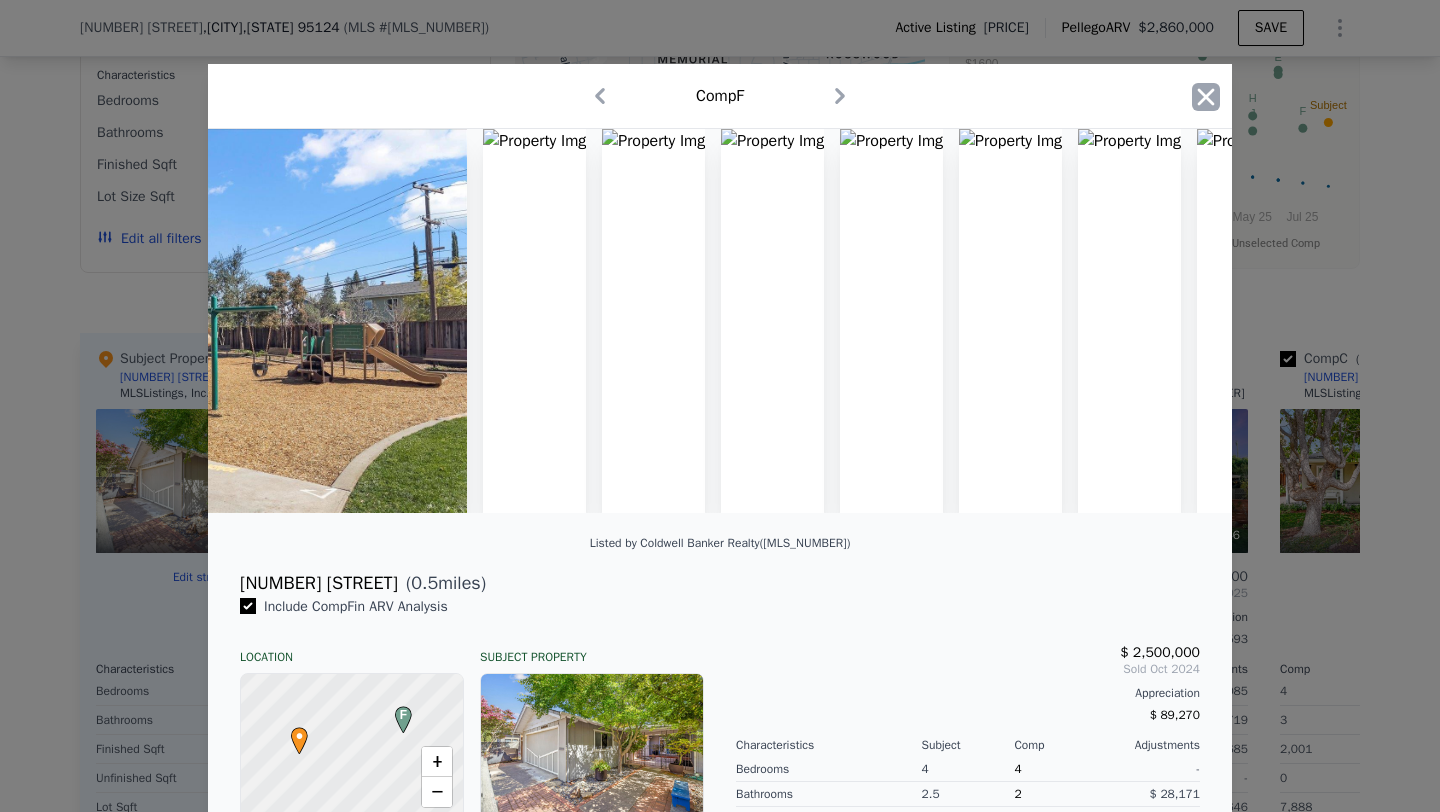 click 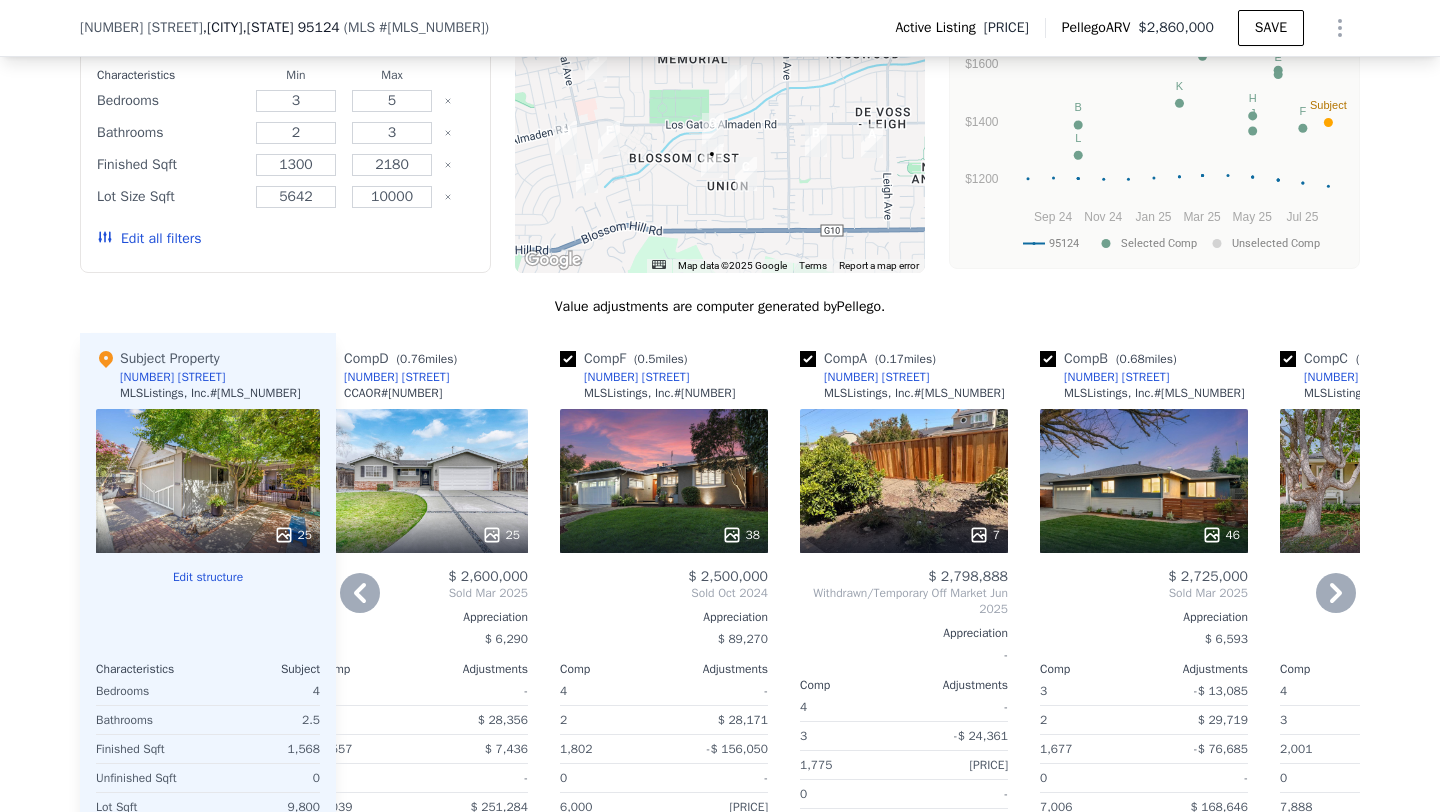 click at bounding box center [568, 359] 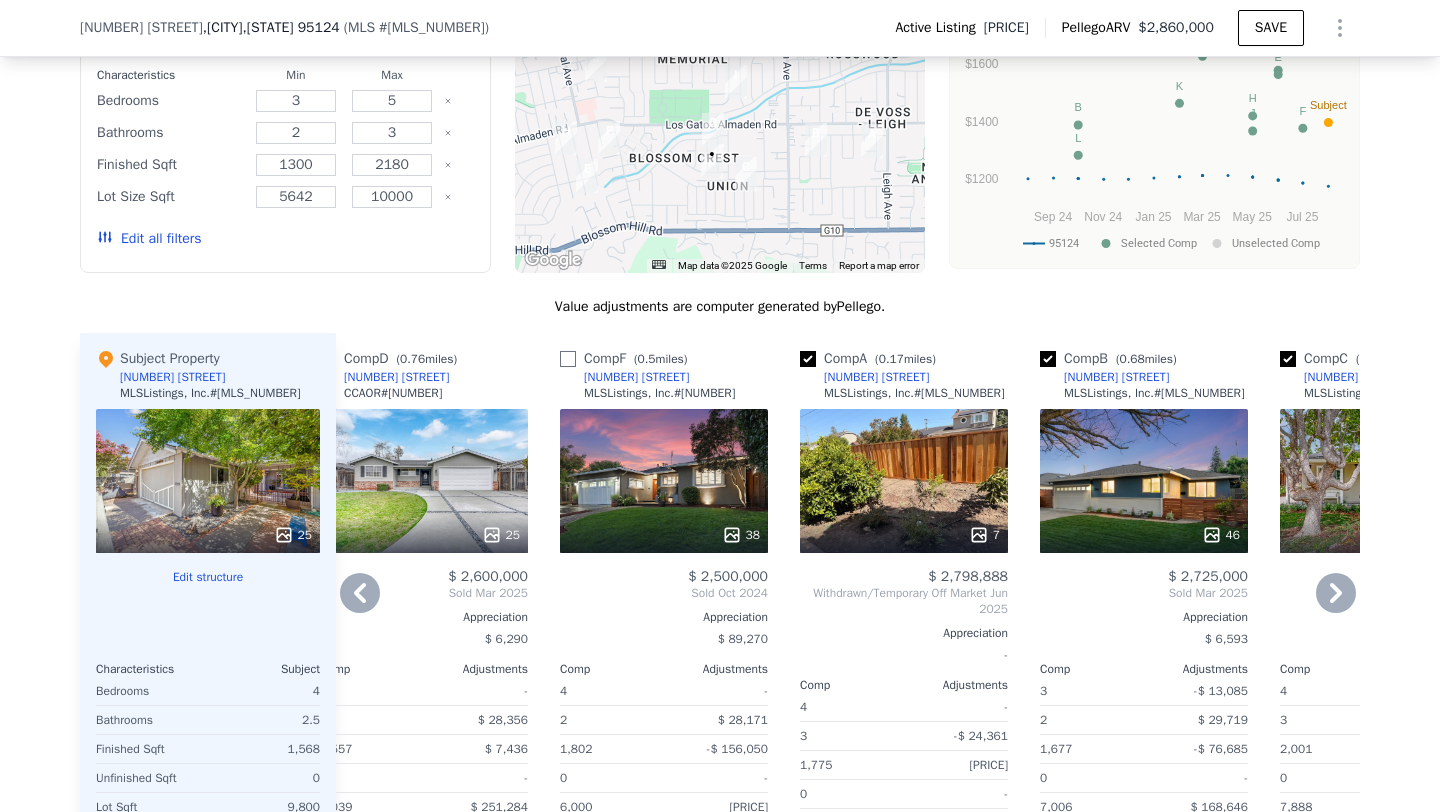 checkbox on "false" 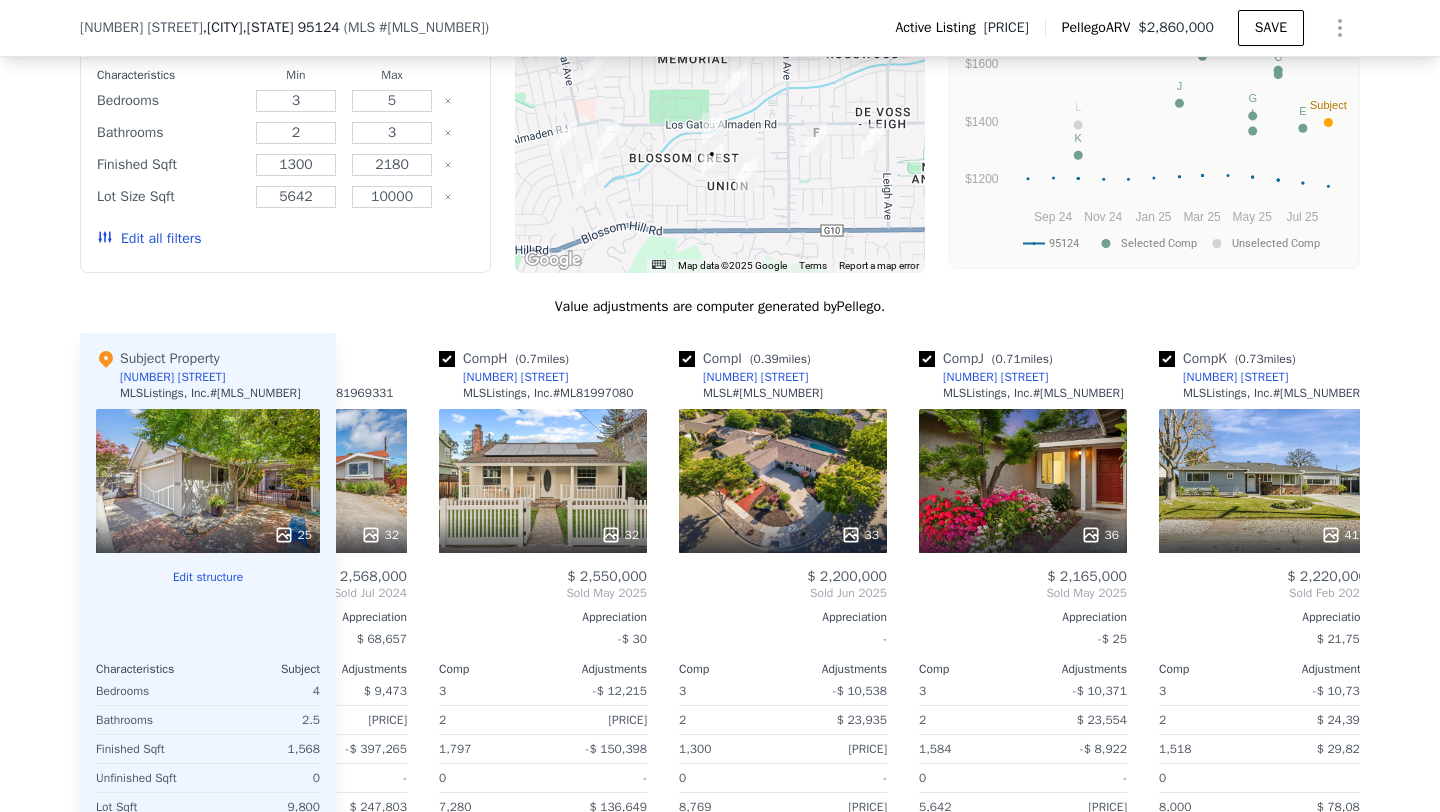 scroll, scrollTop: 0, scrollLeft: 1904, axis: horizontal 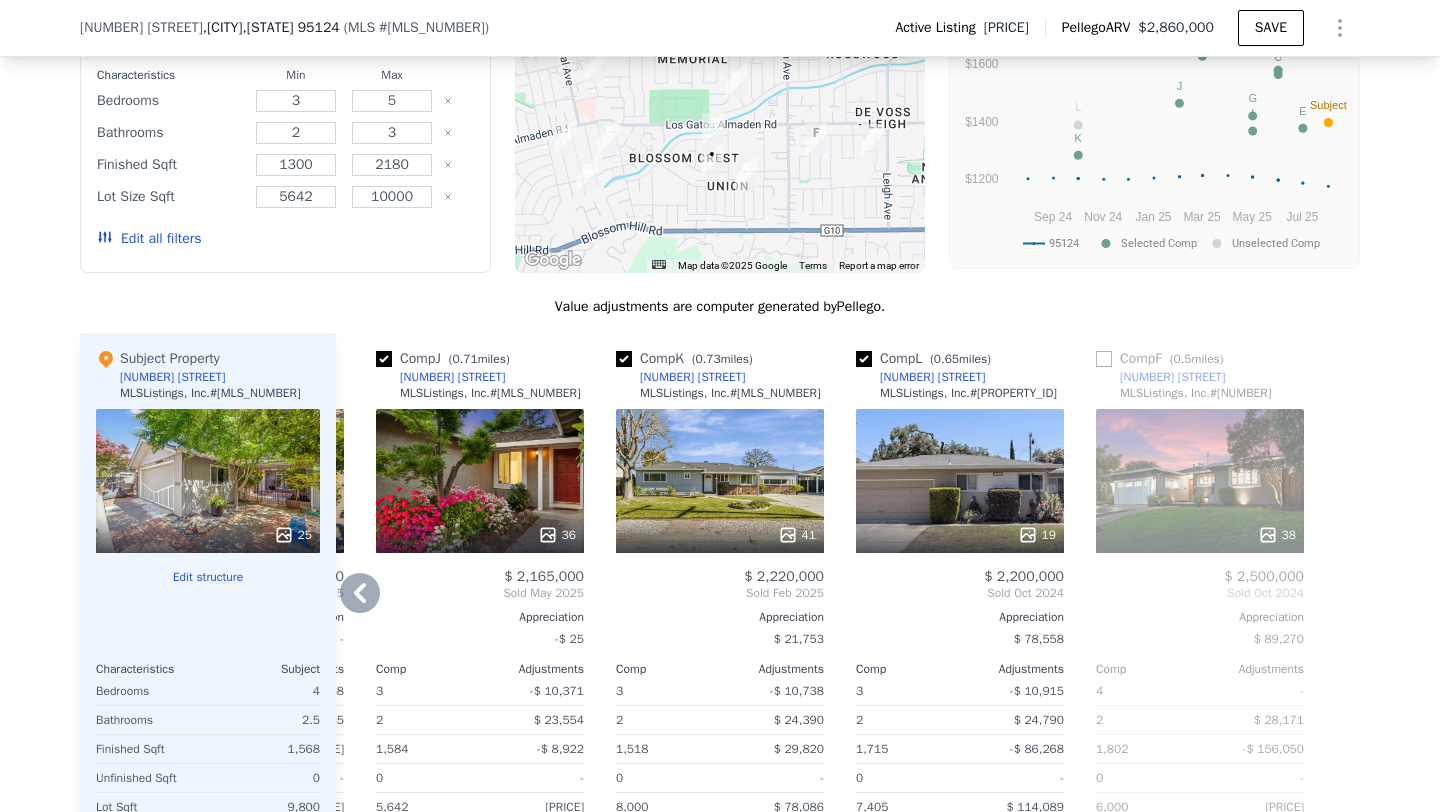 click at bounding box center [1104, 359] 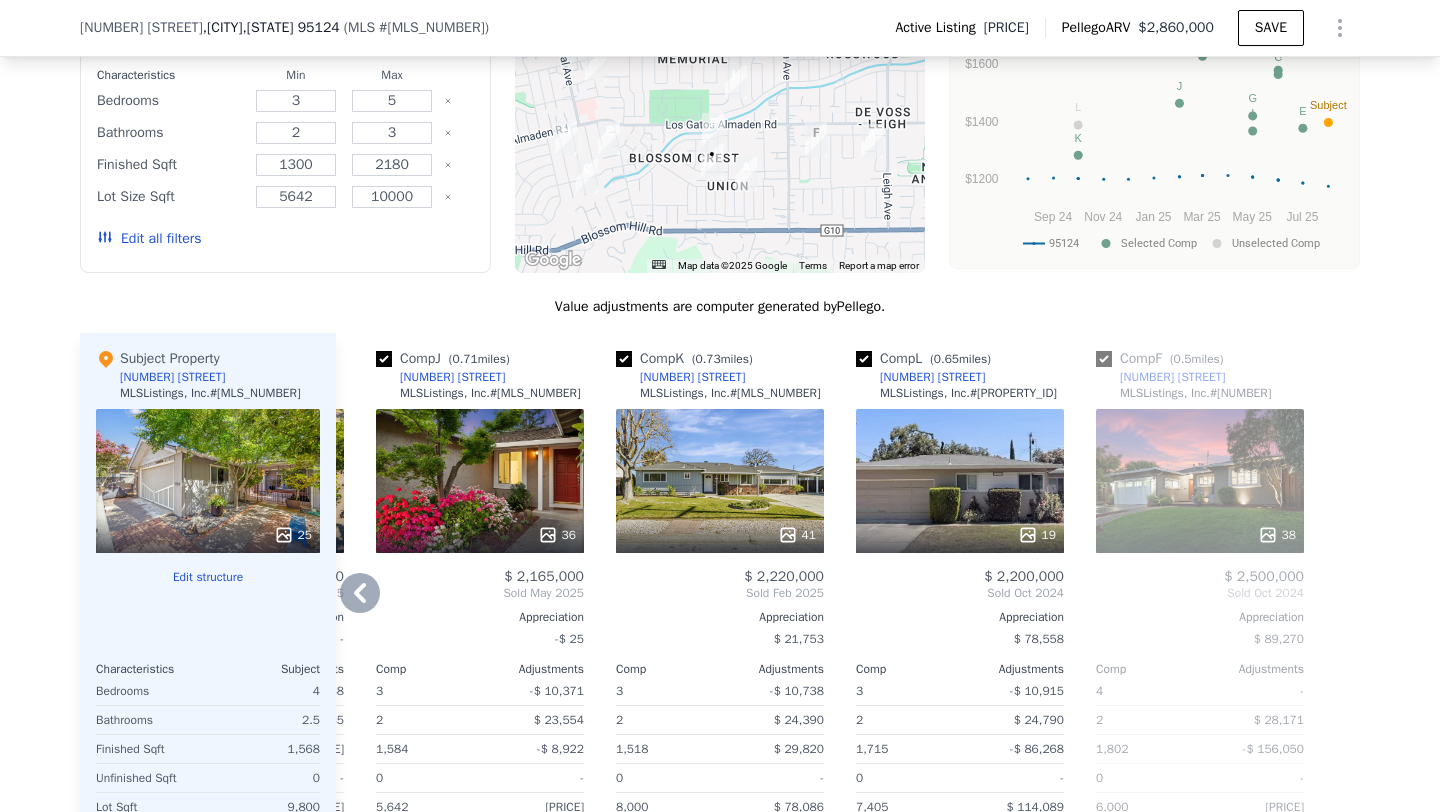 checkbox on "true" 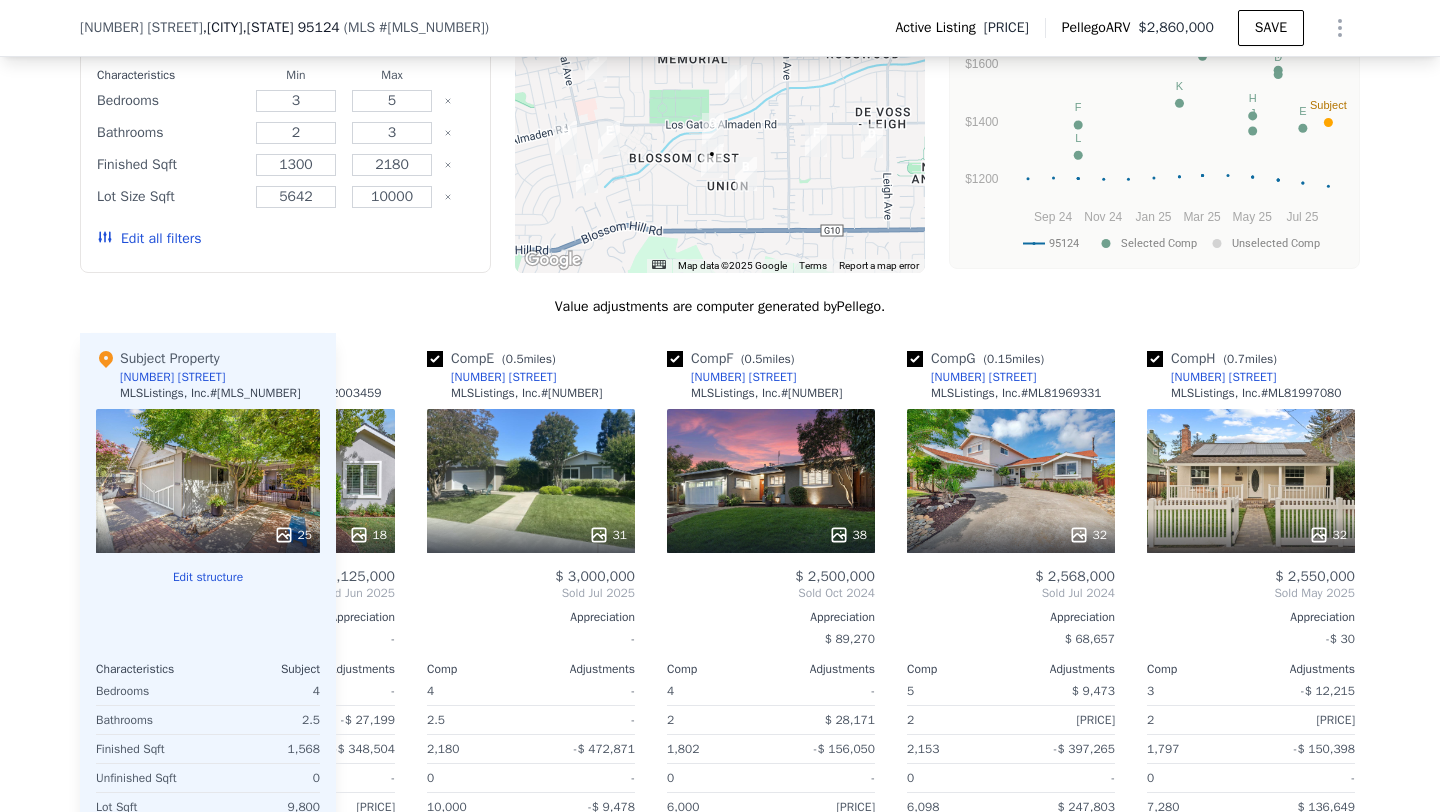 scroll, scrollTop: 0, scrollLeft: 901, axis: horizontal 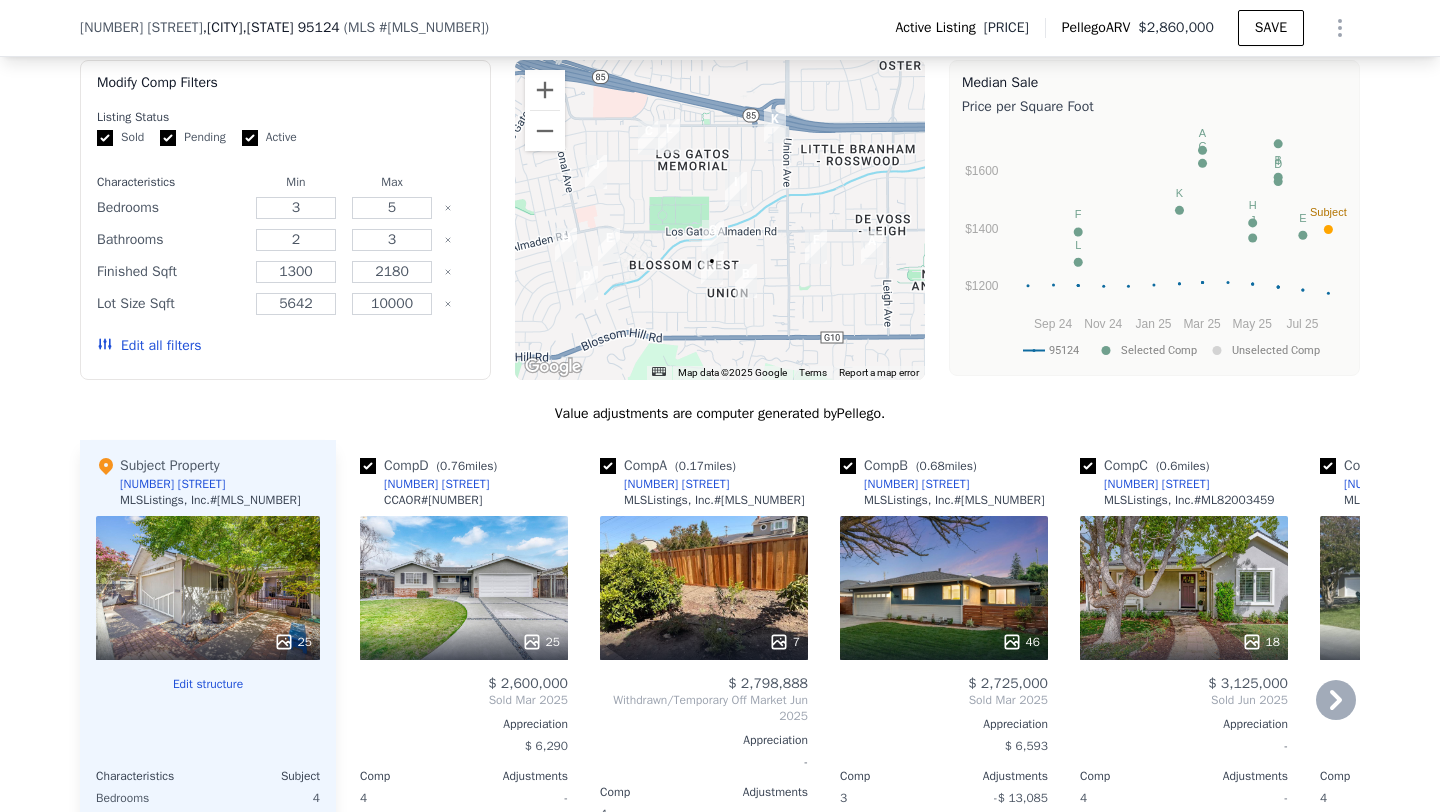 click at bounding box center [608, 466] 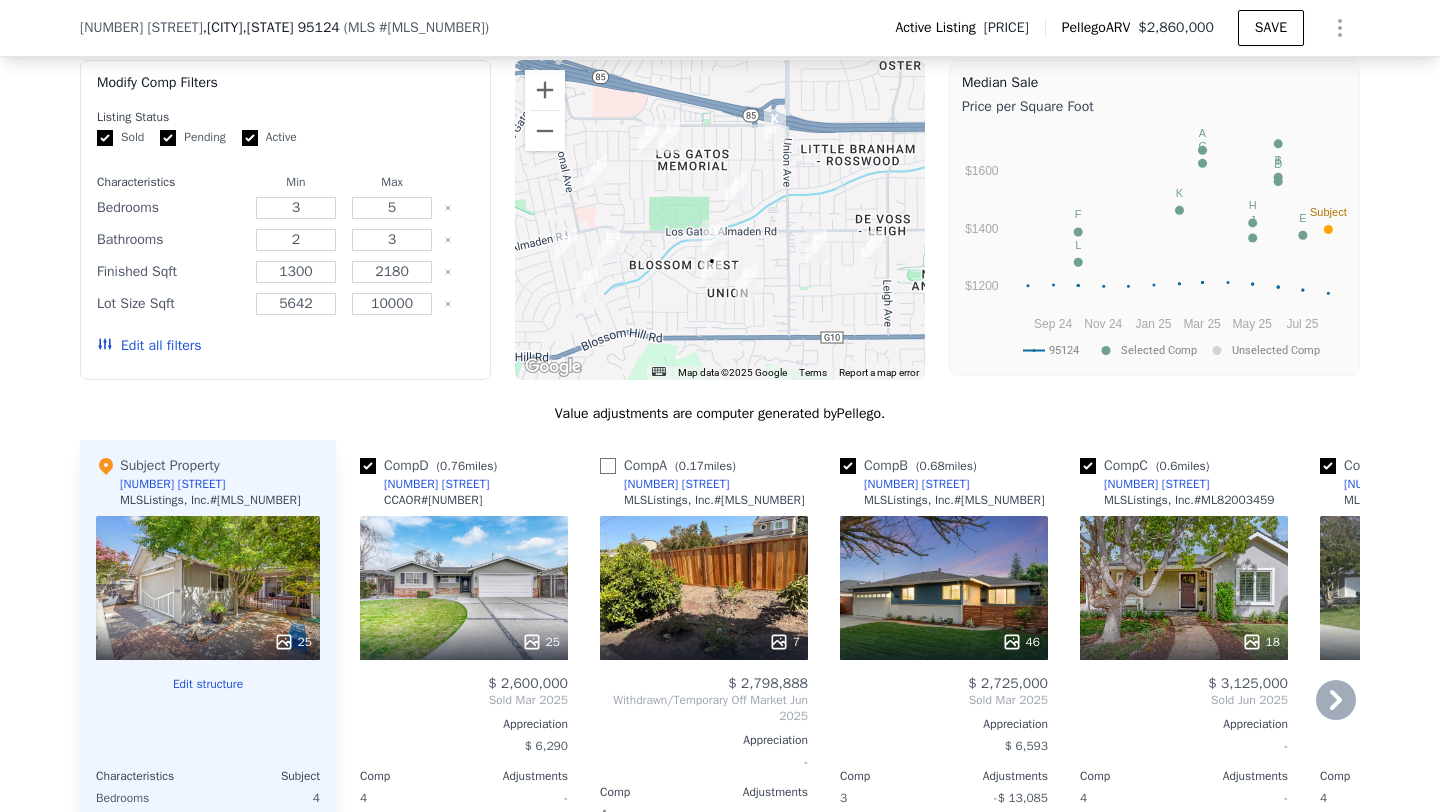 checkbox on "false" 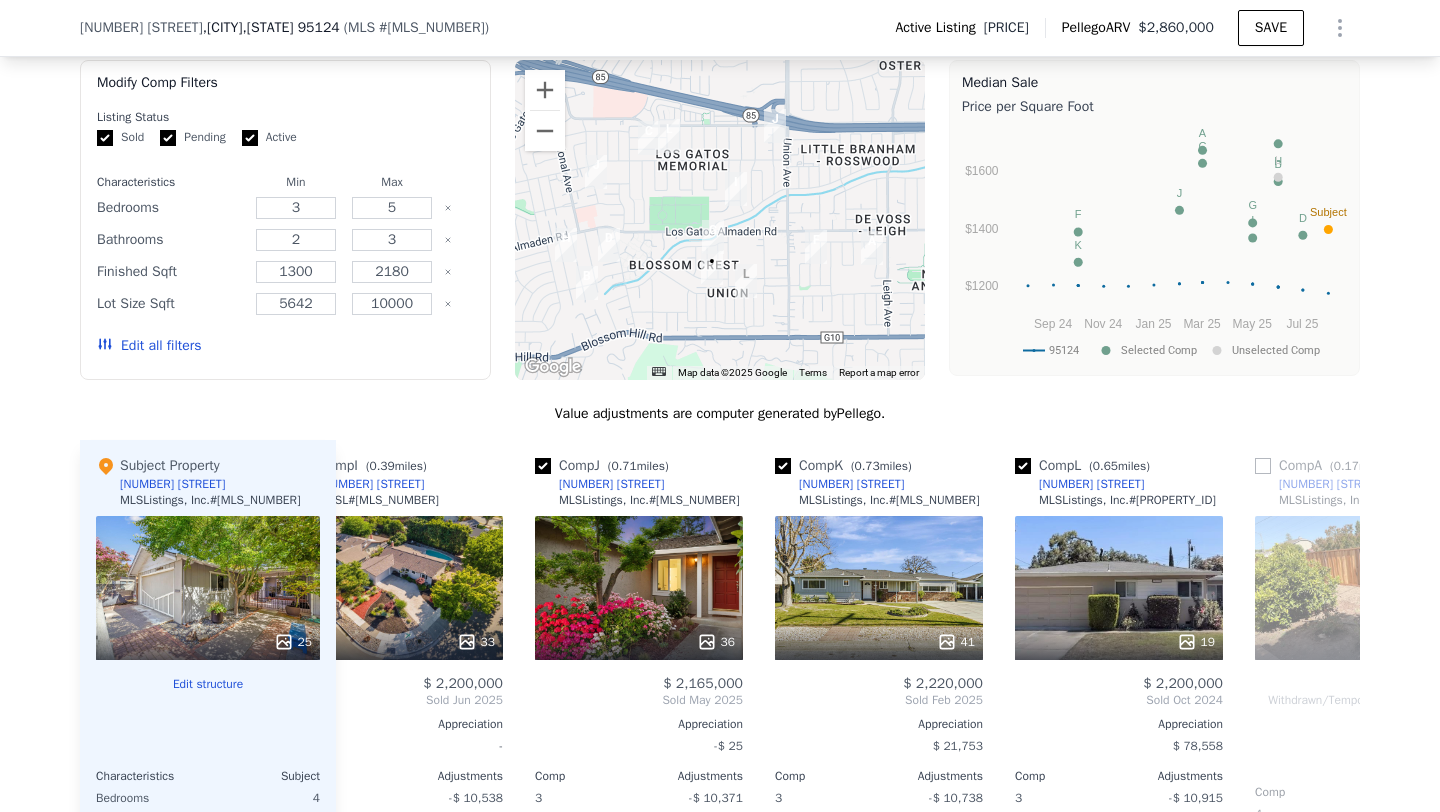 scroll, scrollTop: 0, scrollLeft: 1904, axis: horizontal 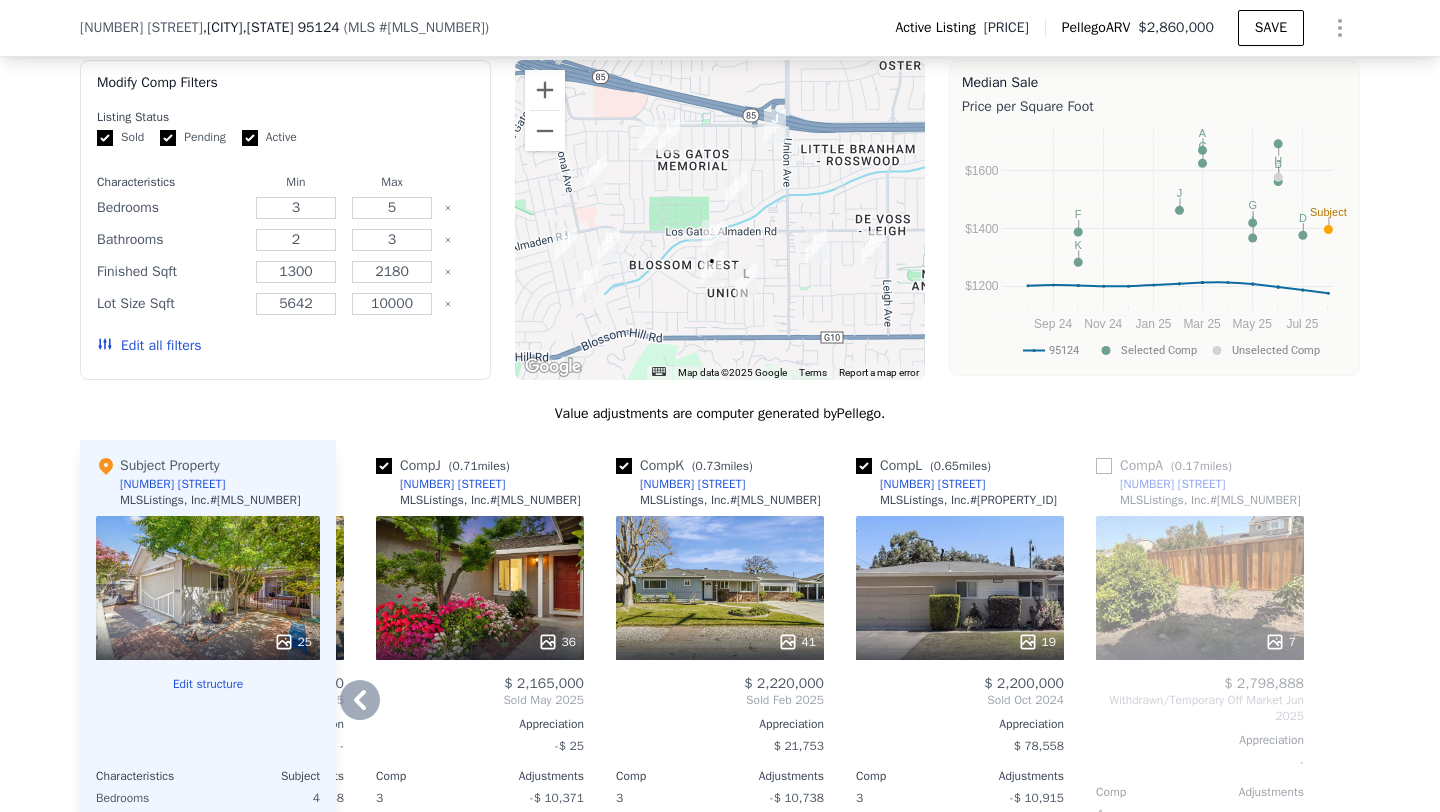 click at bounding box center [1104, 466] 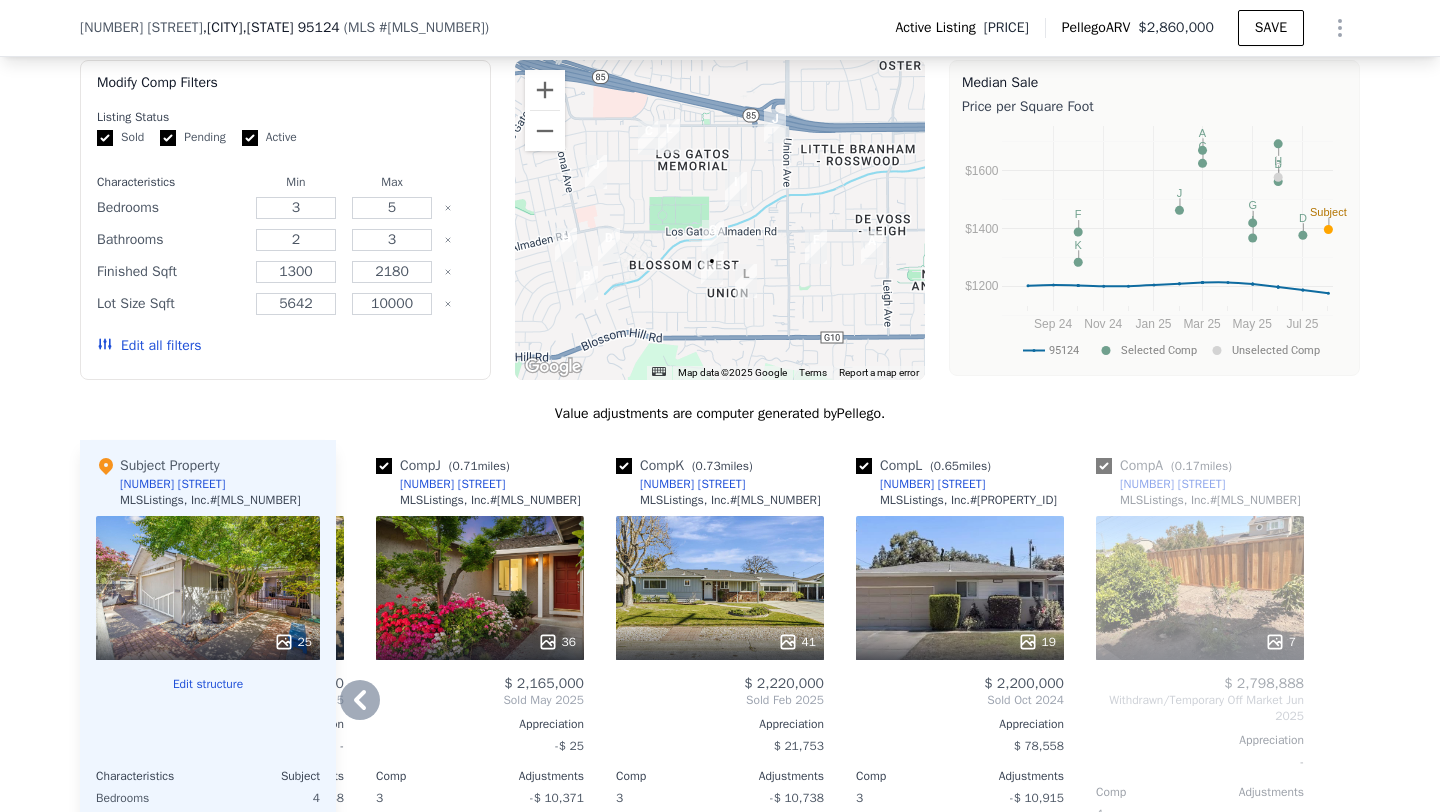checkbox on "true" 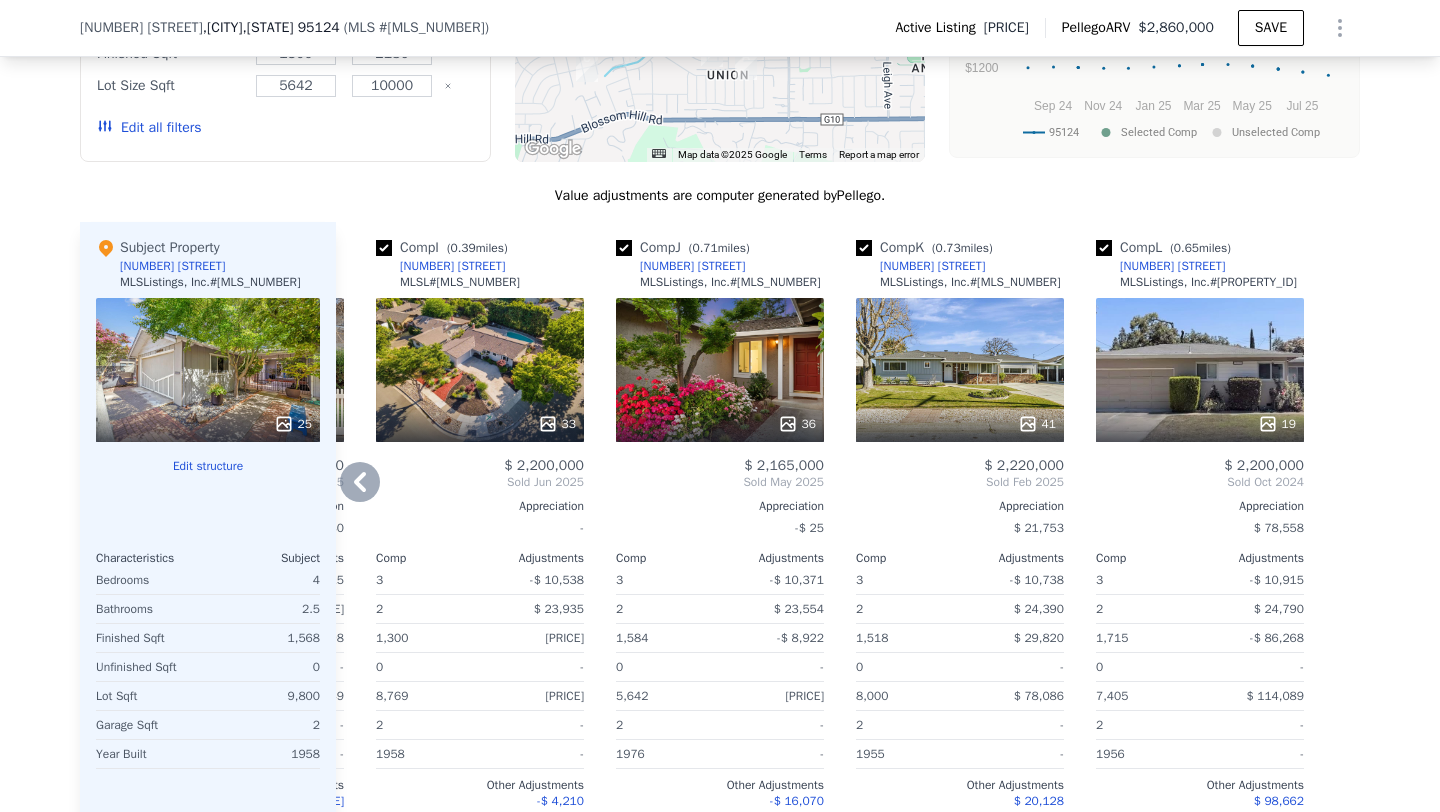 scroll, scrollTop: 2088, scrollLeft: 0, axis: vertical 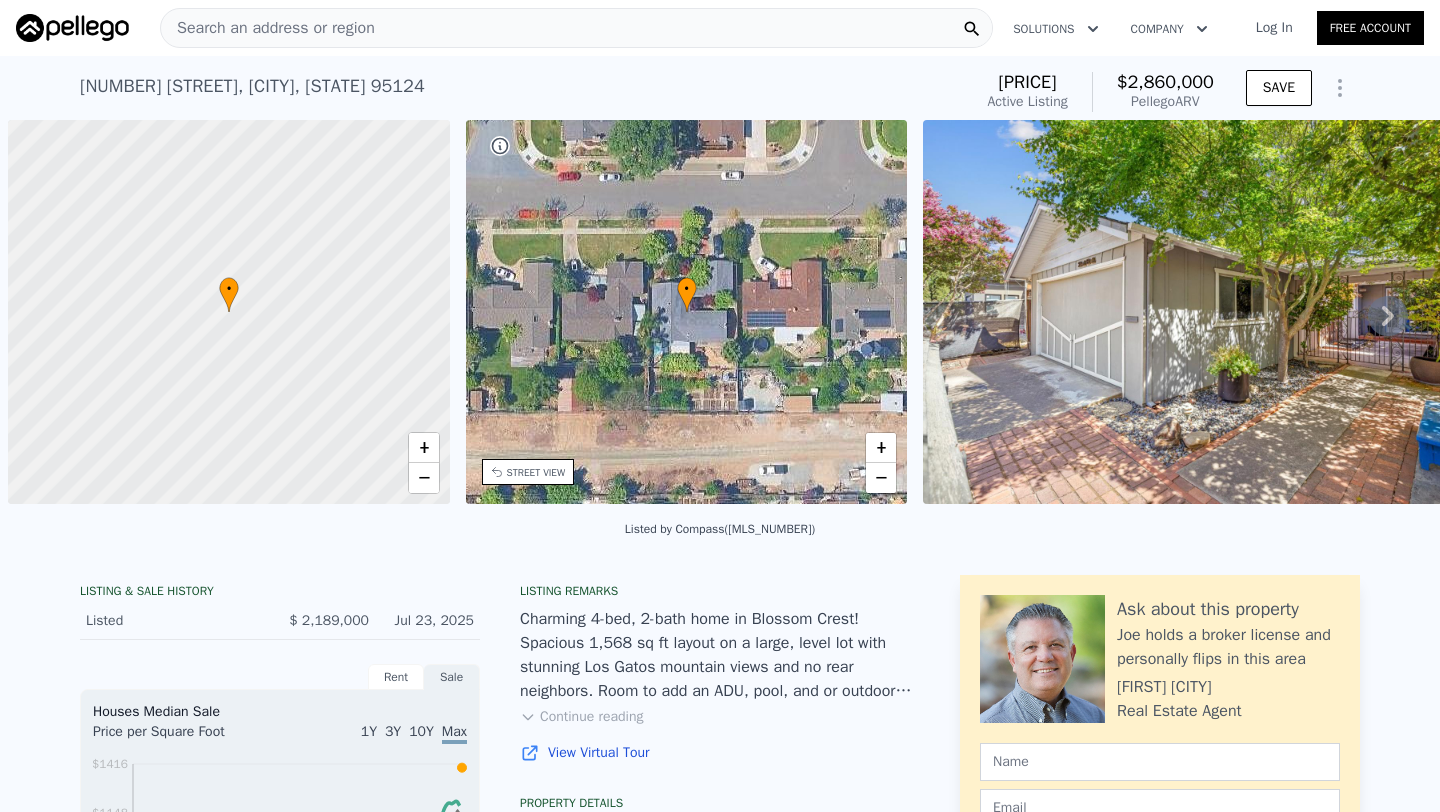 click on "Search an address or region" at bounding box center (268, 28) 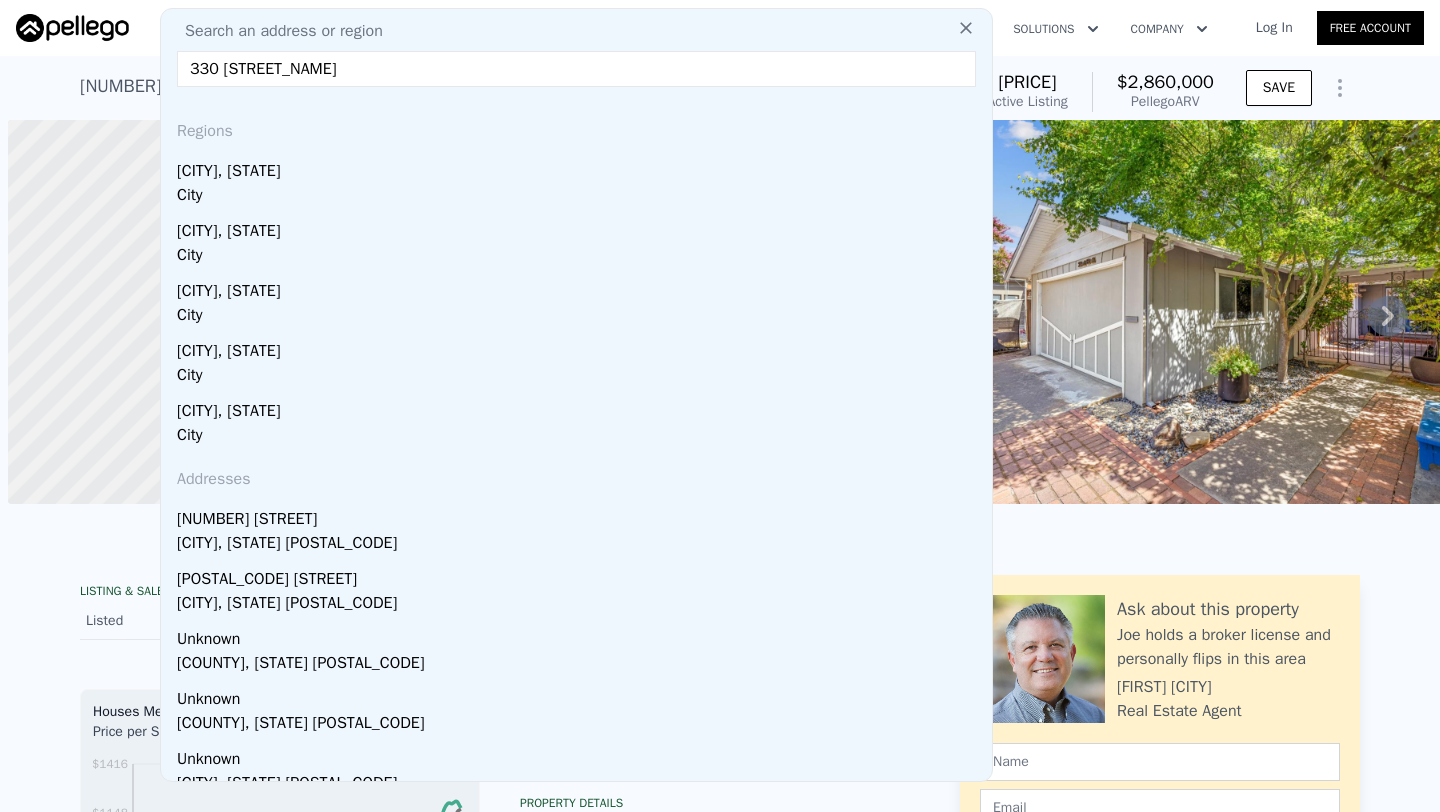 type on "[NUMBER] [CITY]" 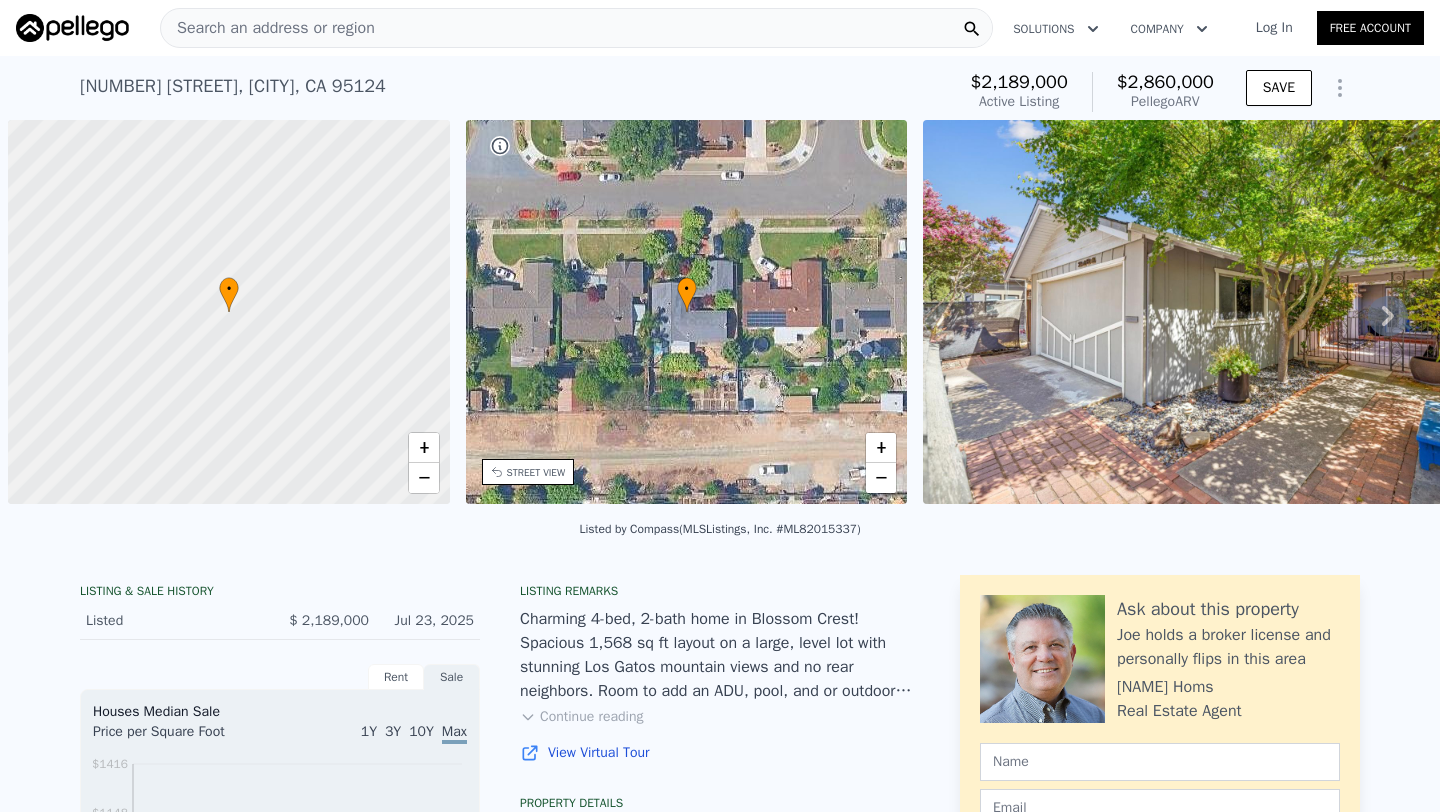 scroll, scrollTop: 0, scrollLeft: 0, axis: both 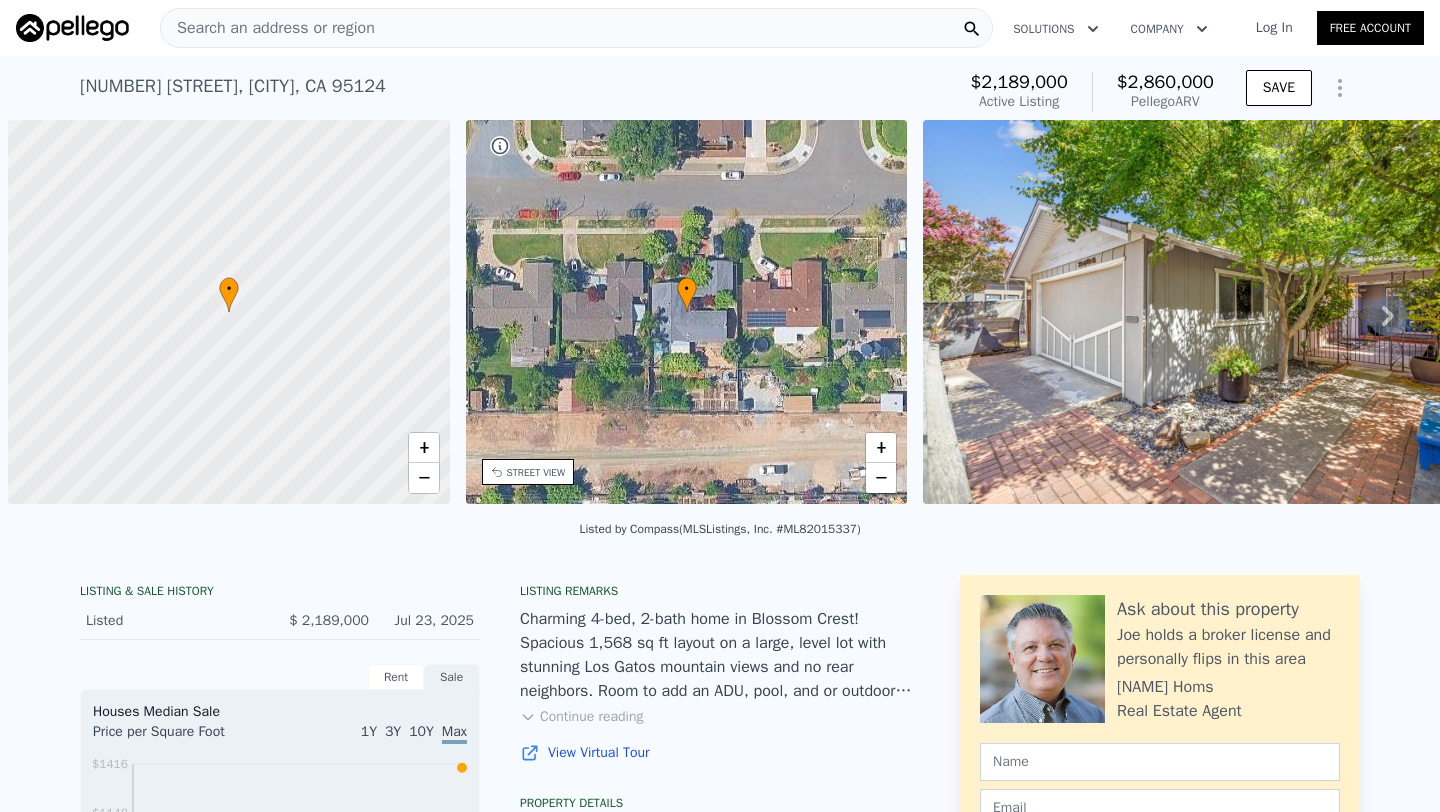 click on "Search an address or region" at bounding box center (268, 28) 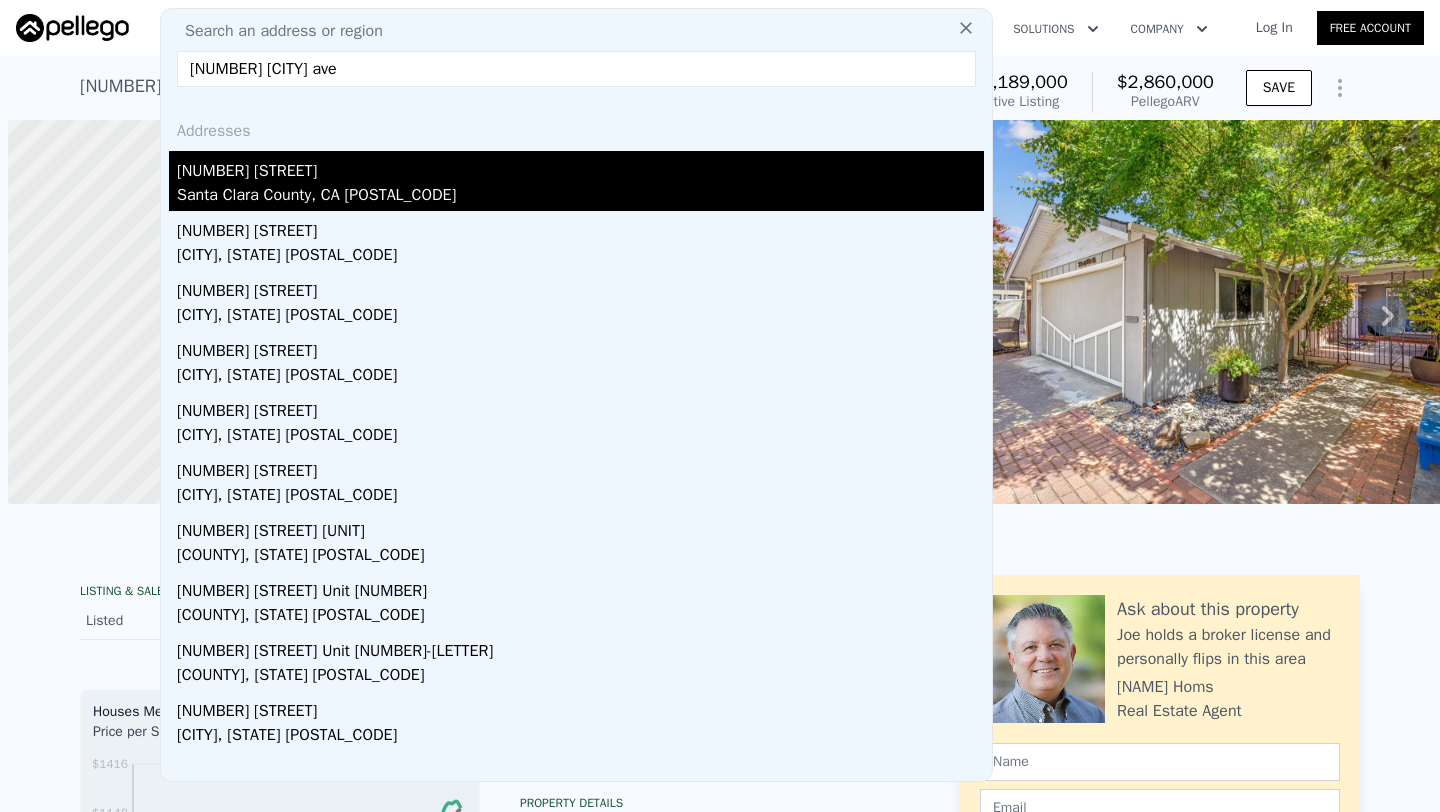 type on "[NUMBER] [CITY] ave" 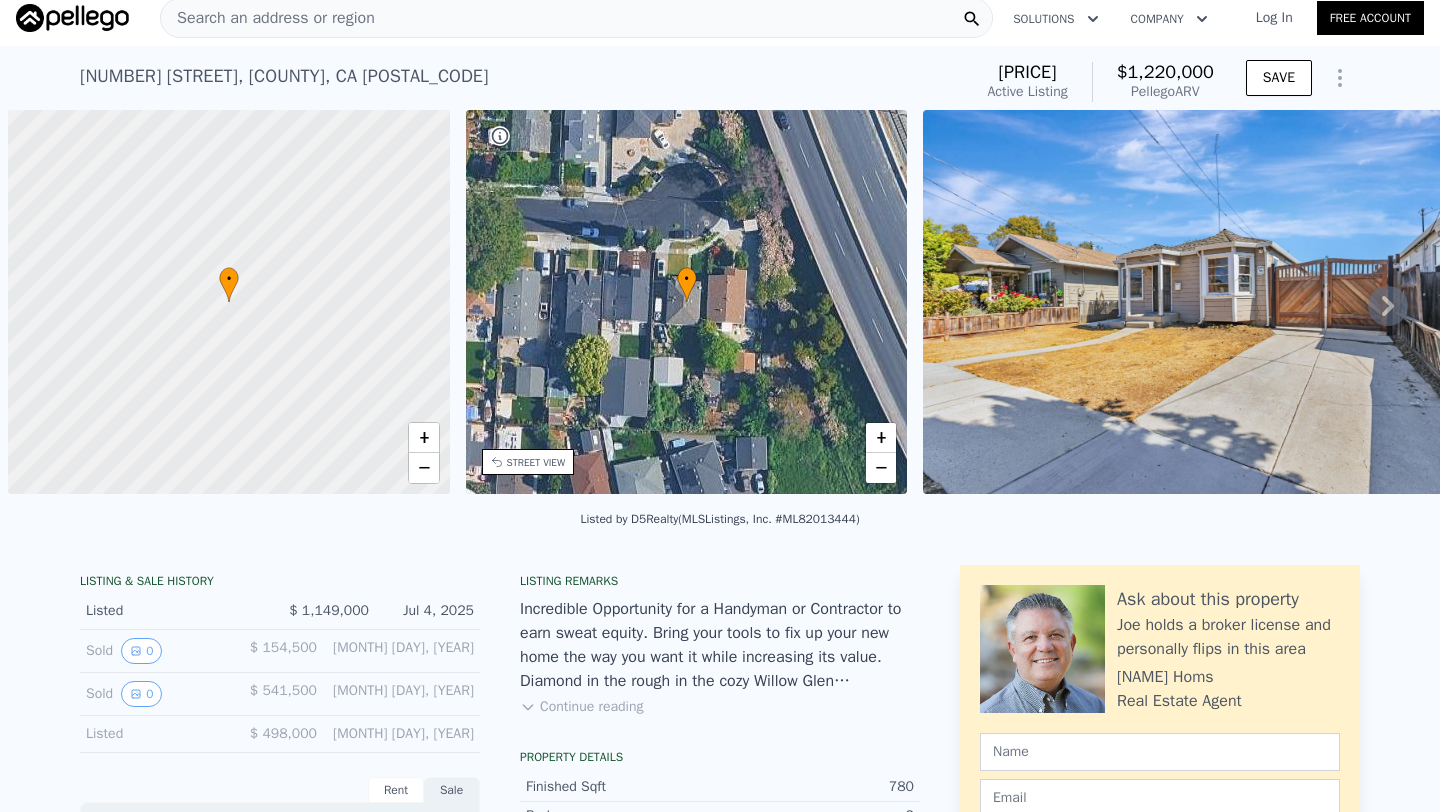 scroll, scrollTop: 20, scrollLeft: 0, axis: vertical 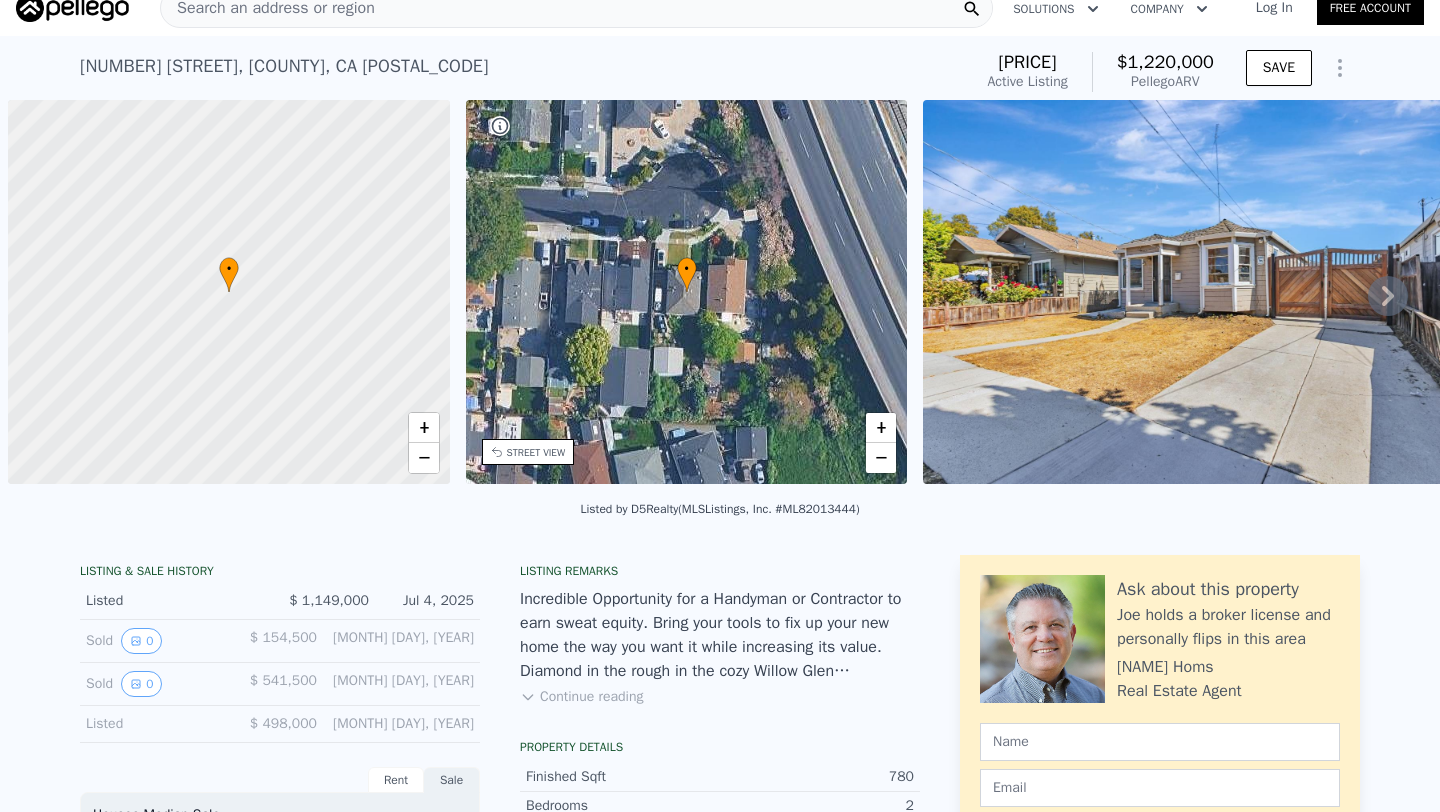 click on "Continue reading" at bounding box center (581, 697) 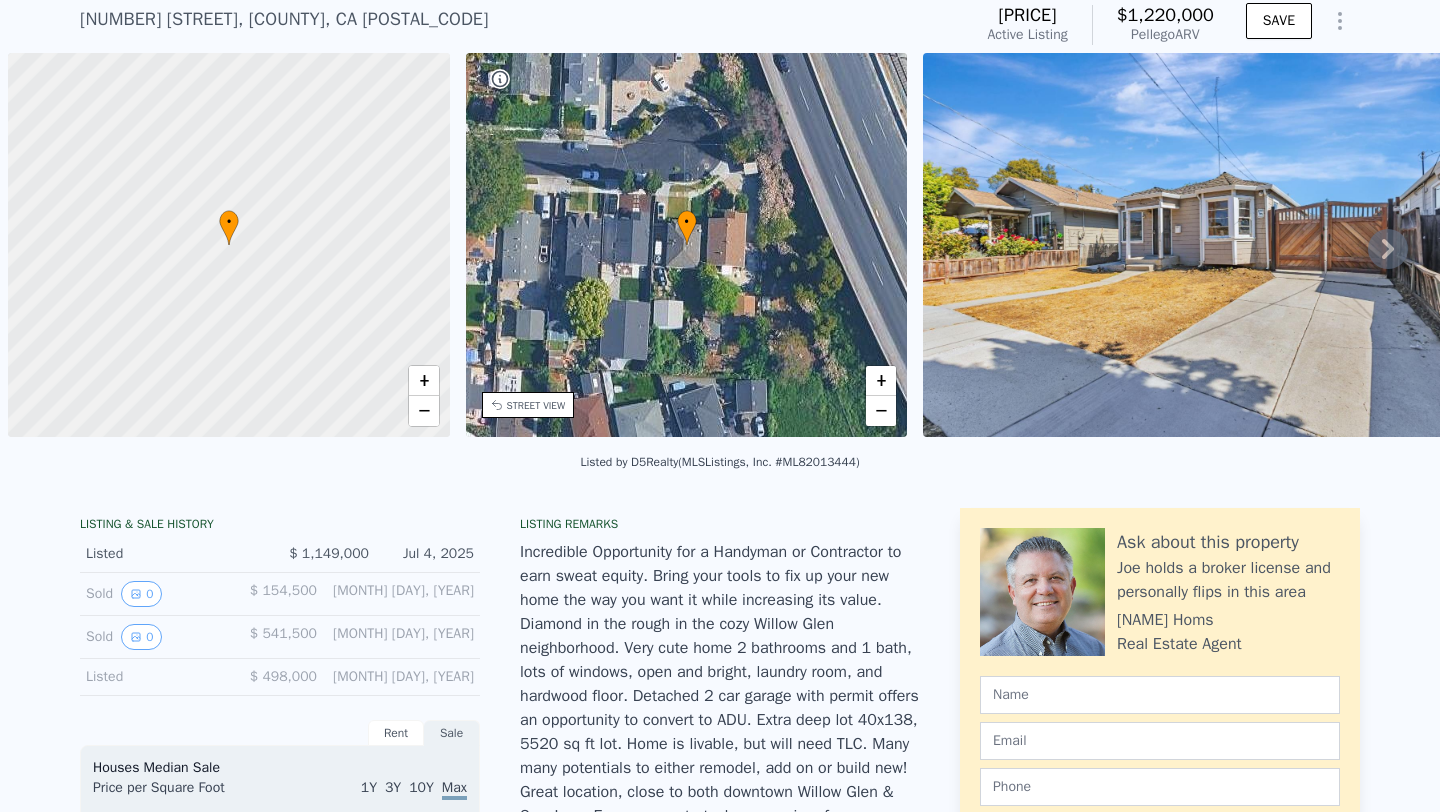 scroll, scrollTop: 0, scrollLeft: 0, axis: both 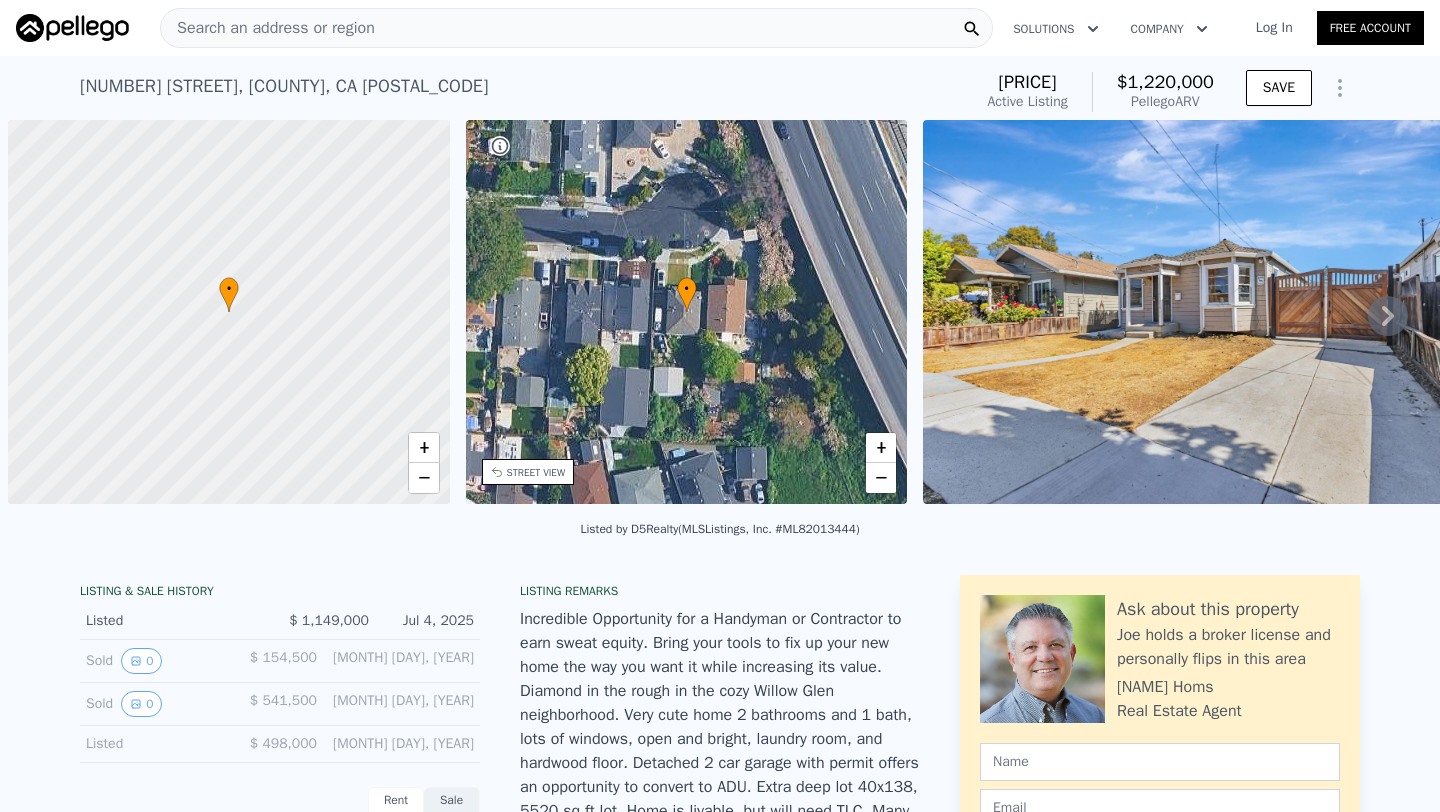 click on "[NUMBER] [STREET] ,   [COUNTY] ,   [STATE]   [POSTAL_CODE]" at bounding box center (284, 86) 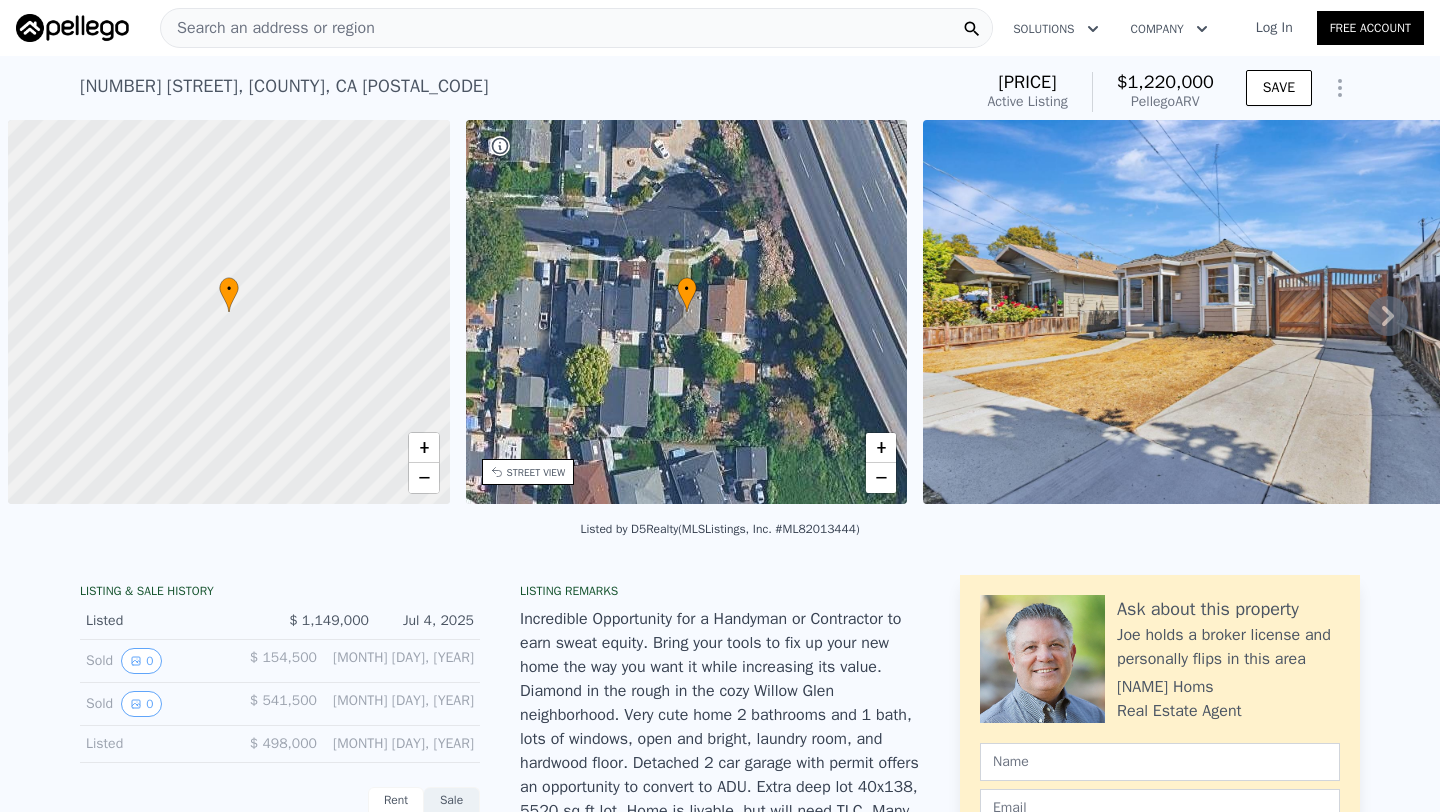 click 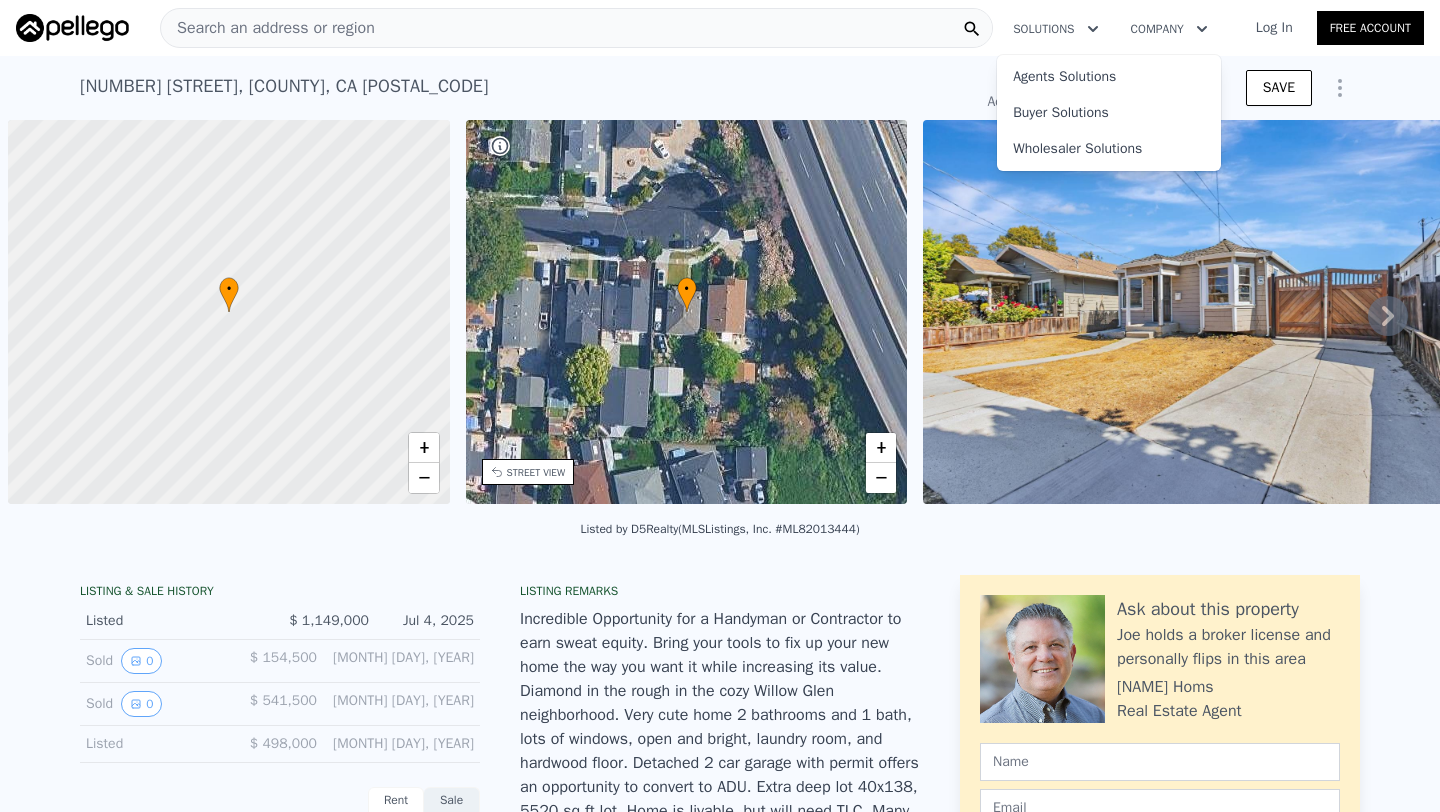 click 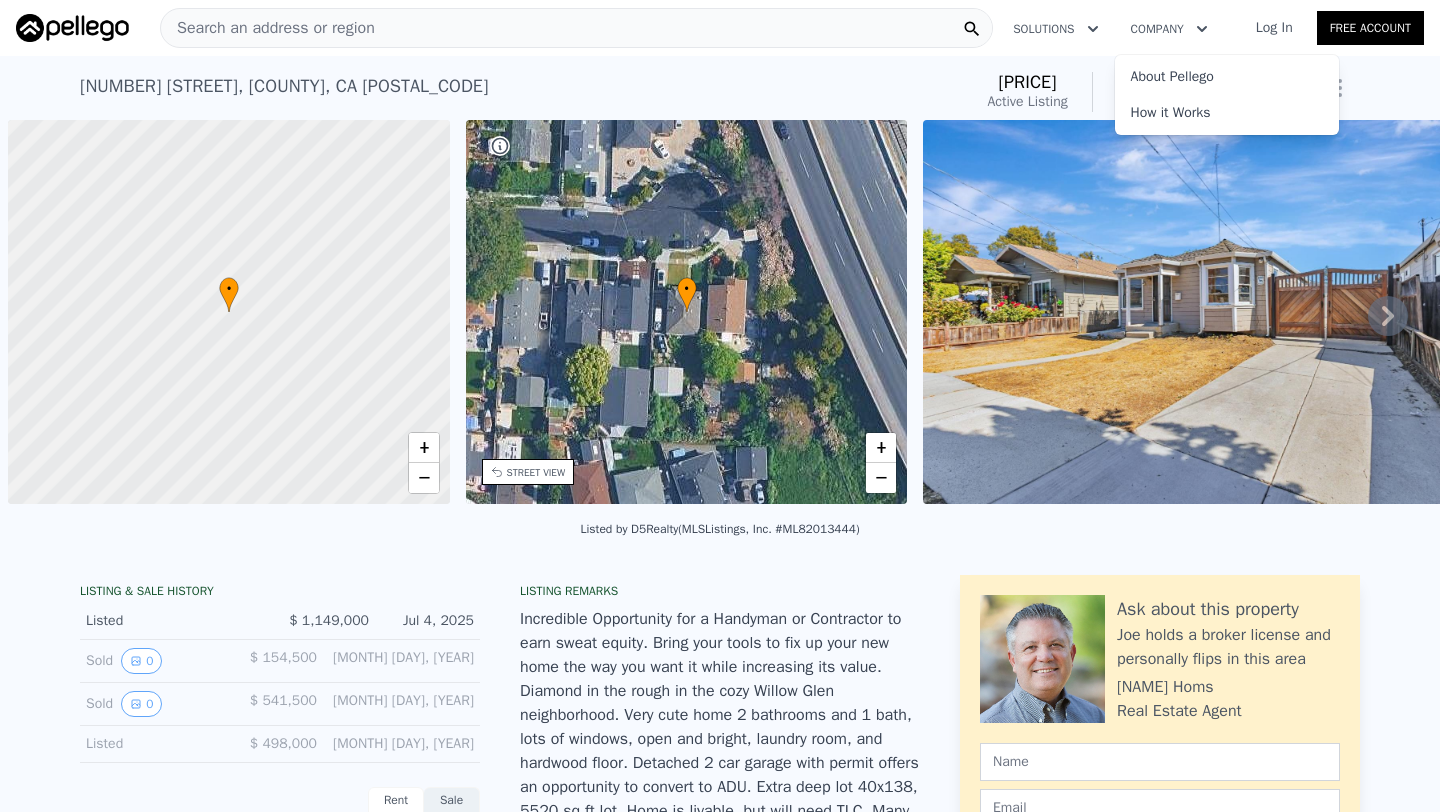 click on "Incredible Opportunity for a Handyman or Contractor to earn sweat equity.  Bring your tools to fix up your new home the way you want it while increasing its value.  Diamond in the rough in the cozy Willow Glen neighborhood.  Very cute home 2 bathrooms and 1 bath, lots of windows, open and bright, laundry room, and hardwood floor. Detached 2 car garage with permit offers an opportunity to convert to ADU. Extra deep lot 40x138, 5520 sq ft lot. Home is livable, but will need TLC. Many many potentials to either remodel, add on or build new! Great location, close to both downtown Willow Glen & San Jose. Easy access to tech companies, freeways, Caltrain, shopping, parks & schools." at bounding box center (720, 763) 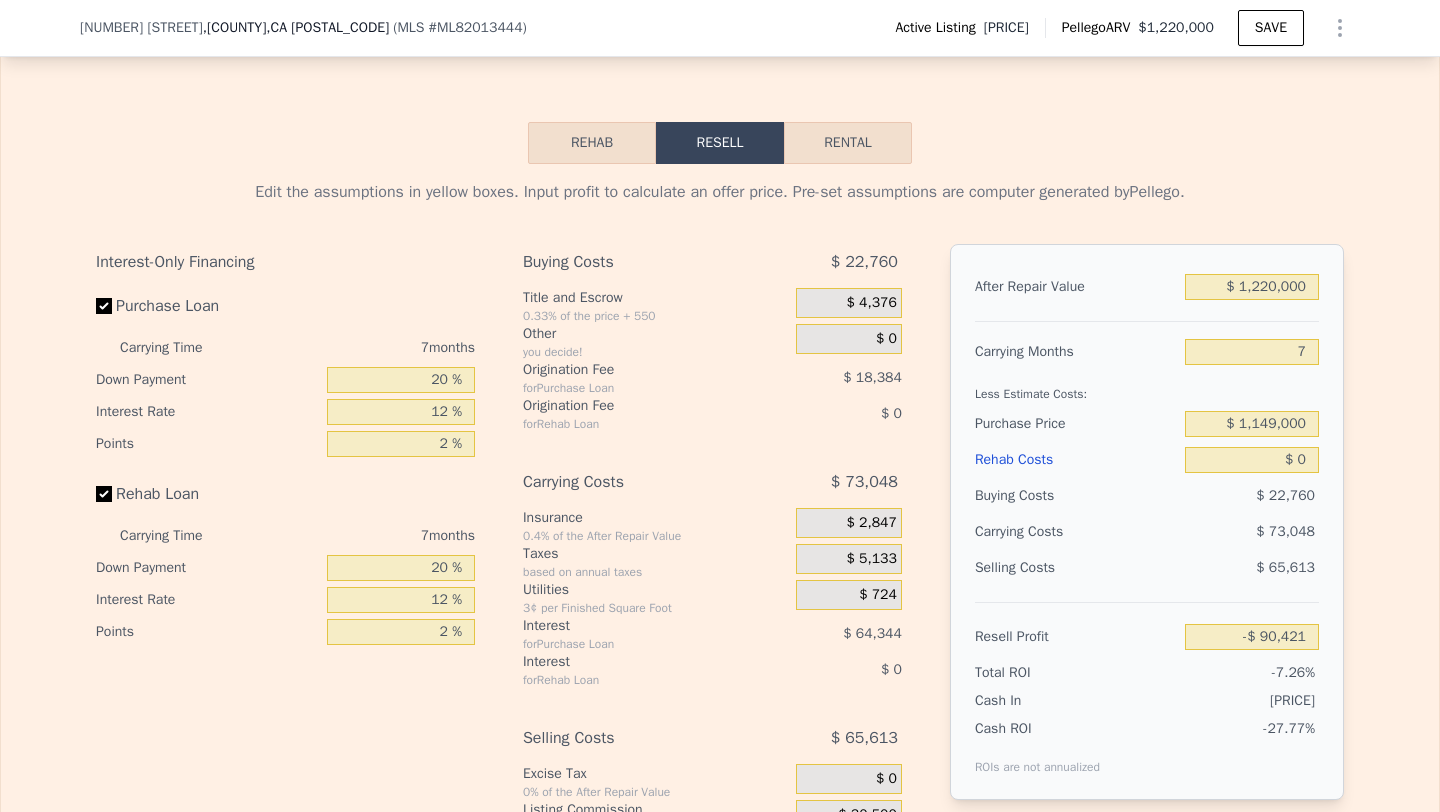 scroll, scrollTop: 2973, scrollLeft: 0, axis: vertical 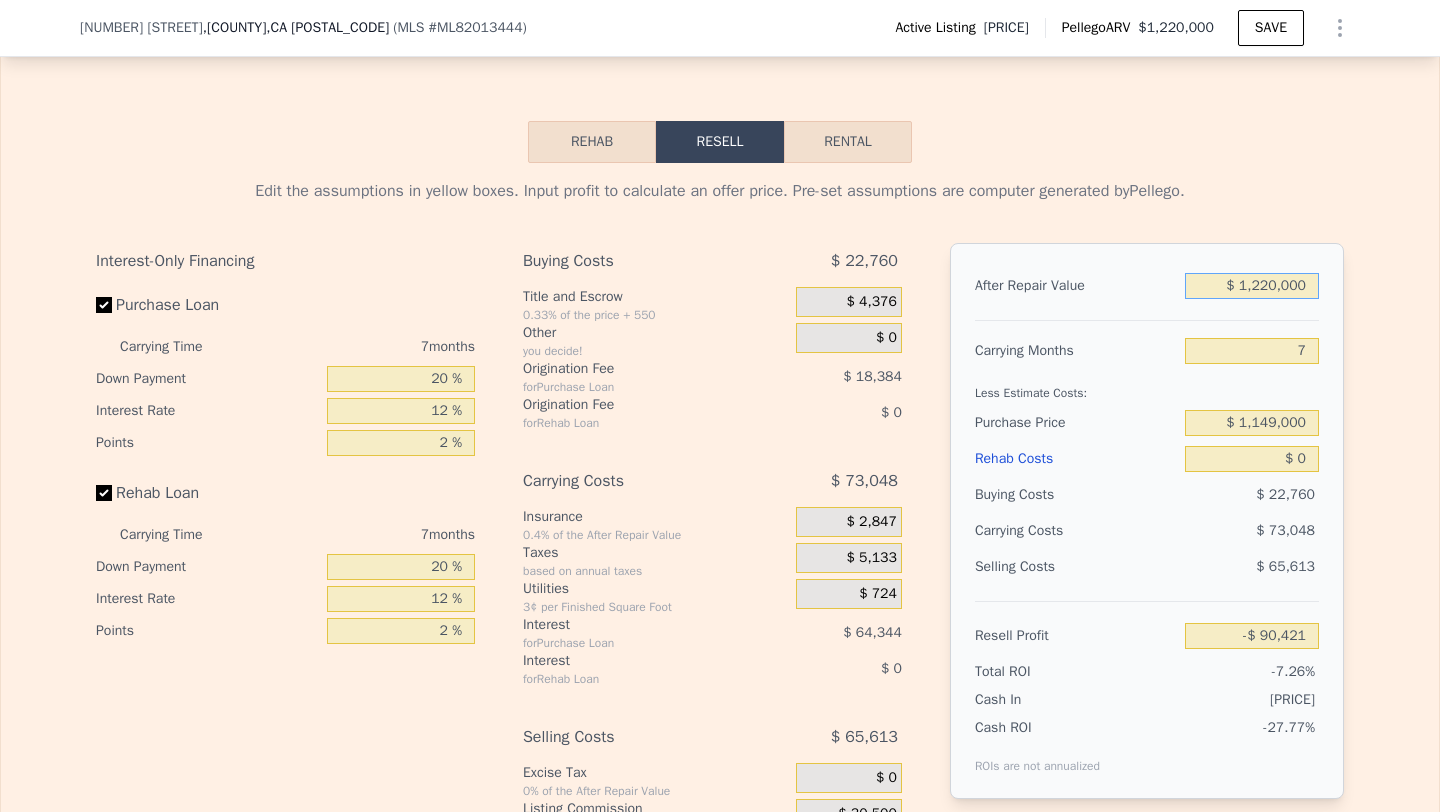 click on "$ 1,220,000" at bounding box center (1252, 286) 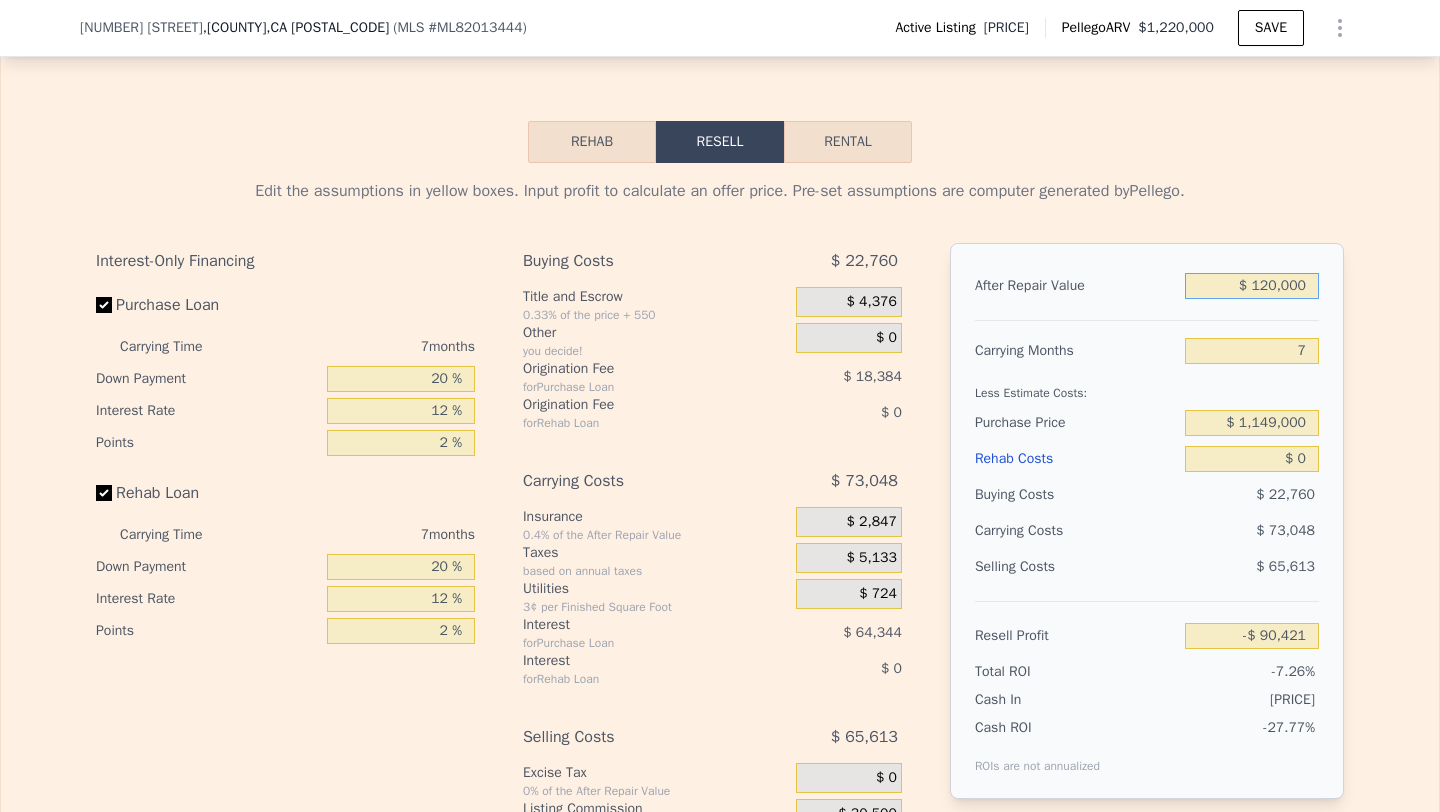 type on "$ 1,250,000" 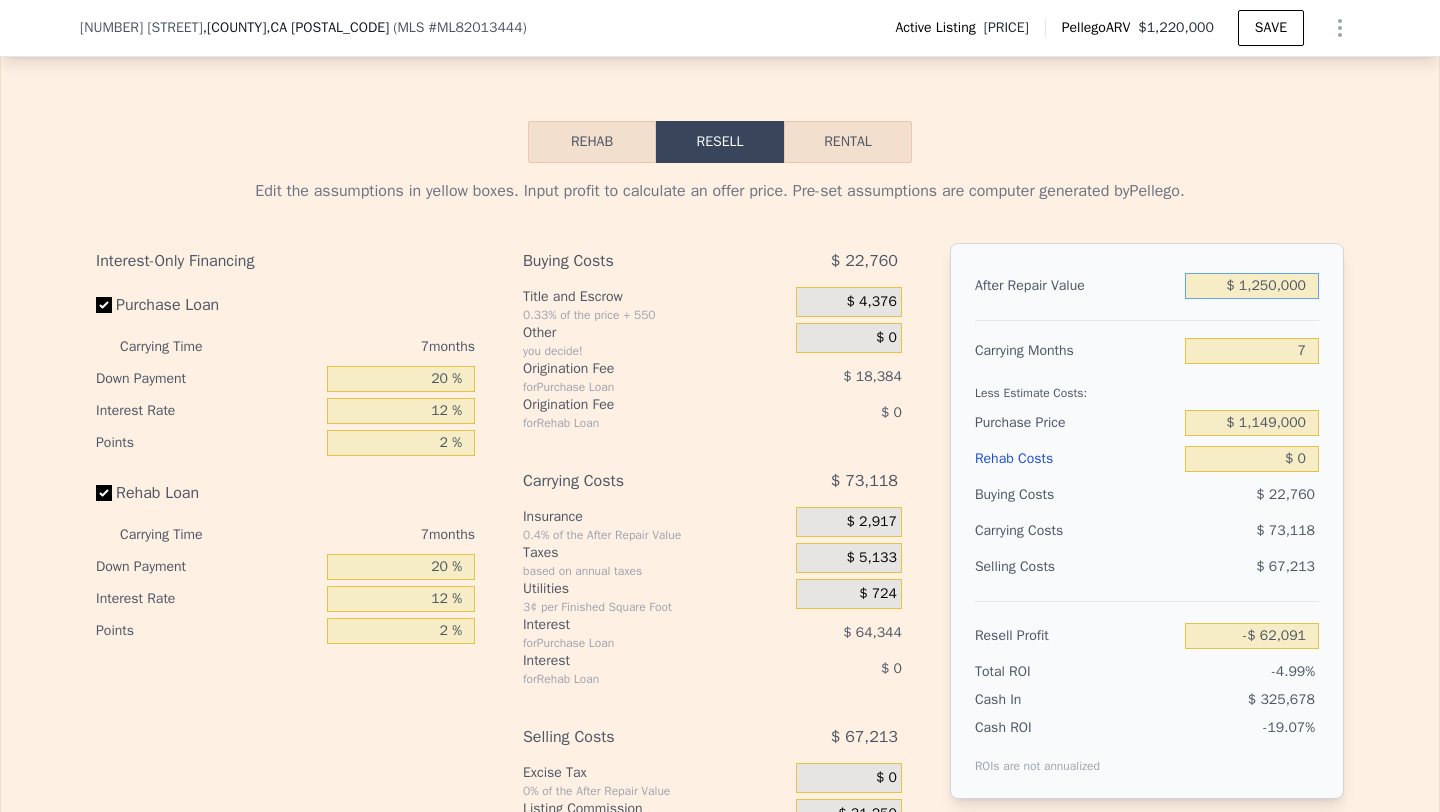 type on "-$ 62,091" 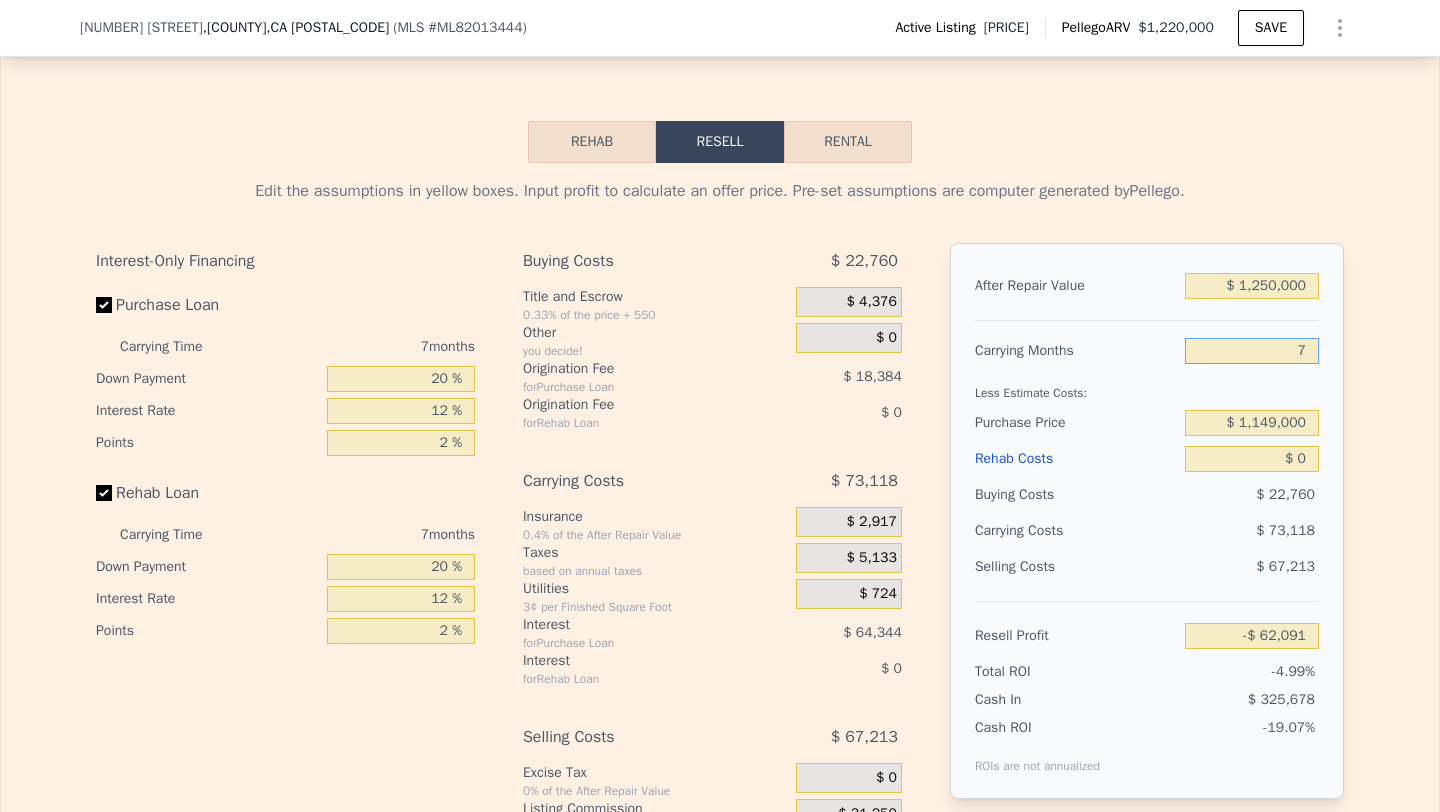 click on "7" at bounding box center [1252, 351] 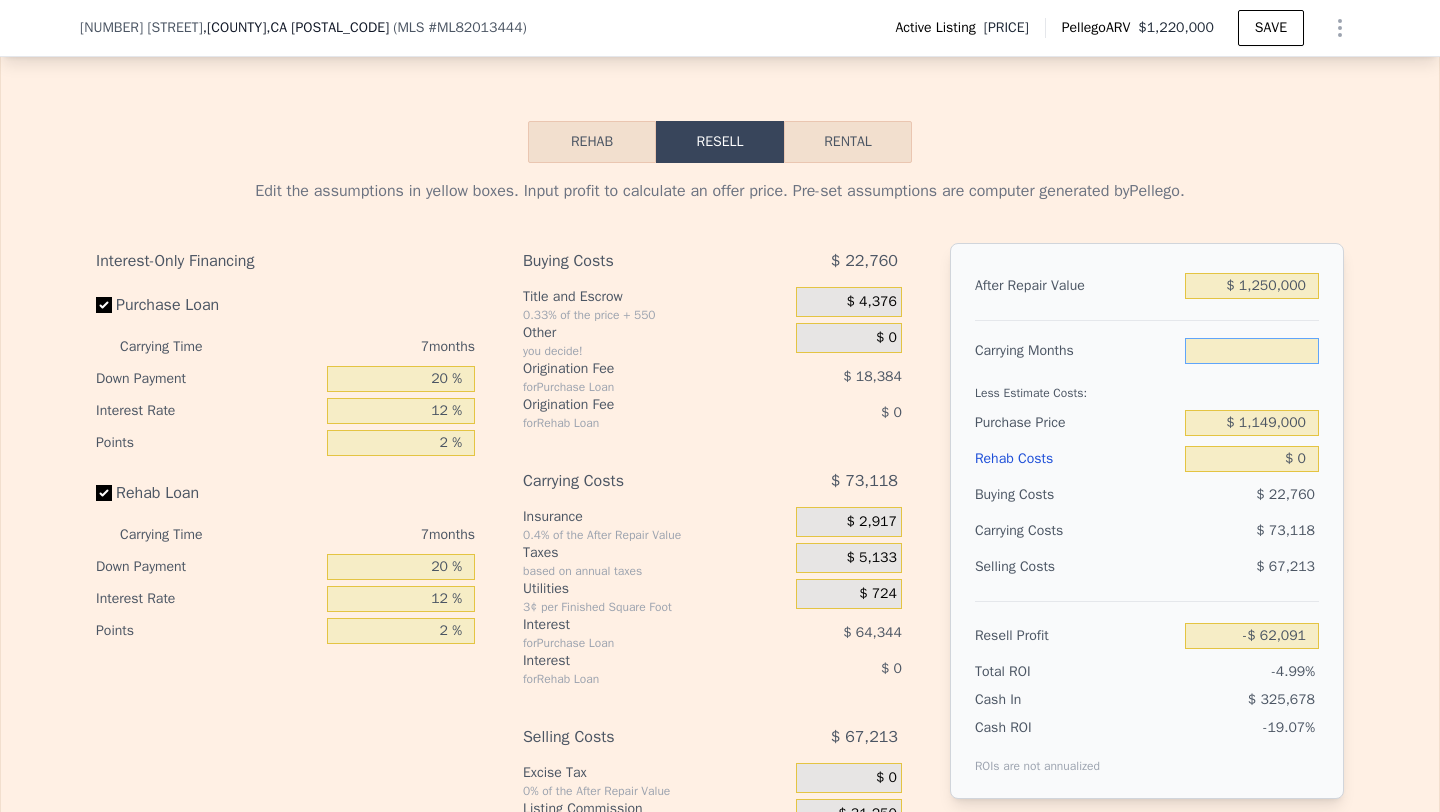 type on "6" 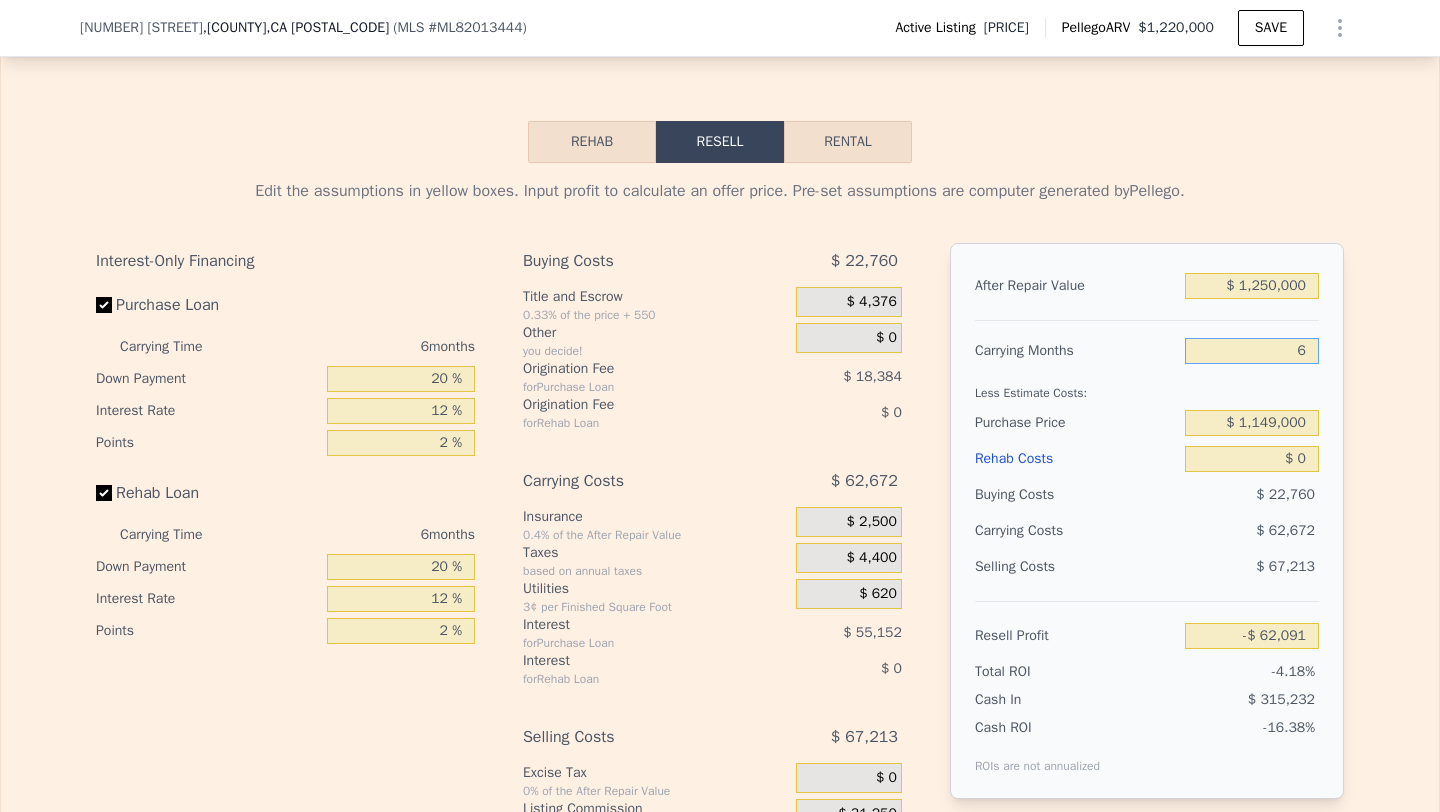type on "-$ 51,645" 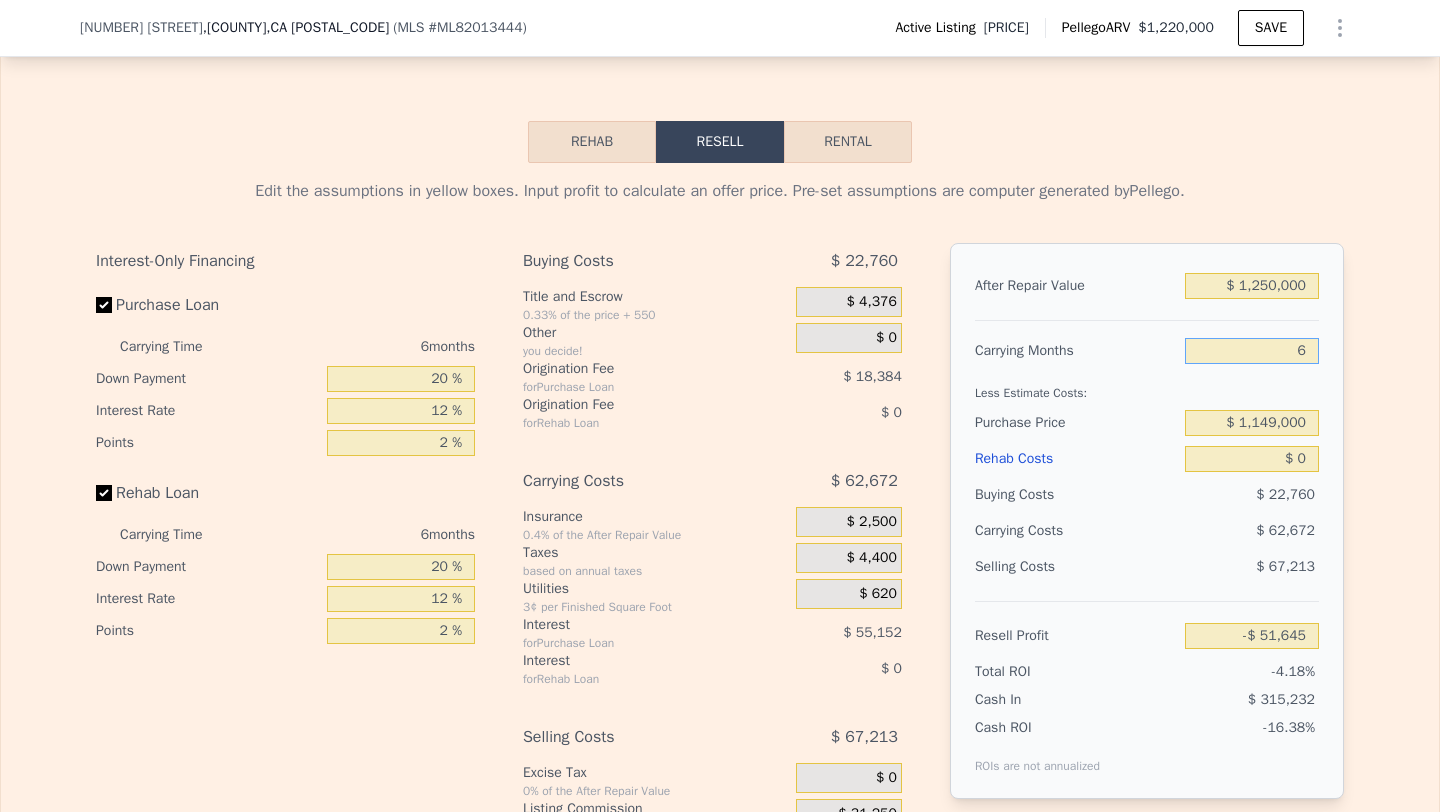 type on "6" 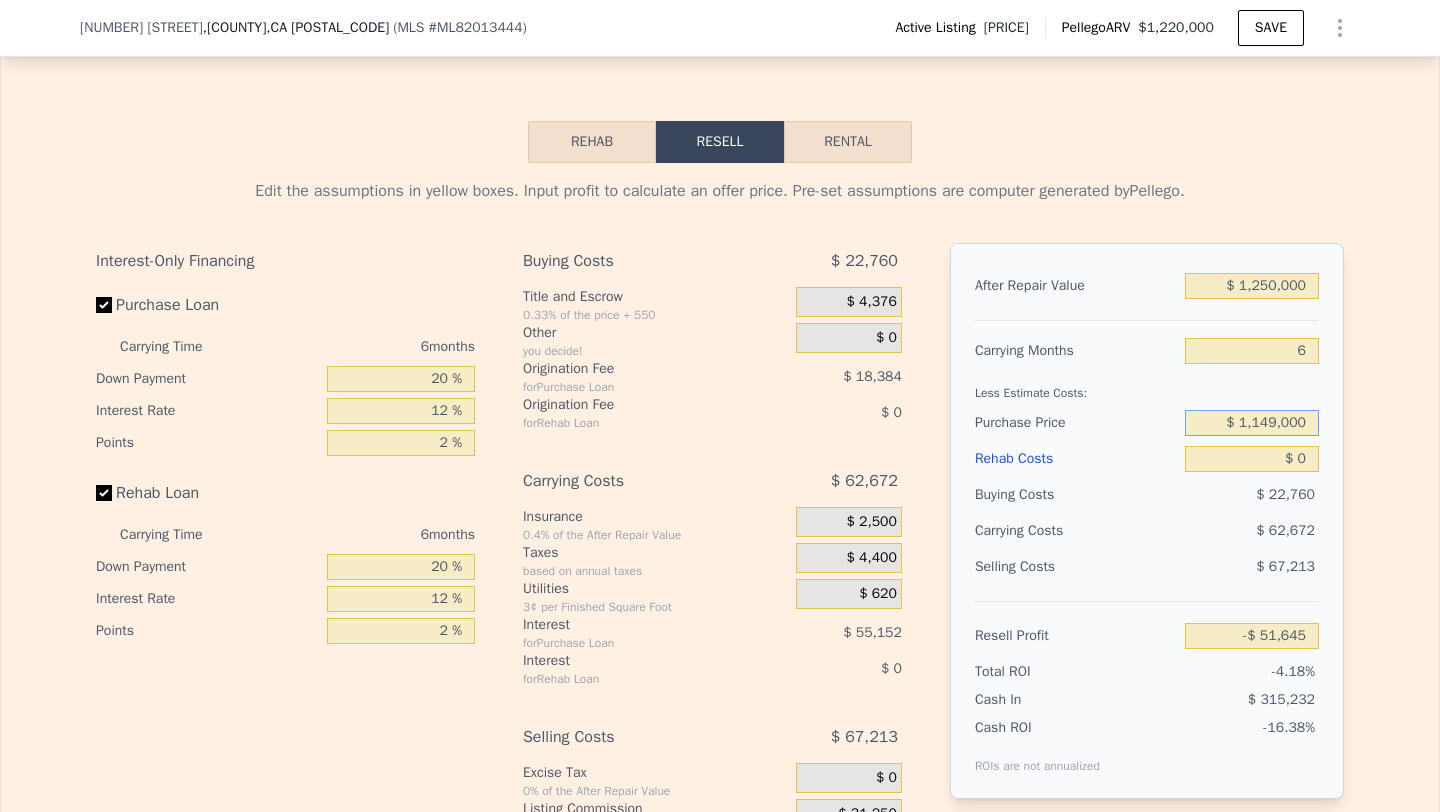 click on "$ 1,149,000" at bounding box center (1252, 423) 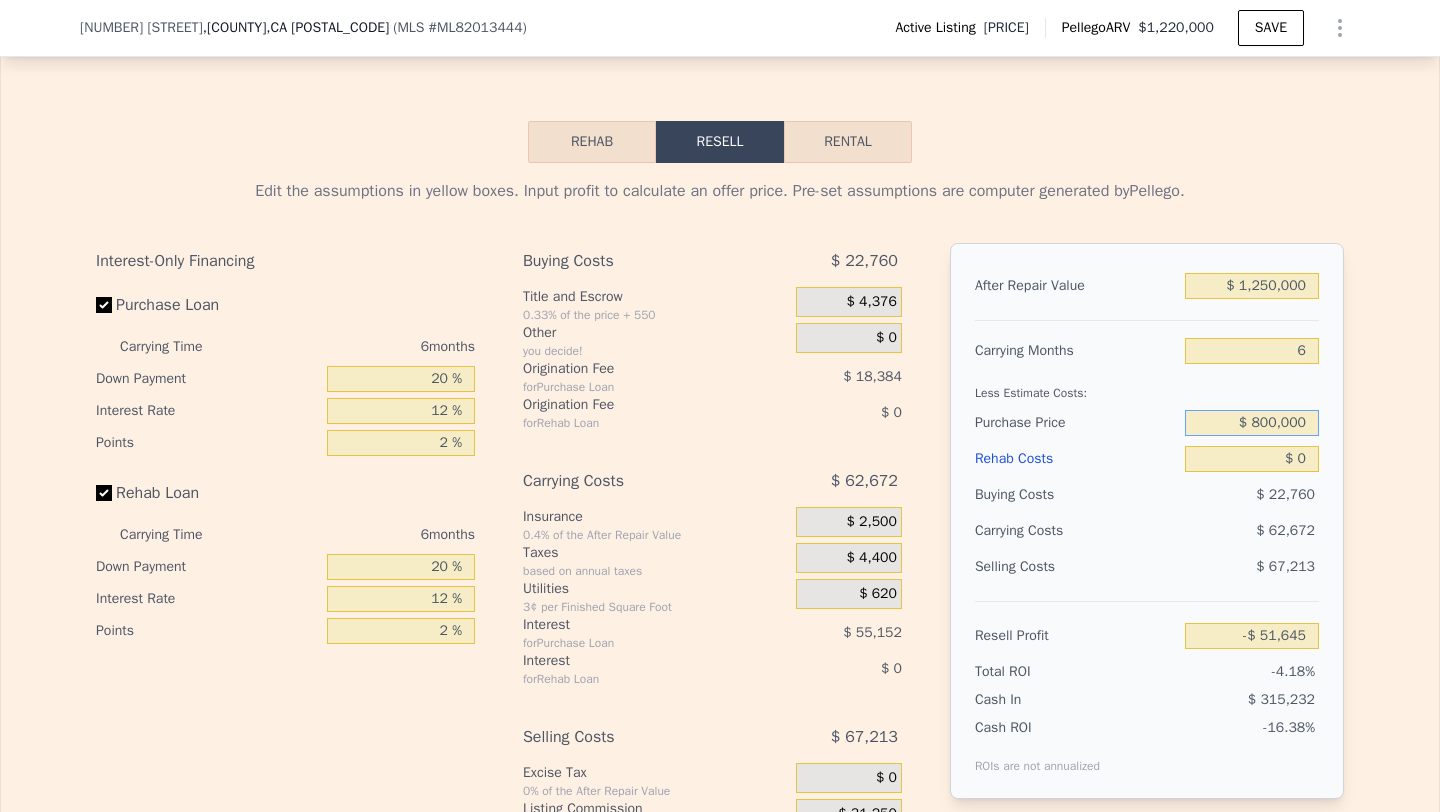 type on "$ 800,000" 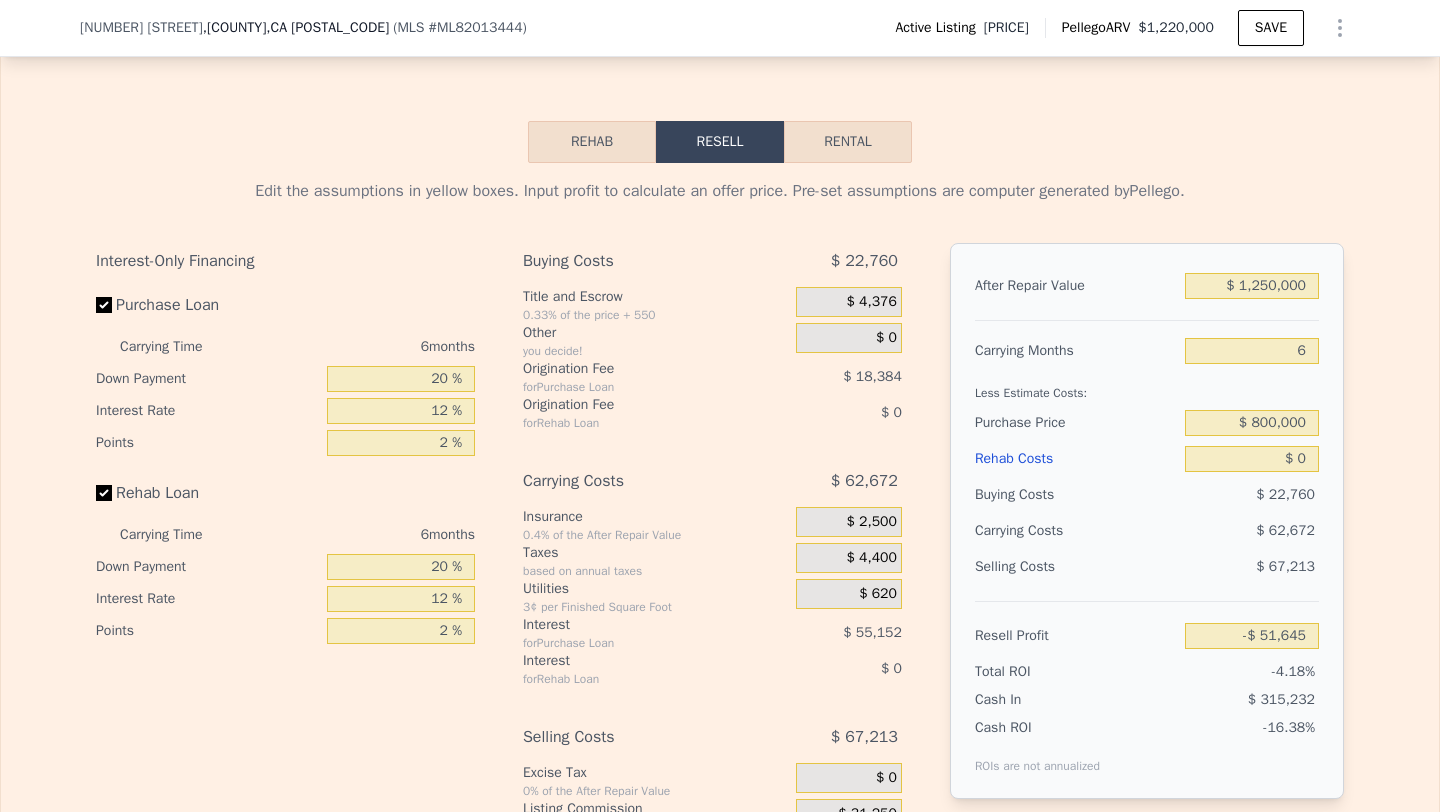 type on "$ 320,853" 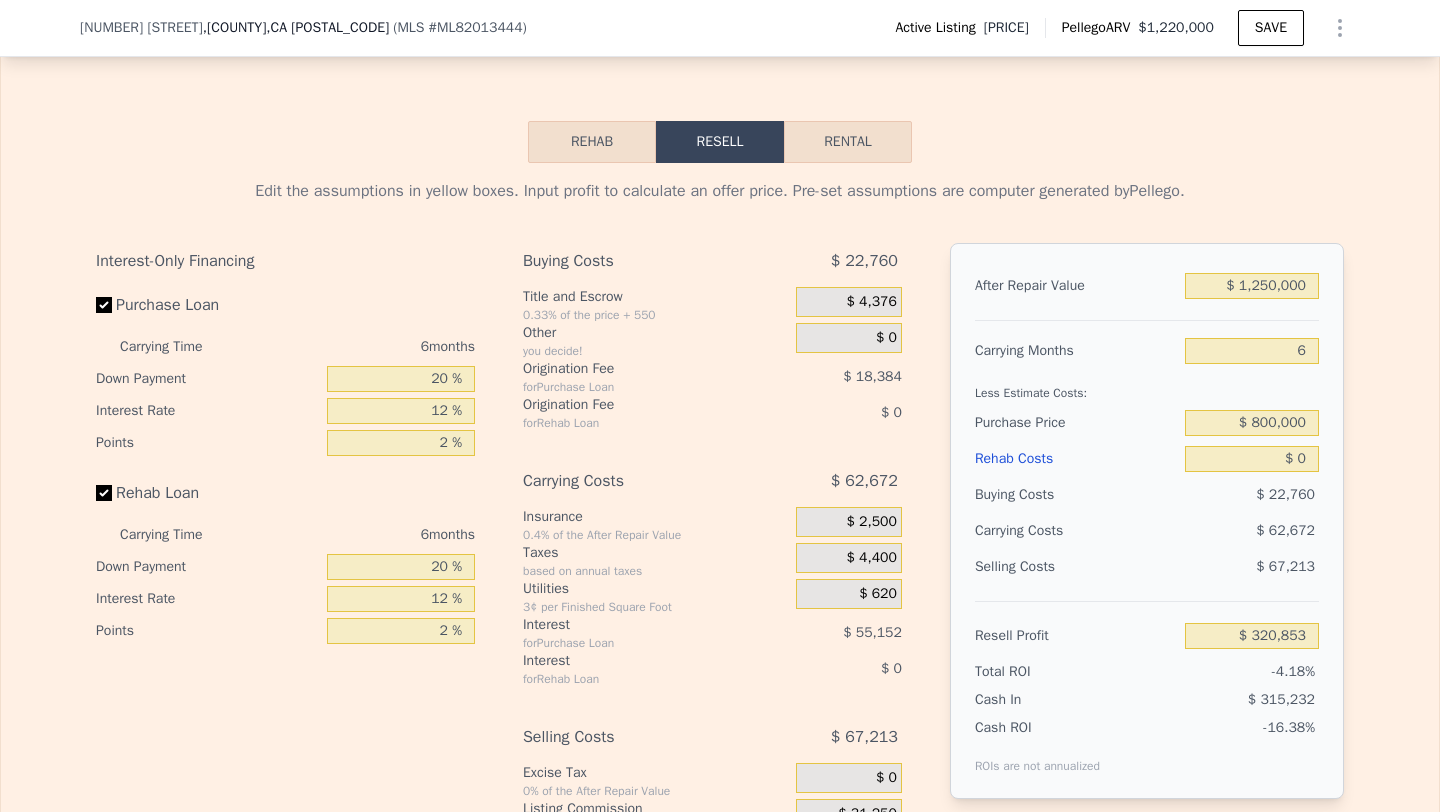 click on "Interest-Only Financing Purchase Loan Carrying Time 6  months Down Payment 20 % Interest Rate 12 % Points 2 % Rehab Loan Carrying Time 6  months Down Payment 20 % Interest Rate 12 % Points 2 % Buying Costs $ 22,760 Title and Escrow 0.33% of the price + 550 $ 4,376 Other you decide! $ 0 Origination Fee for  Purchase Loan $ 18,384 Origination Fee for  Rehab Loan $ 0 Carrying Costs $ 62,672 Insurance 0.4% of the After Repair Value $ 2,500 Taxes based on annual taxes $ 4,400 Utilities 3¢ per Finished Square Foot $ 620 Interest for  Purchase Loan $ 55,152 Interest for  Rehab Loan $ 0 Selling Costs $ 67,213 Excise Tax 0% of the After Repair Value $ 0 Listing Commission 2.5% of the After Repair Value $ 31,250 Selling Commission 2.5% of the After Repair Value $ 31,250 Title and Escrow 0.33% of the After Repair Value $ 4,713 After Repair Value $ 1,250,000 Carrying Months 6 $ 800,000" at bounding box center (720, 535) 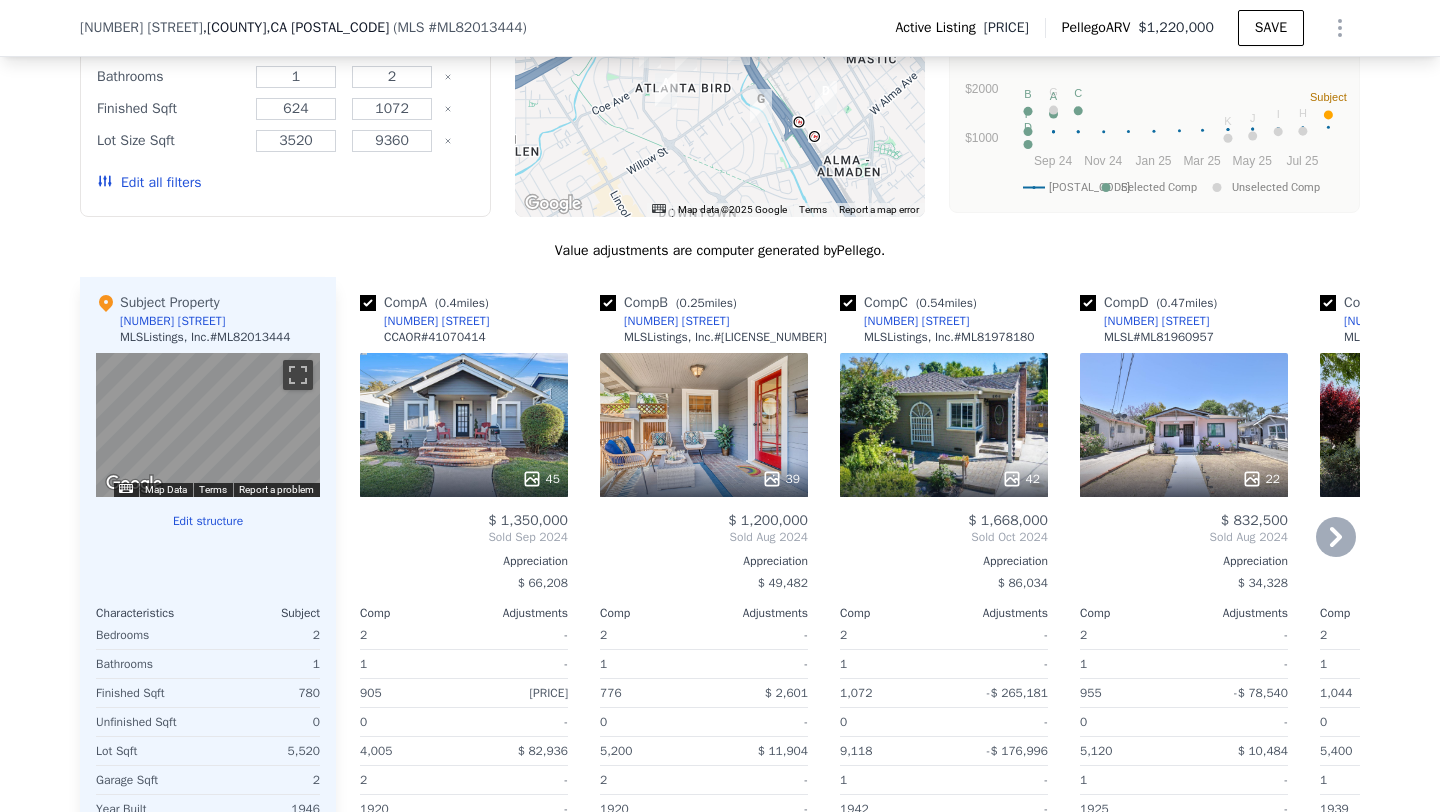 scroll, scrollTop: 1750, scrollLeft: 0, axis: vertical 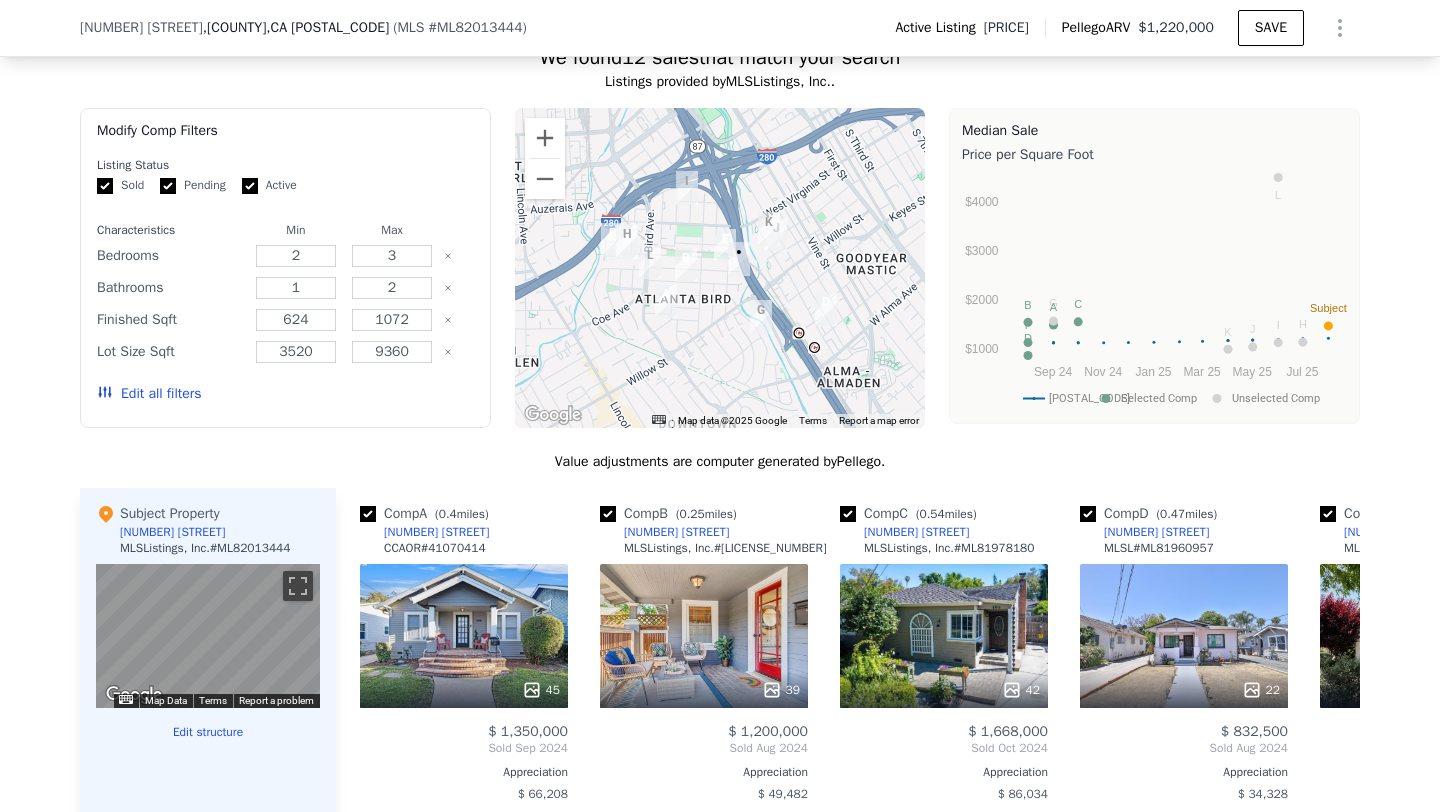 click at bounding box center (627, 241) 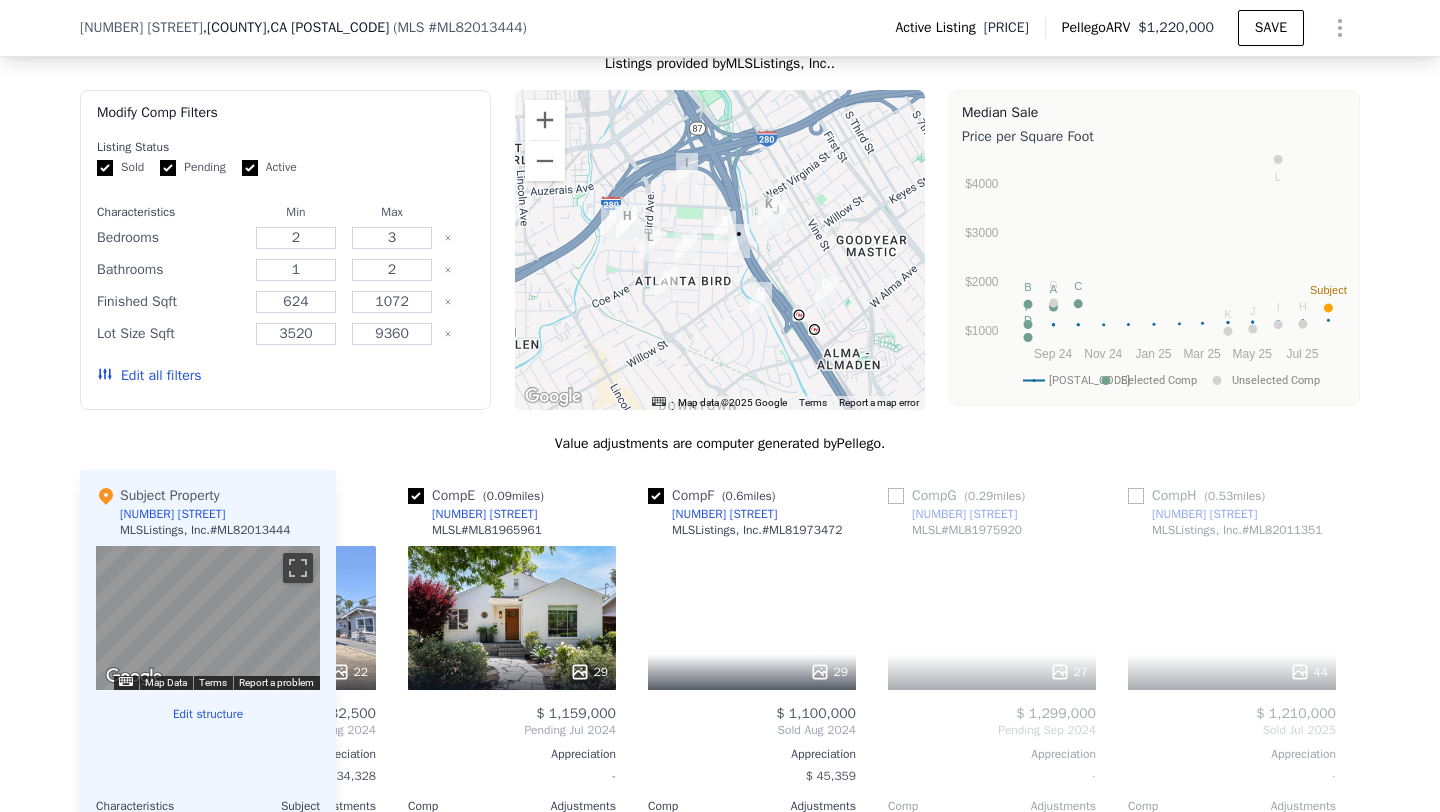 scroll, scrollTop: 0, scrollLeft: 938, axis: horizontal 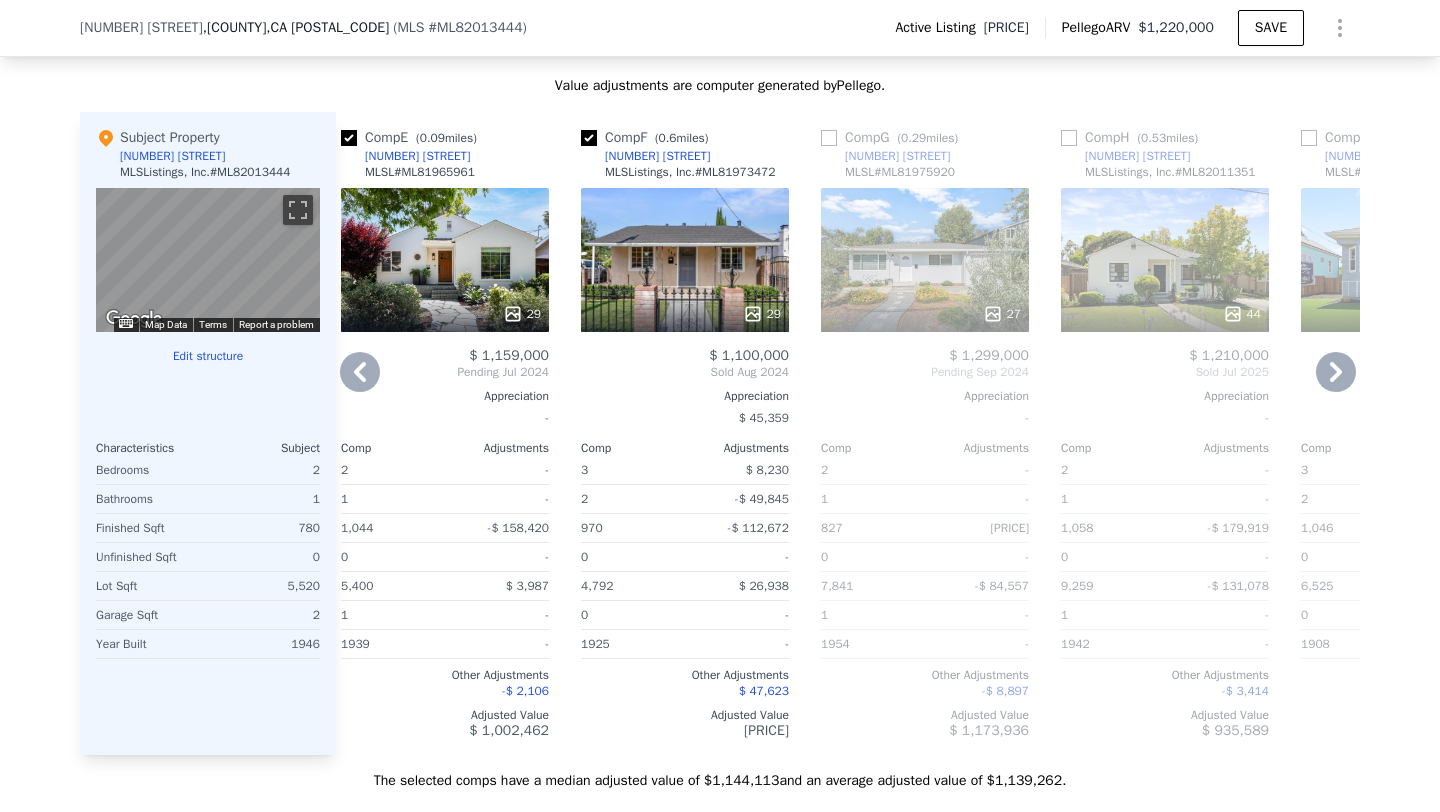 click at bounding box center [829, 138] 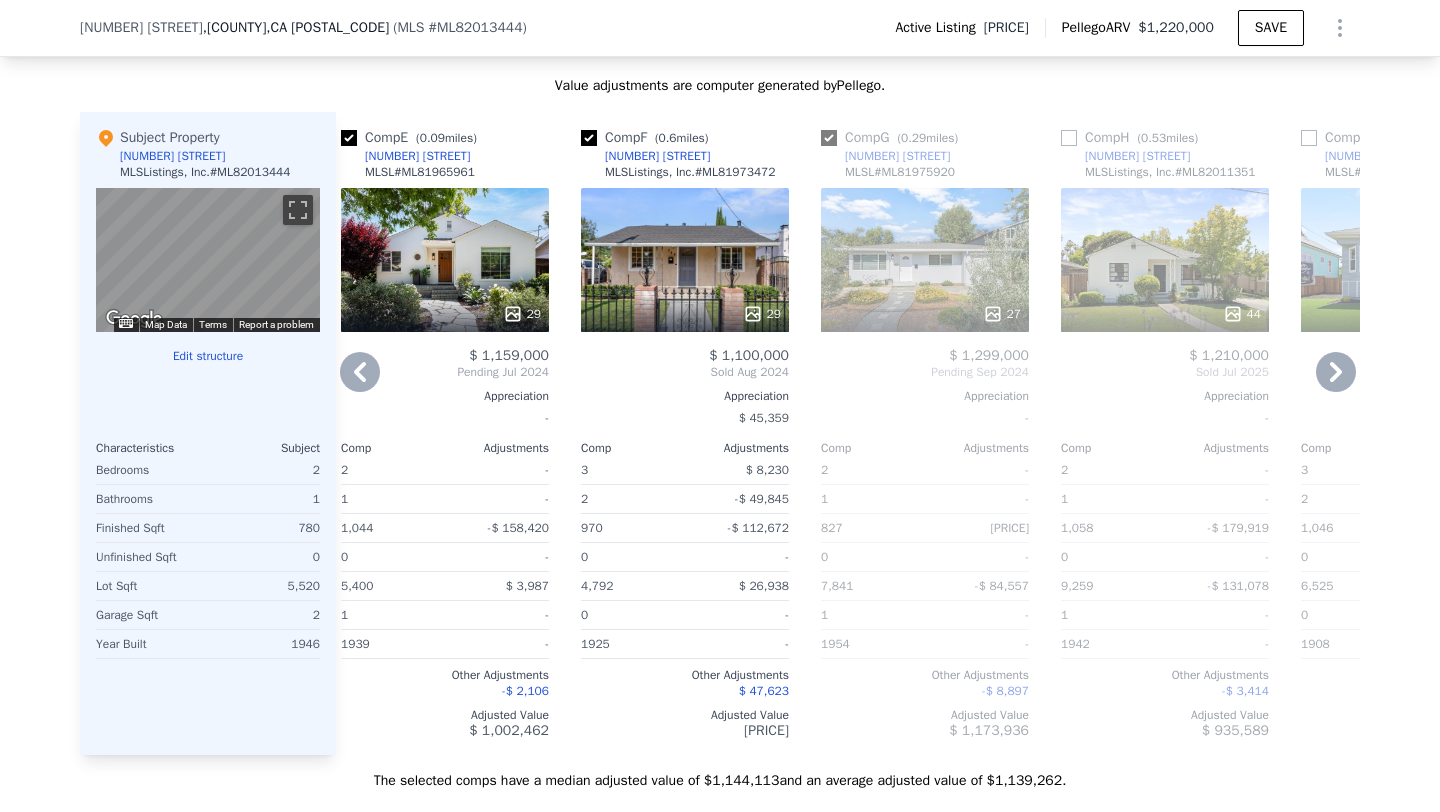 checkbox on "true" 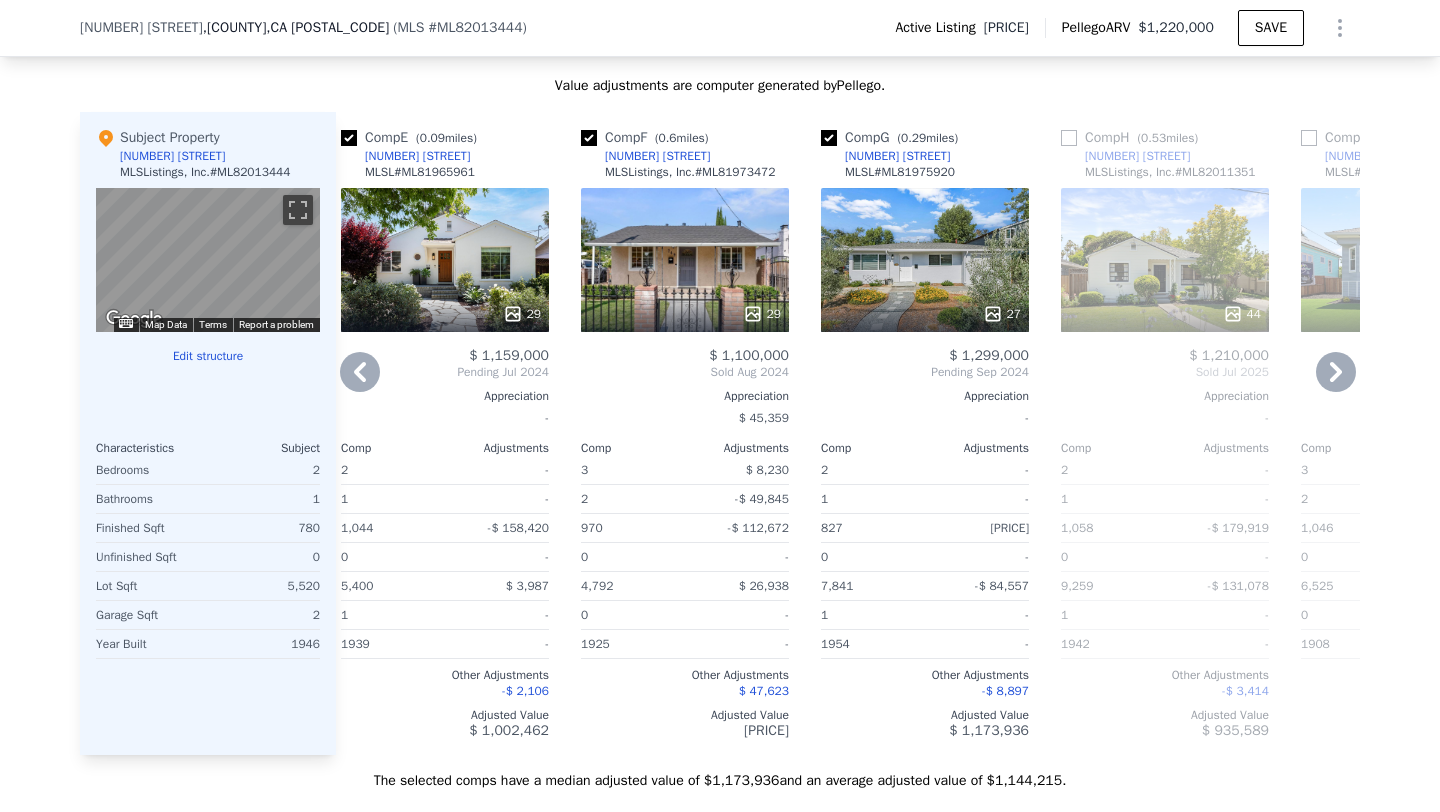 click at bounding box center [1069, 138] 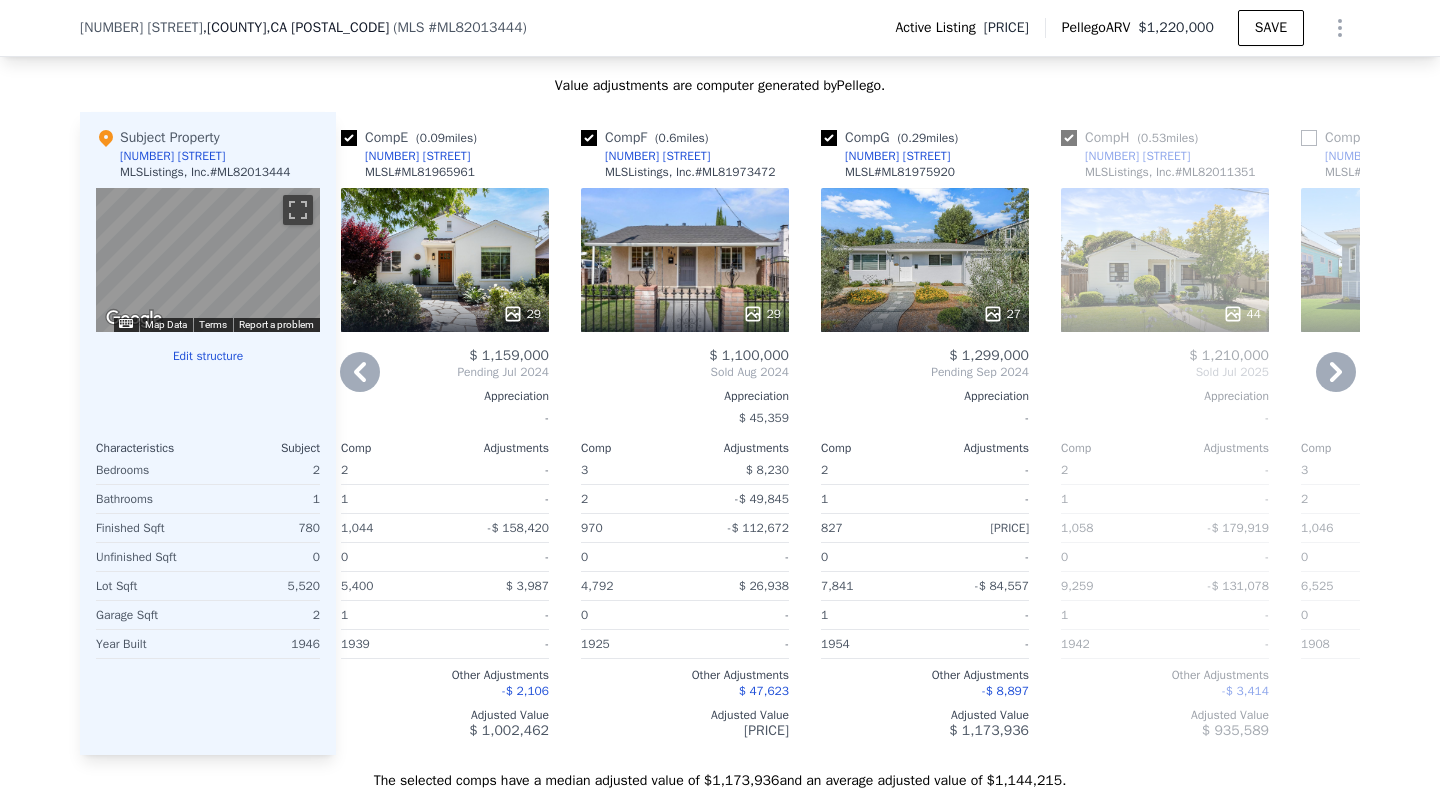 checkbox on "true" 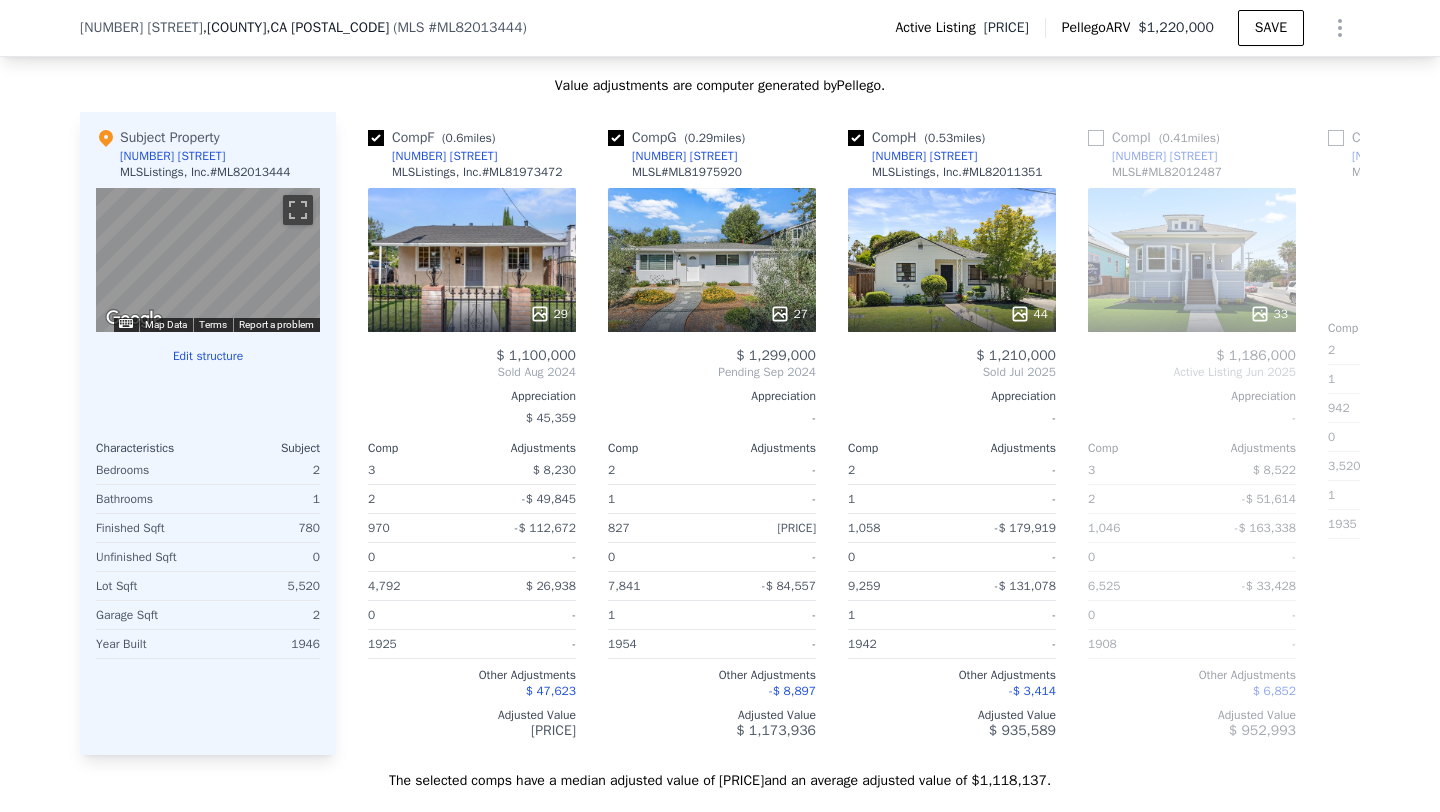 scroll, scrollTop: 0, scrollLeft: 1309, axis: horizontal 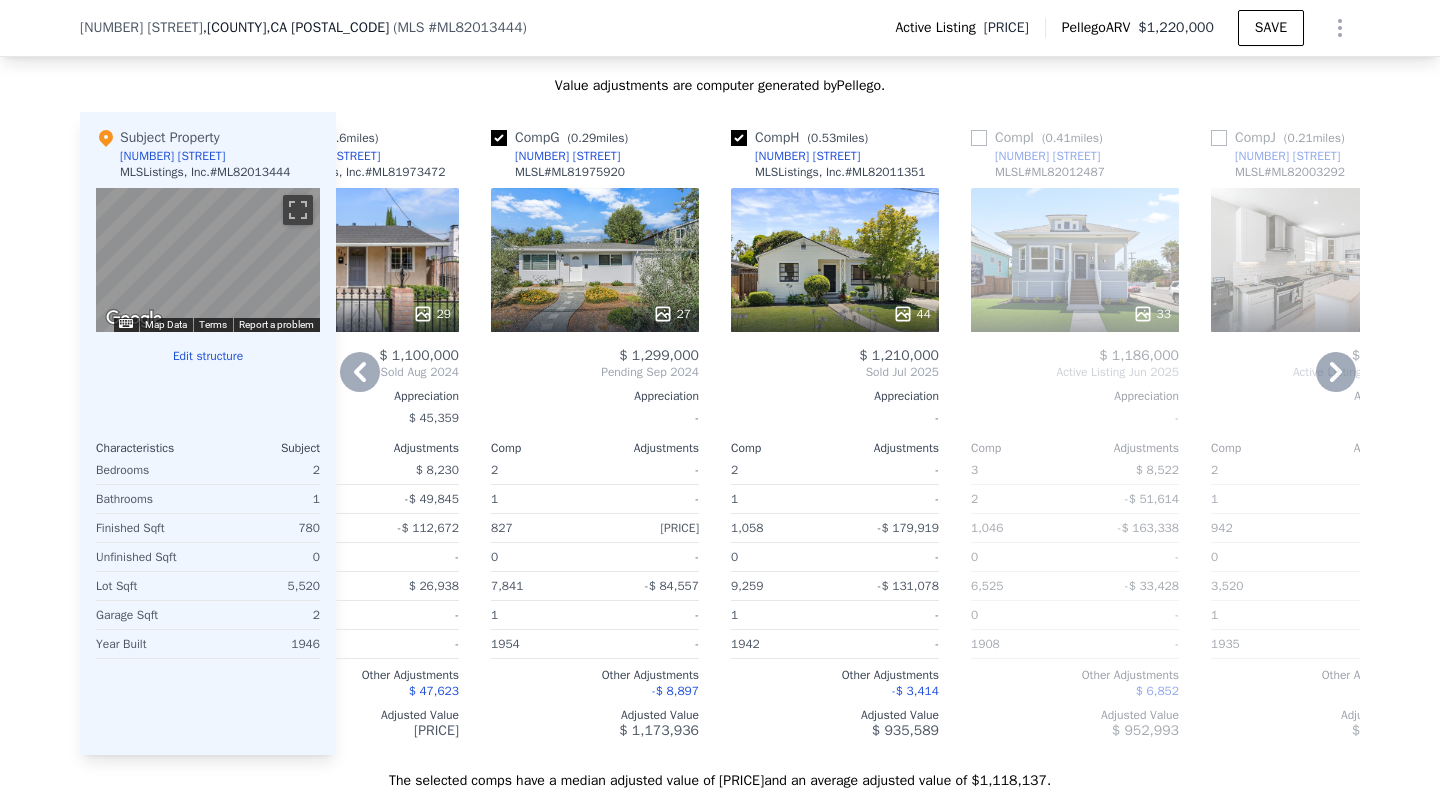 click at bounding box center [979, 138] 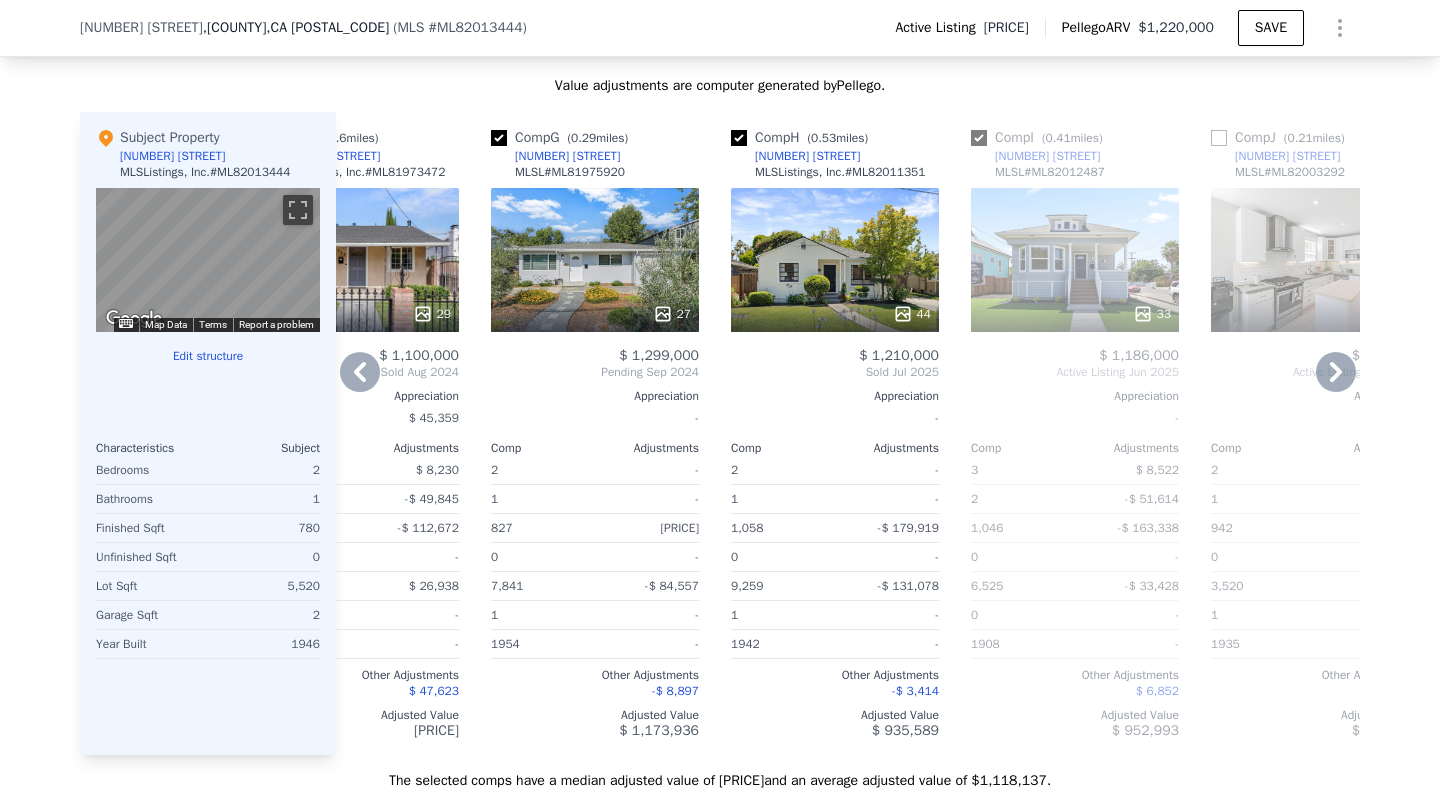 checkbox on "true" 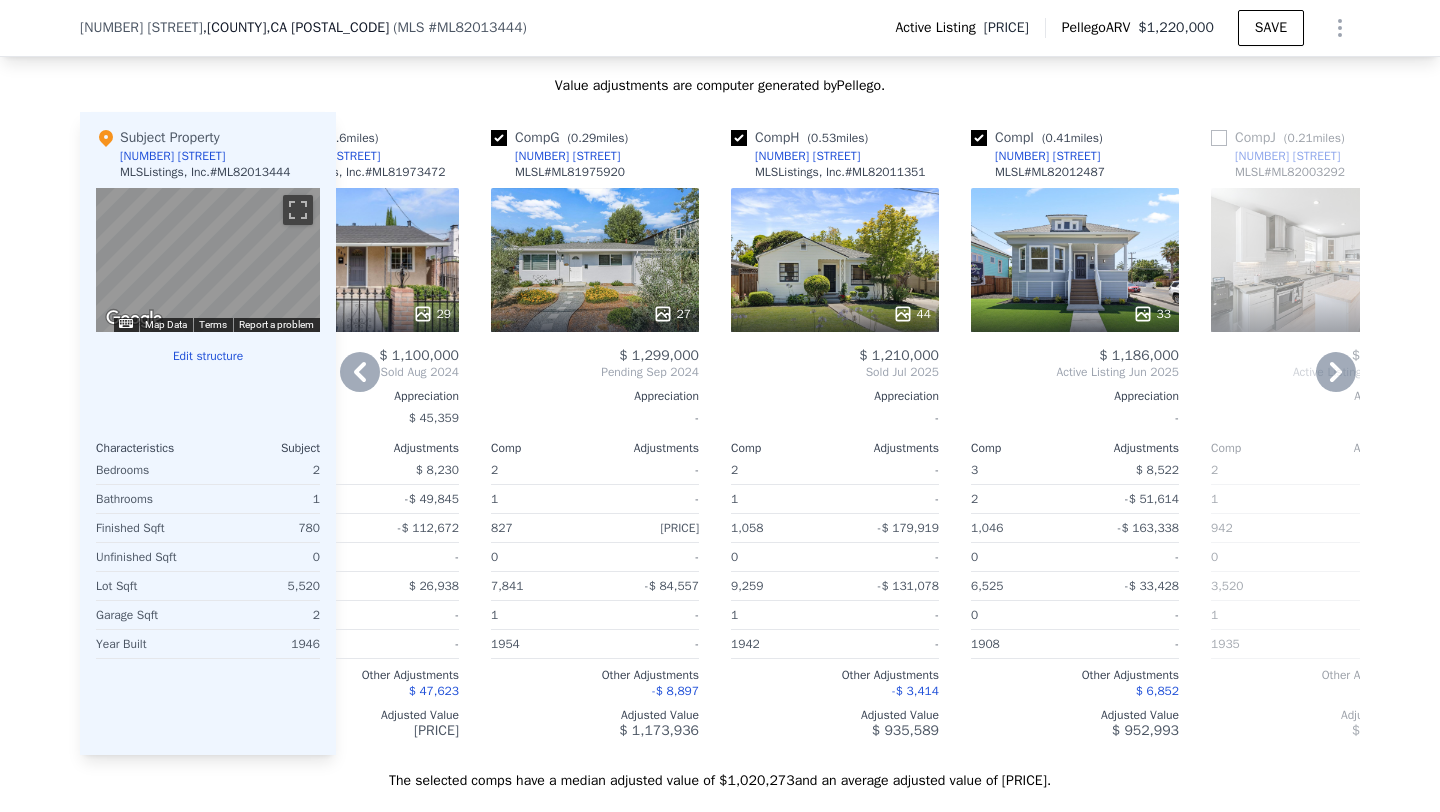 click at bounding box center [1219, 138] 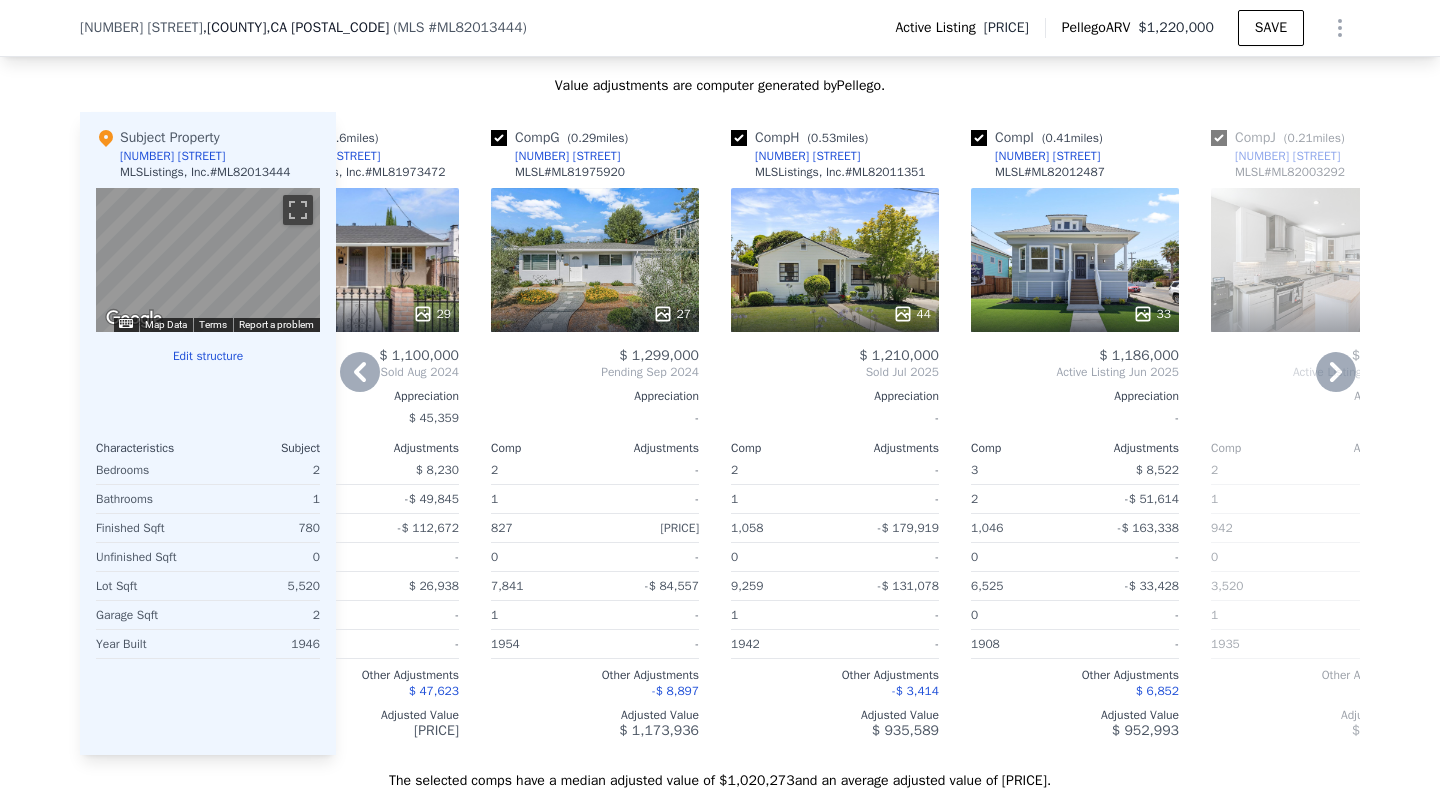 checkbox on "true" 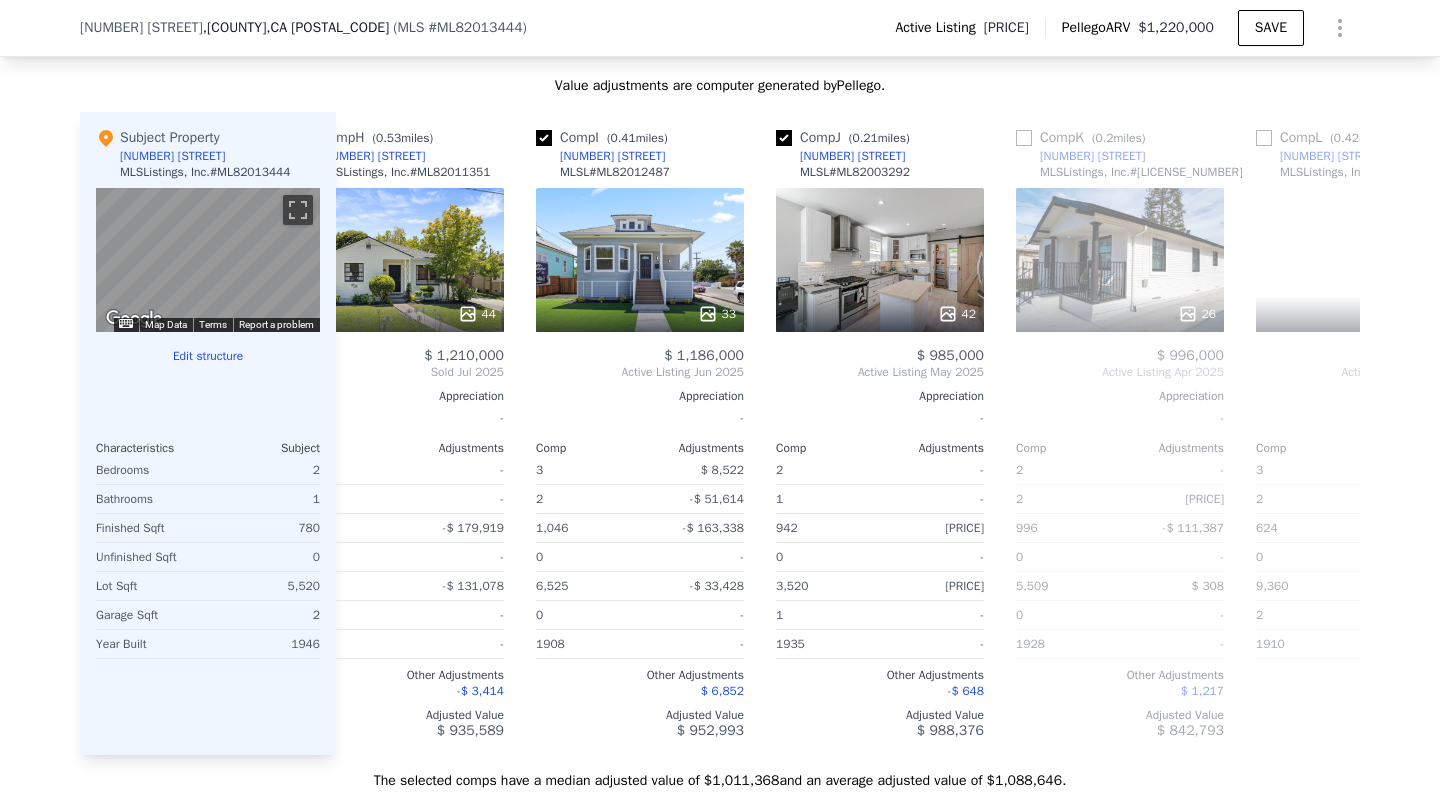 scroll, scrollTop: 0, scrollLeft: 1804, axis: horizontal 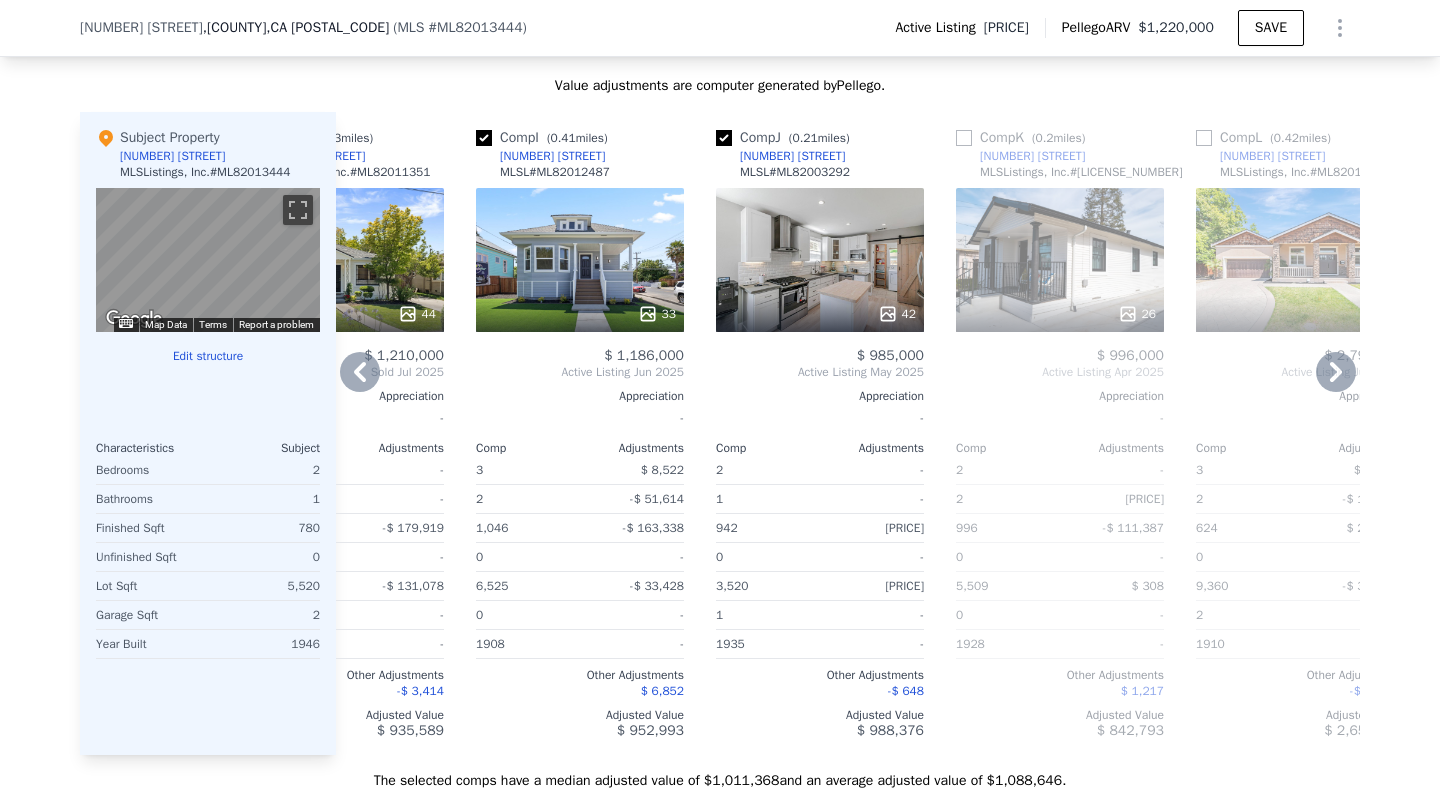 click at bounding box center [964, 138] 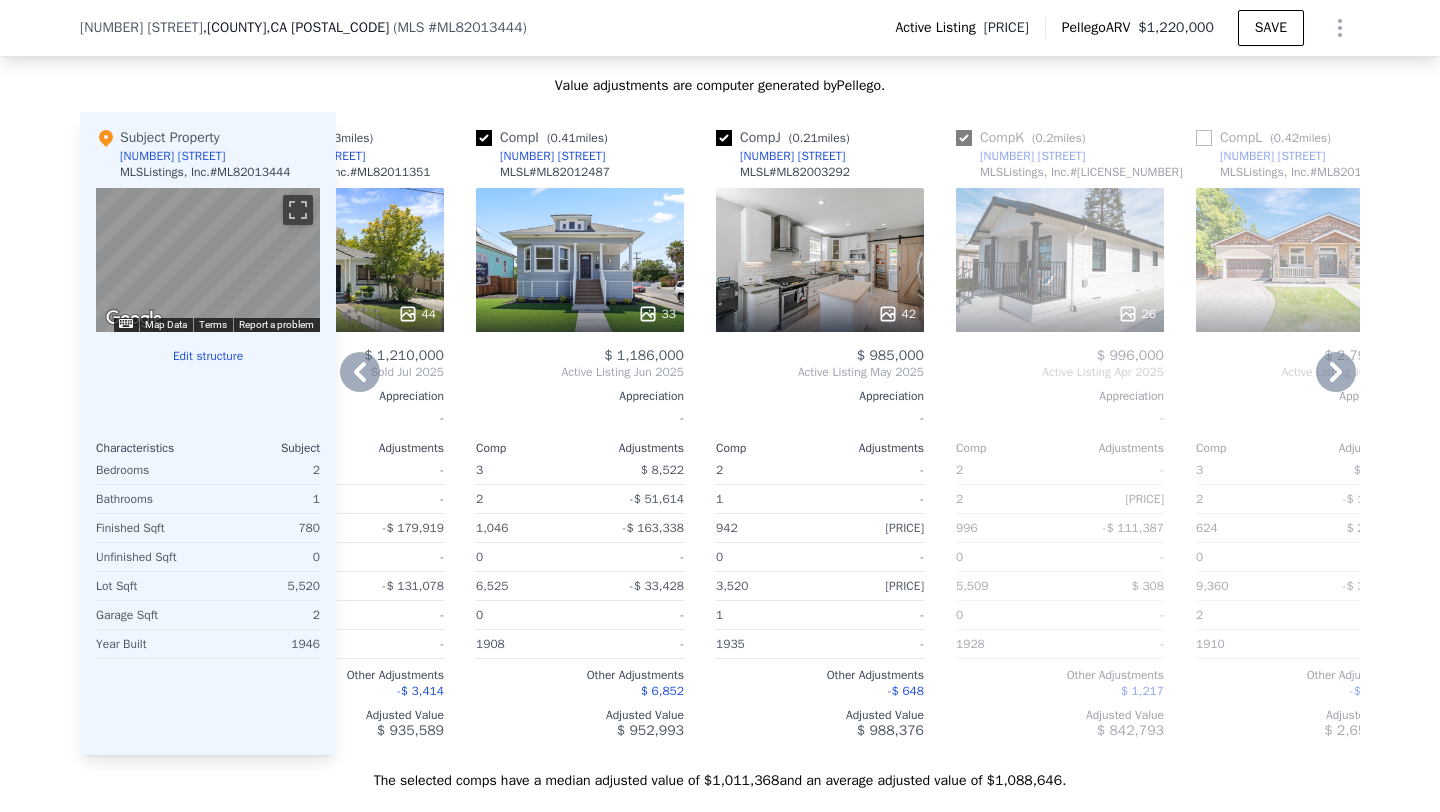 checkbox on "true" 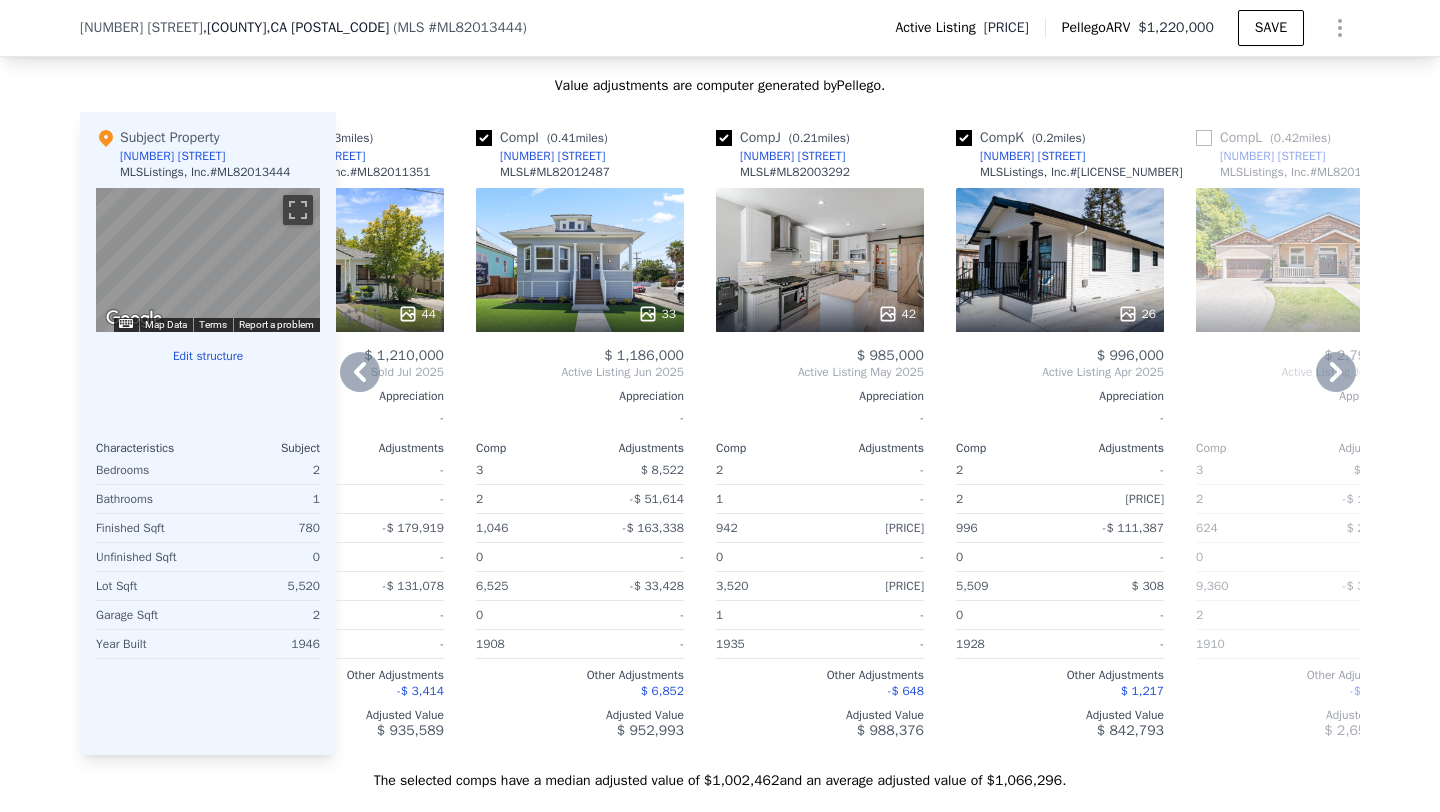 click at bounding box center (1204, 138) 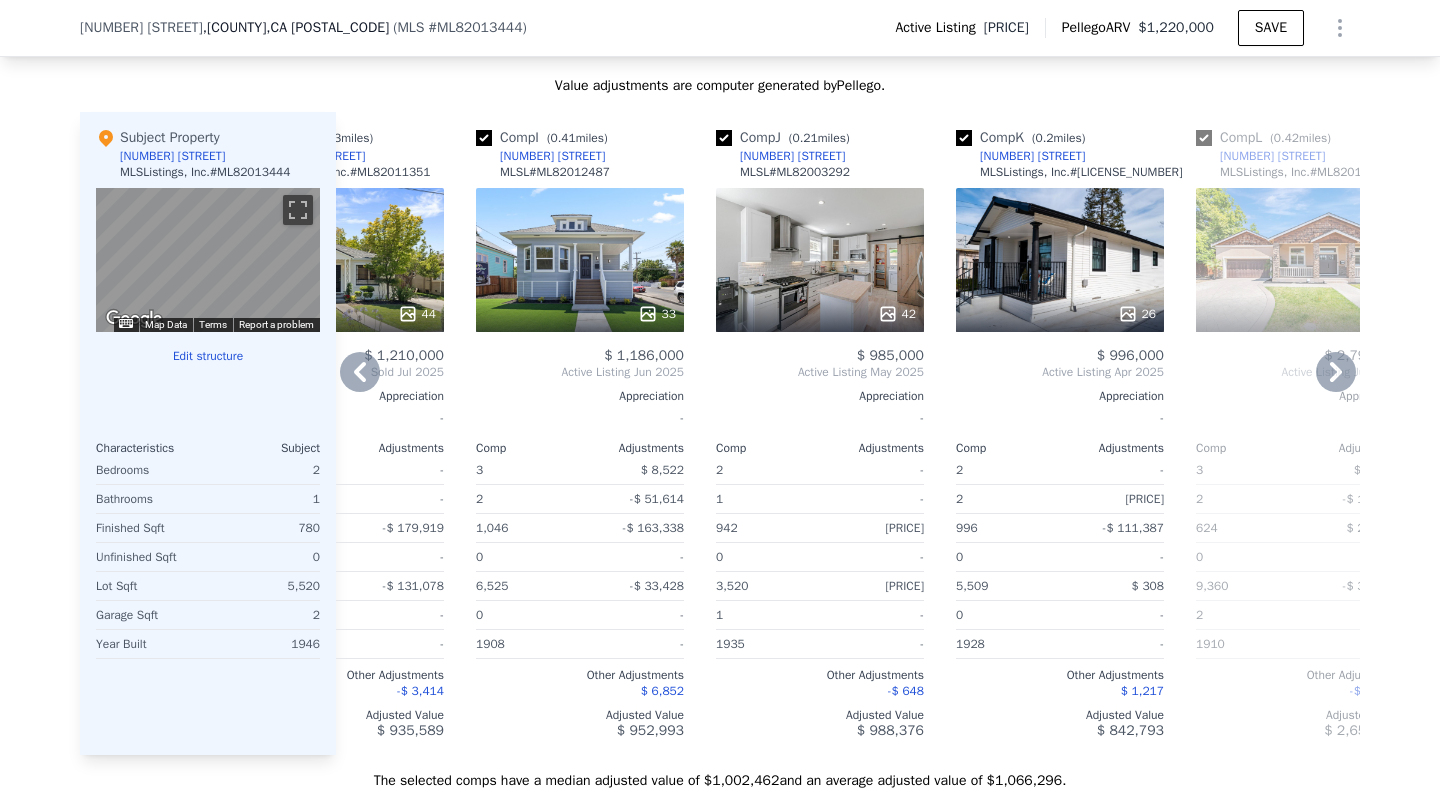 checkbox on "true" 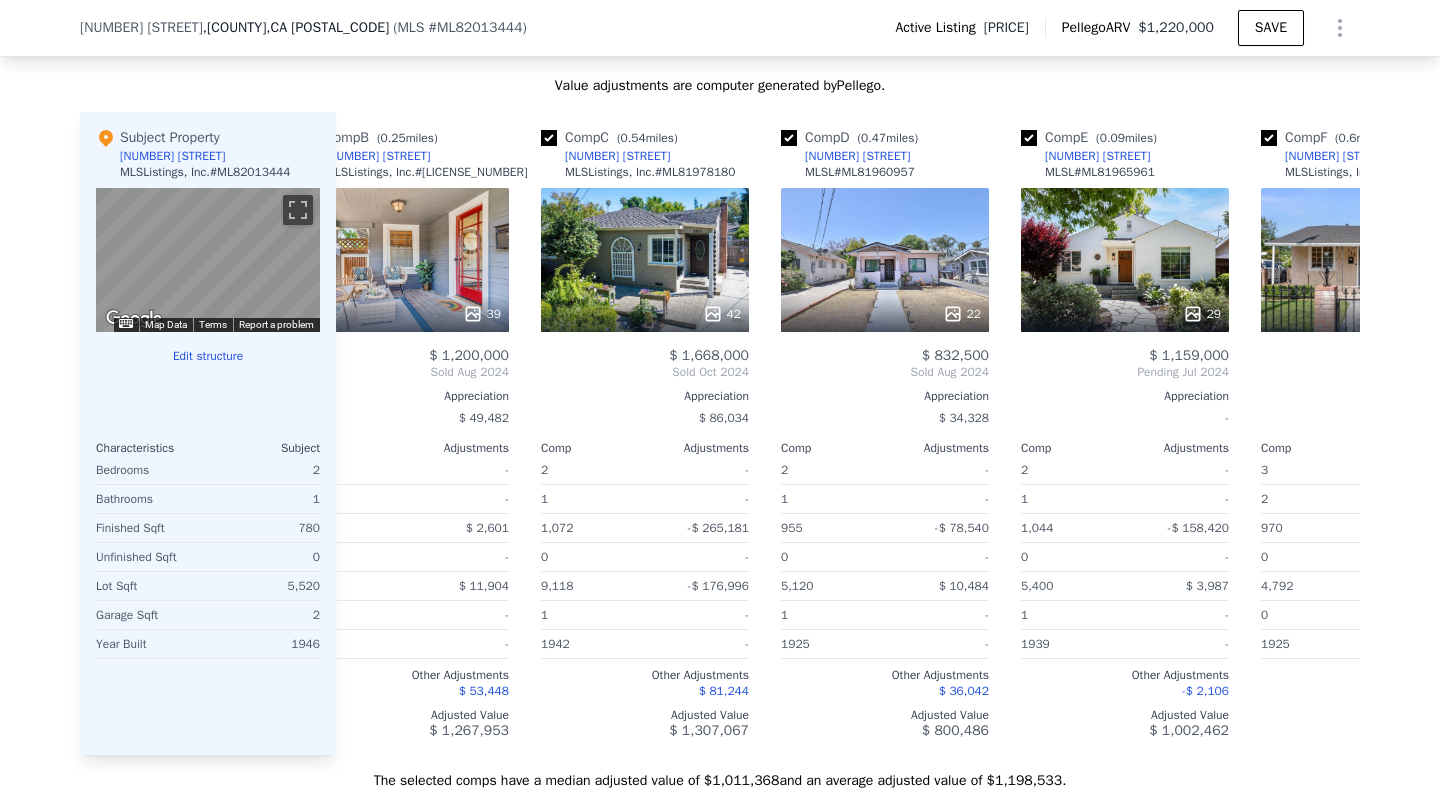 scroll, scrollTop: 0, scrollLeft: 0, axis: both 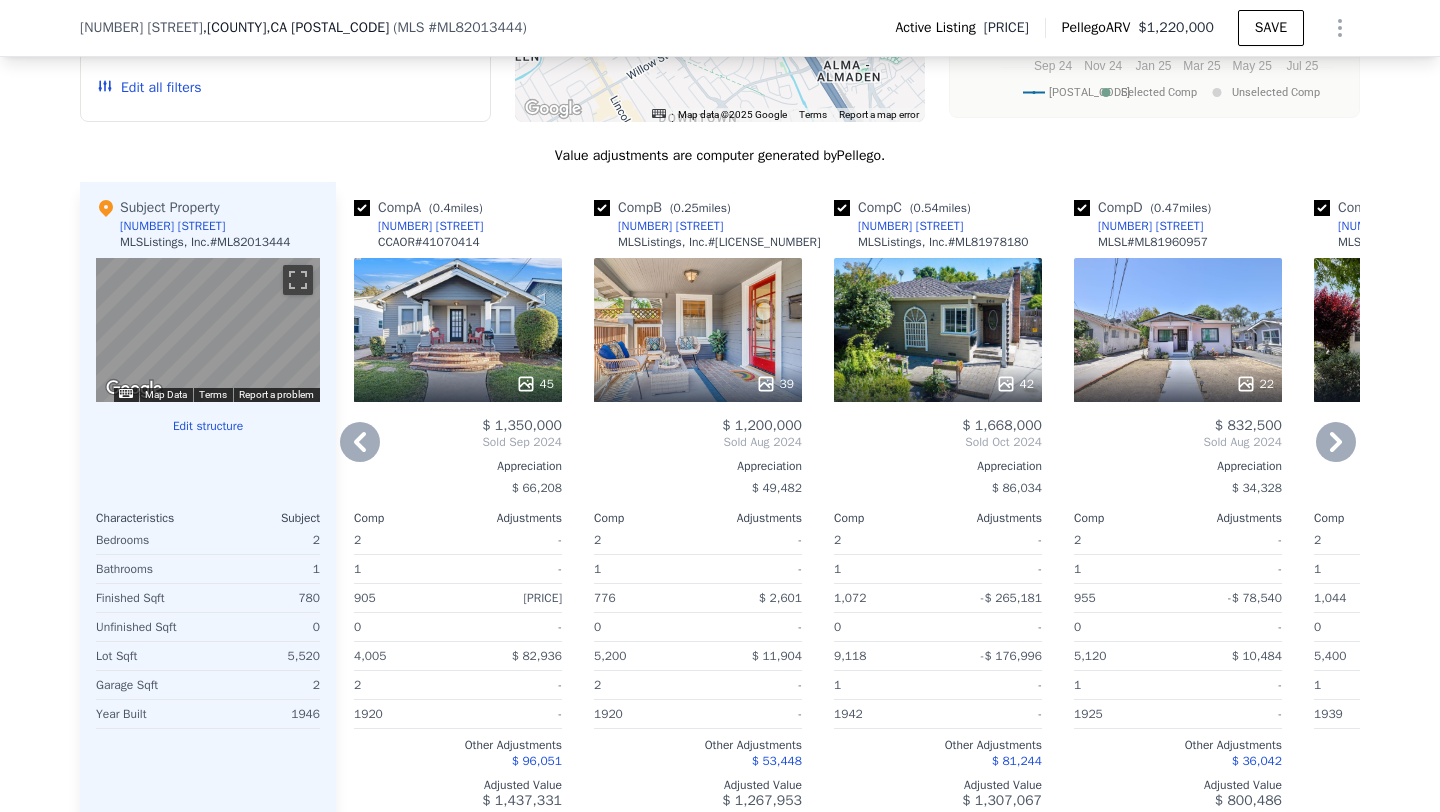 click on "39" at bounding box center [698, 330] 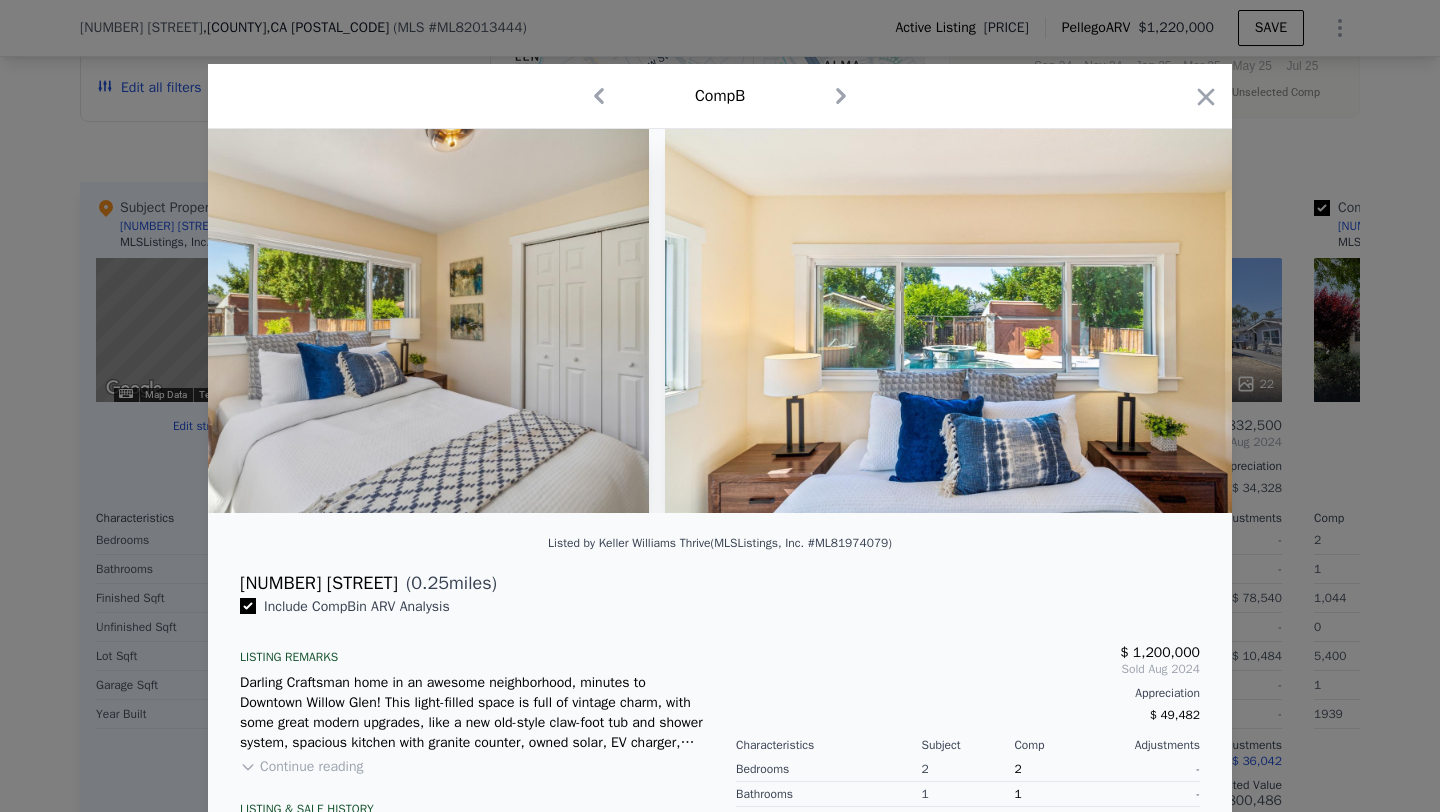 scroll, scrollTop: 0, scrollLeft: 16276, axis: horizontal 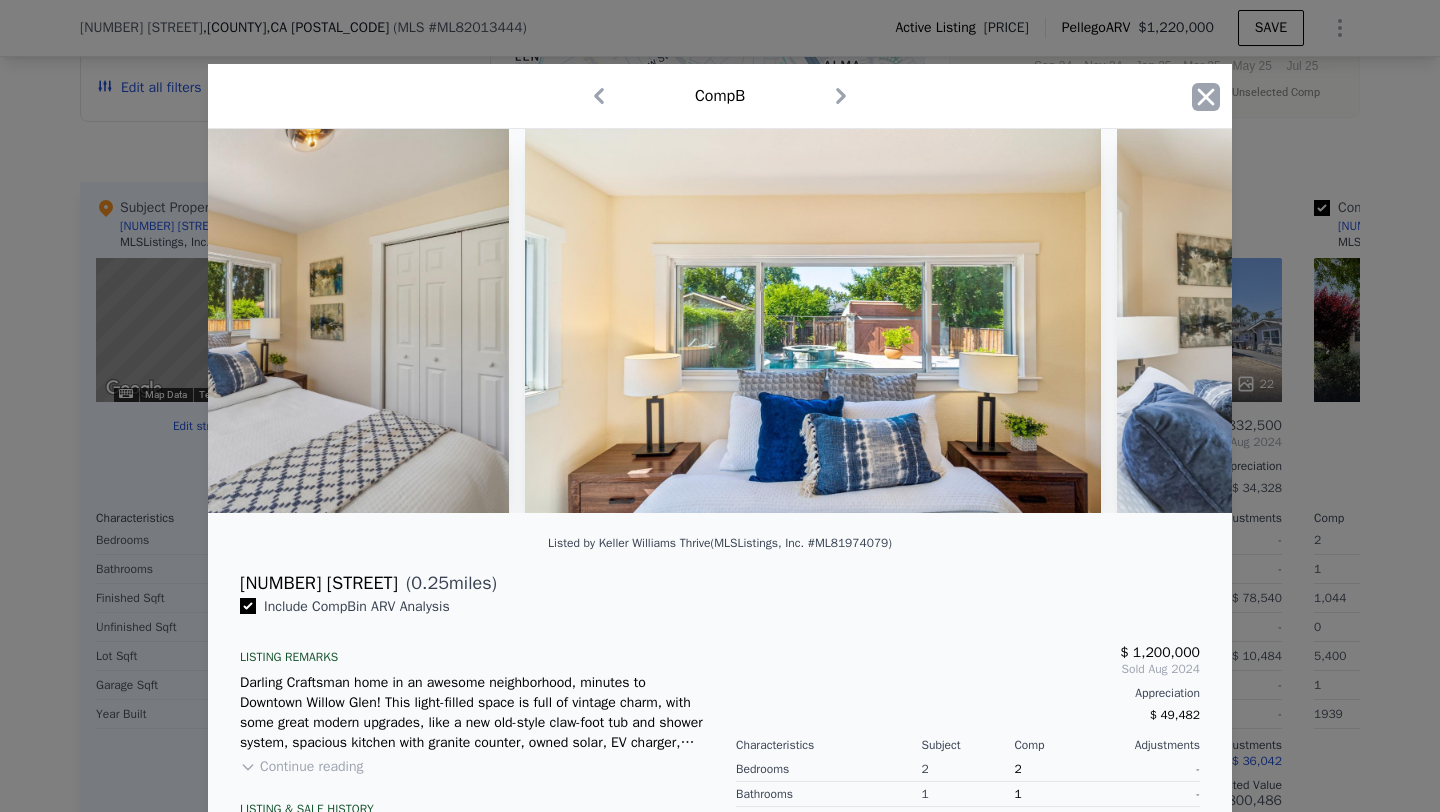 click 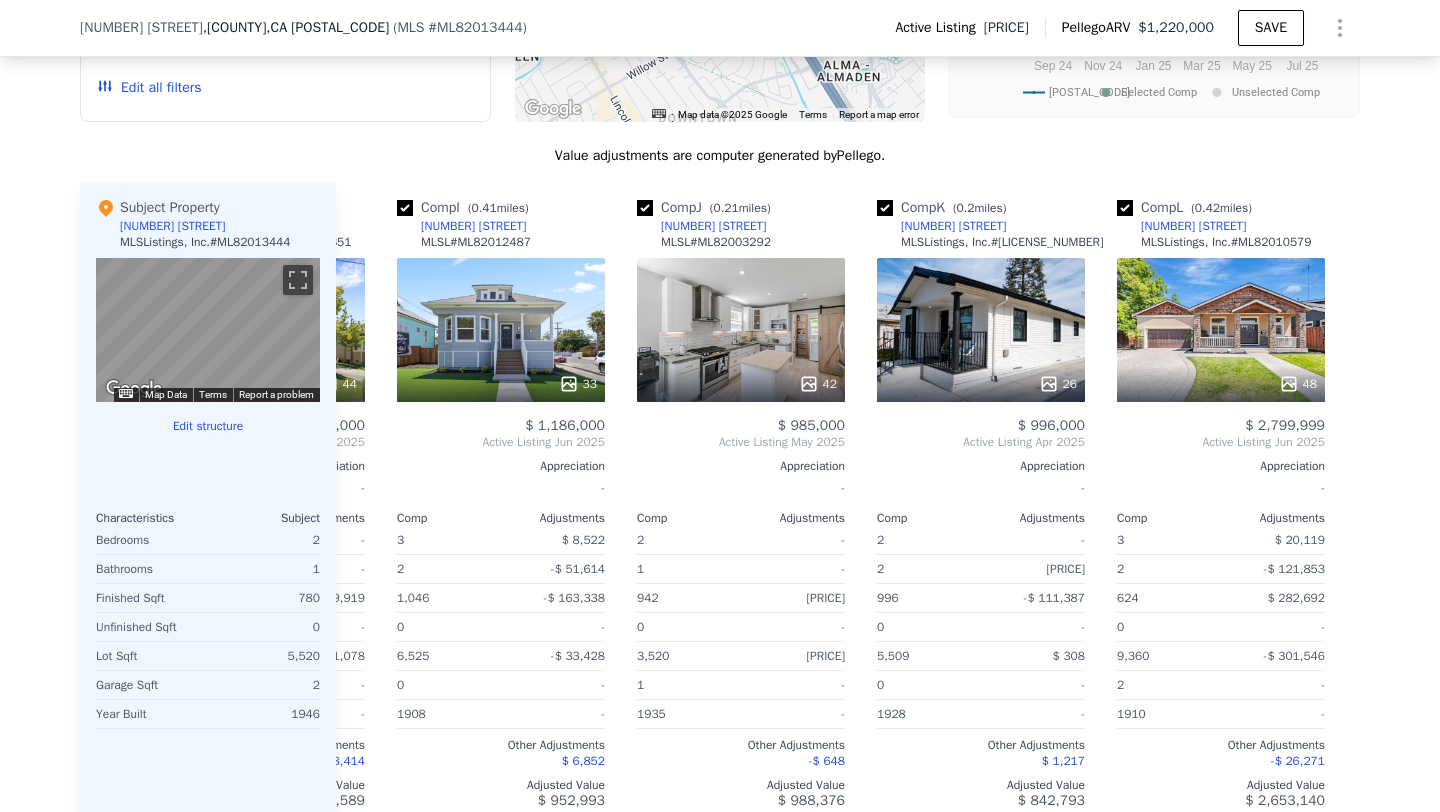 scroll, scrollTop: 0, scrollLeft: 1889, axis: horizontal 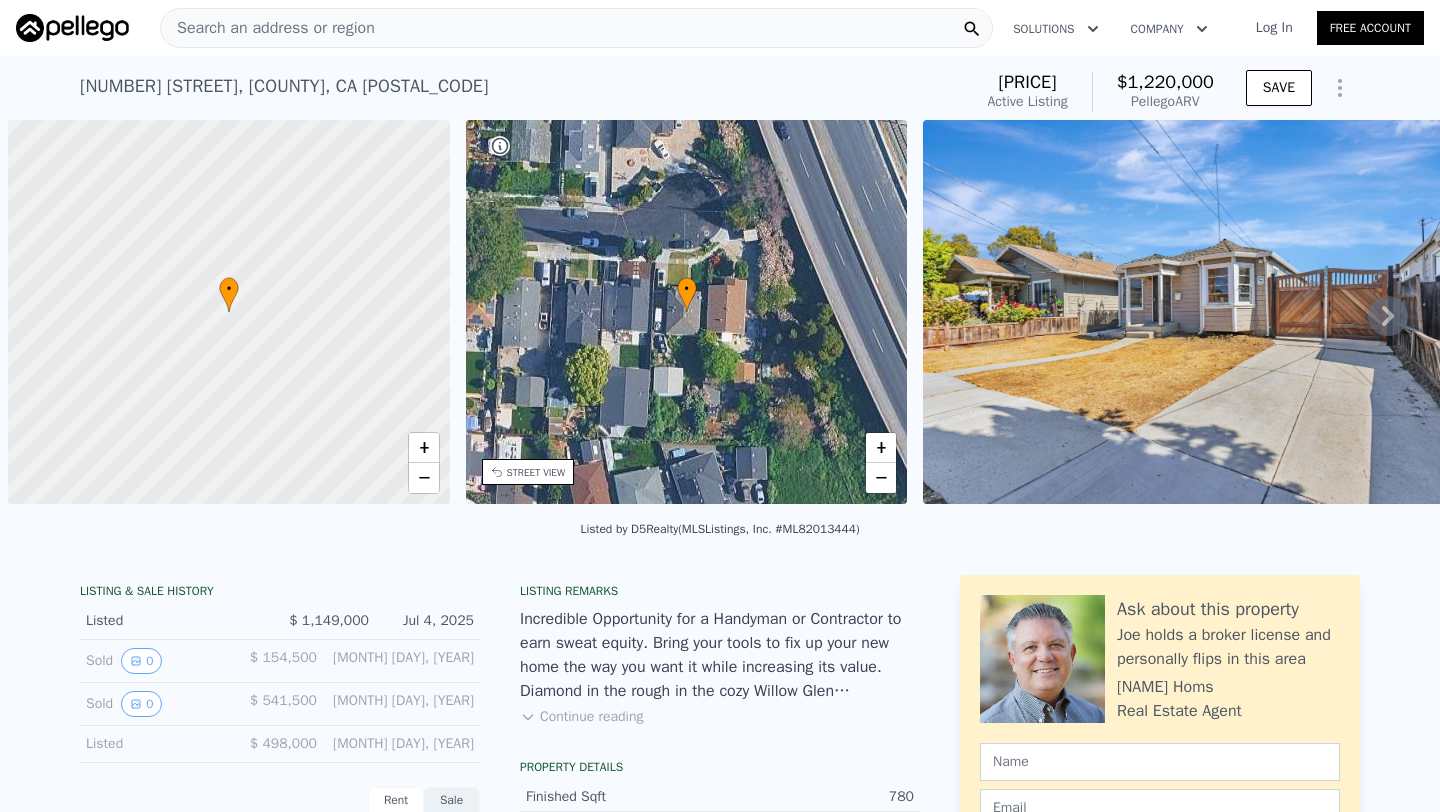 click on "Search an address or region" at bounding box center (576, 28) 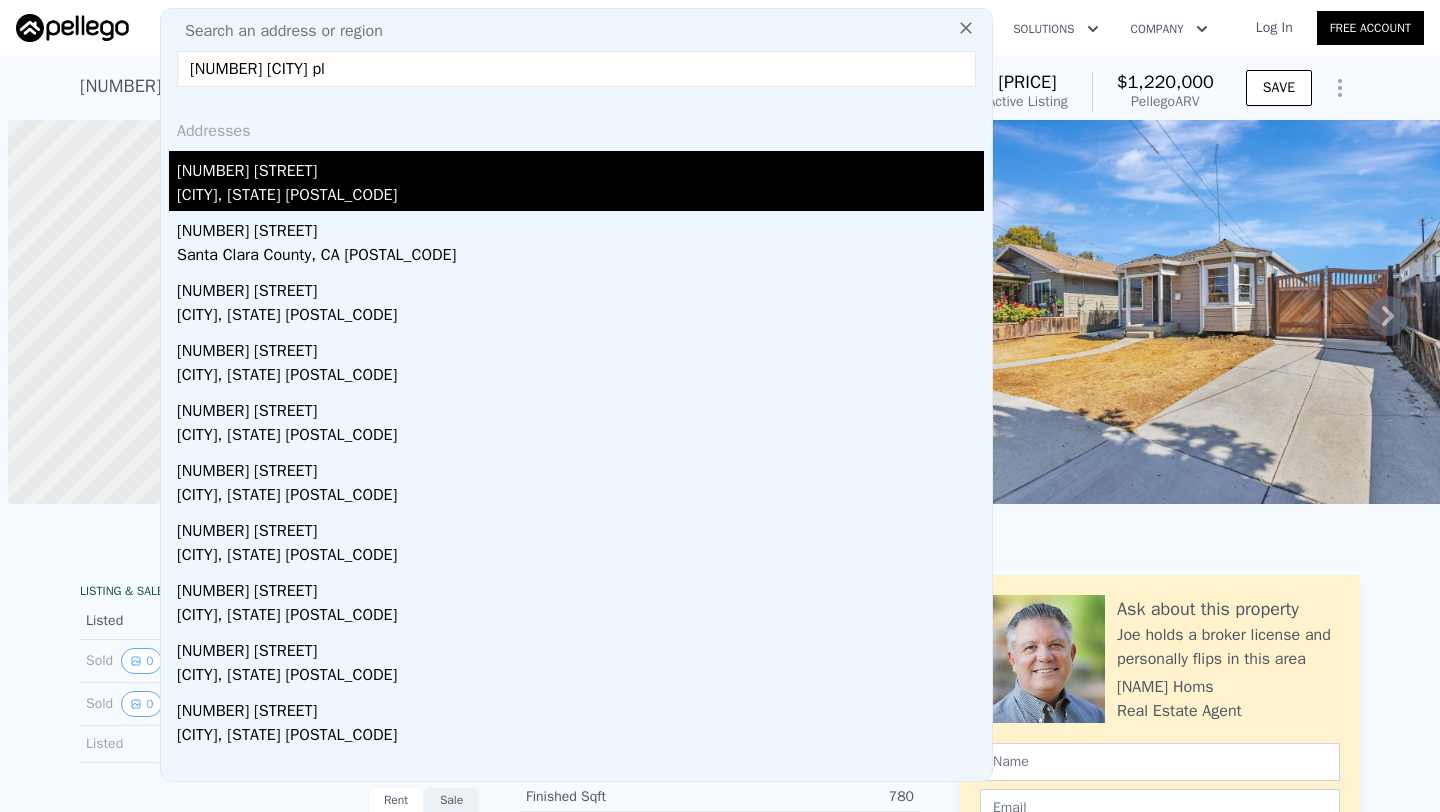 type on "[NUMBER] [CITY] pl" 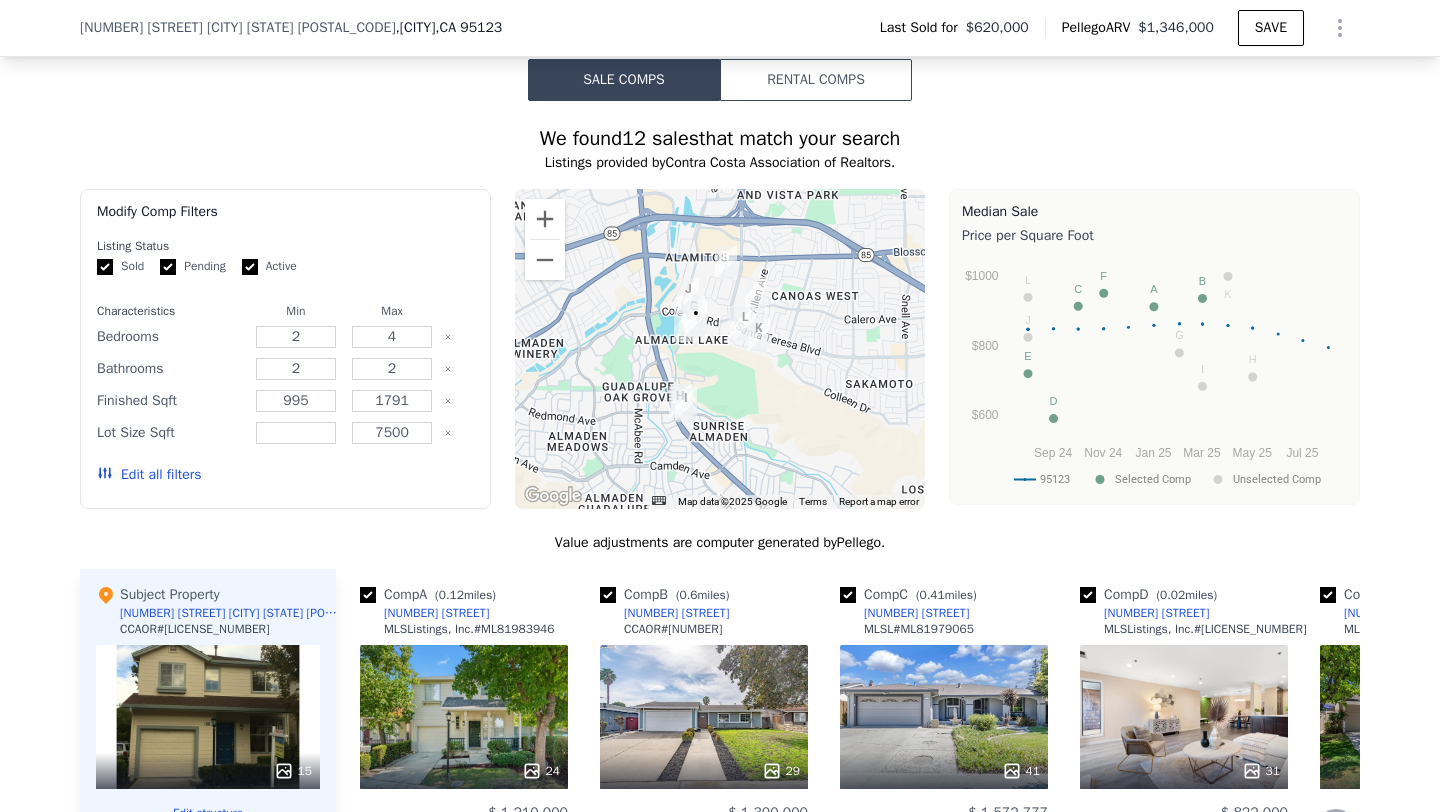 scroll, scrollTop: 1631, scrollLeft: 0, axis: vertical 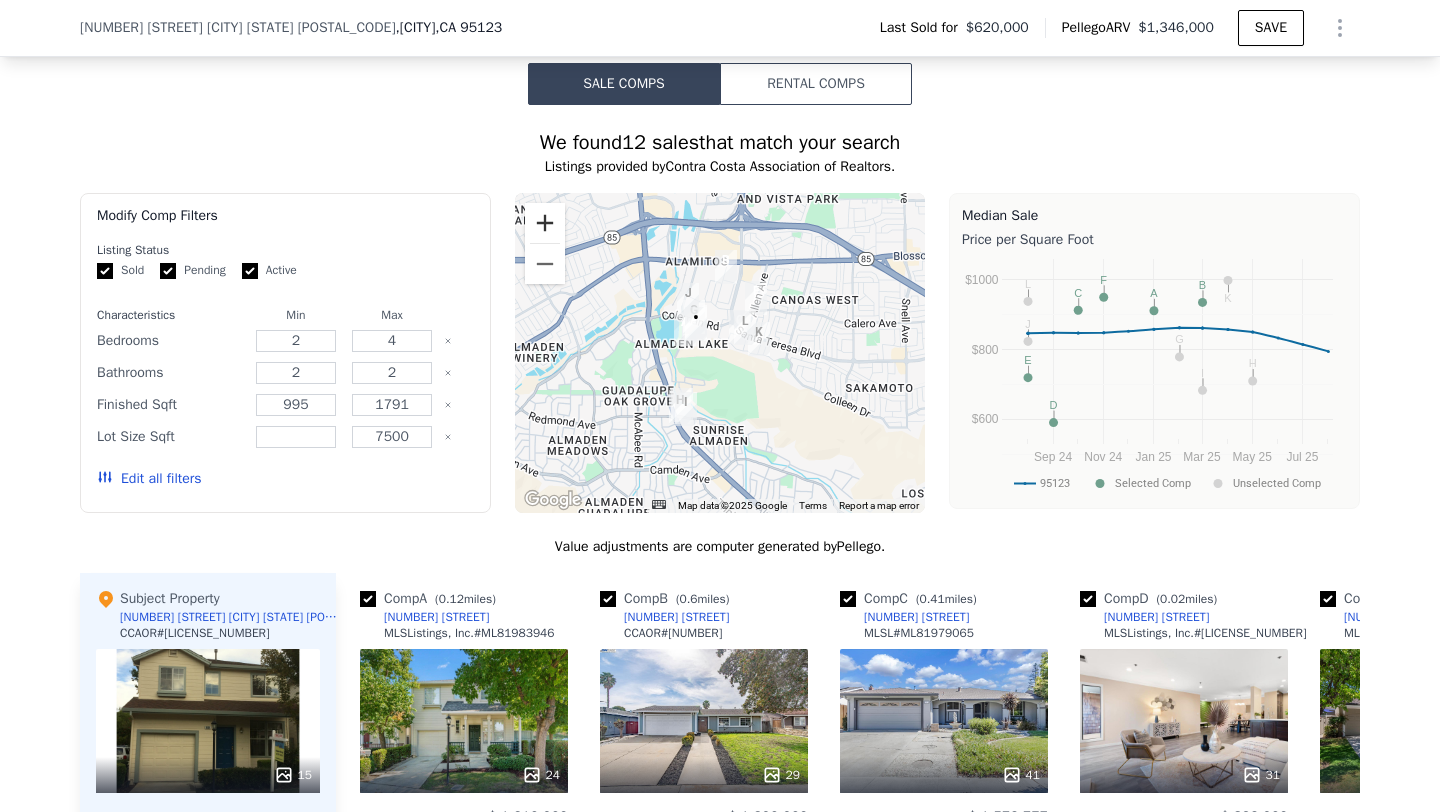 click at bounding box center (545, 223) 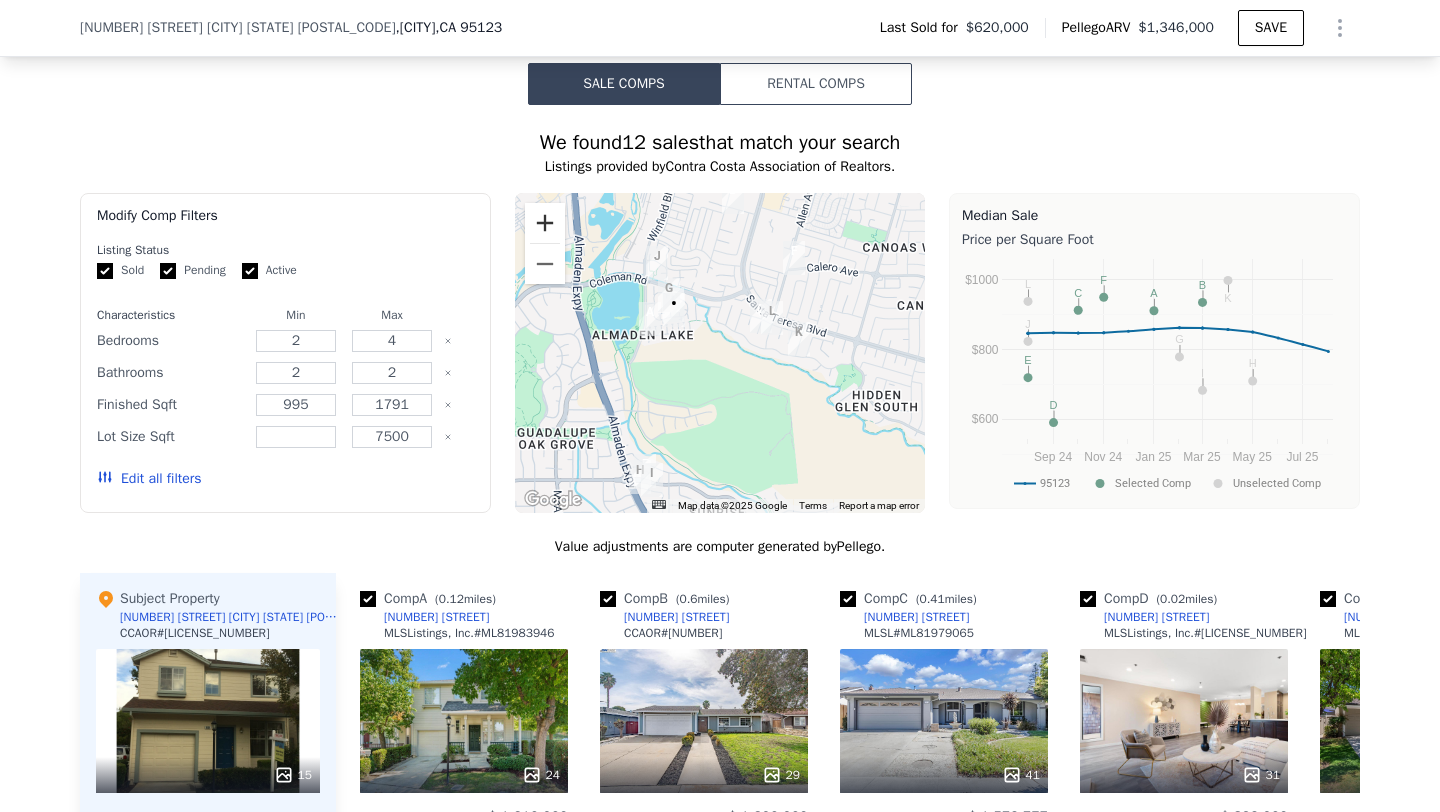click at bounding box center [545, 223] 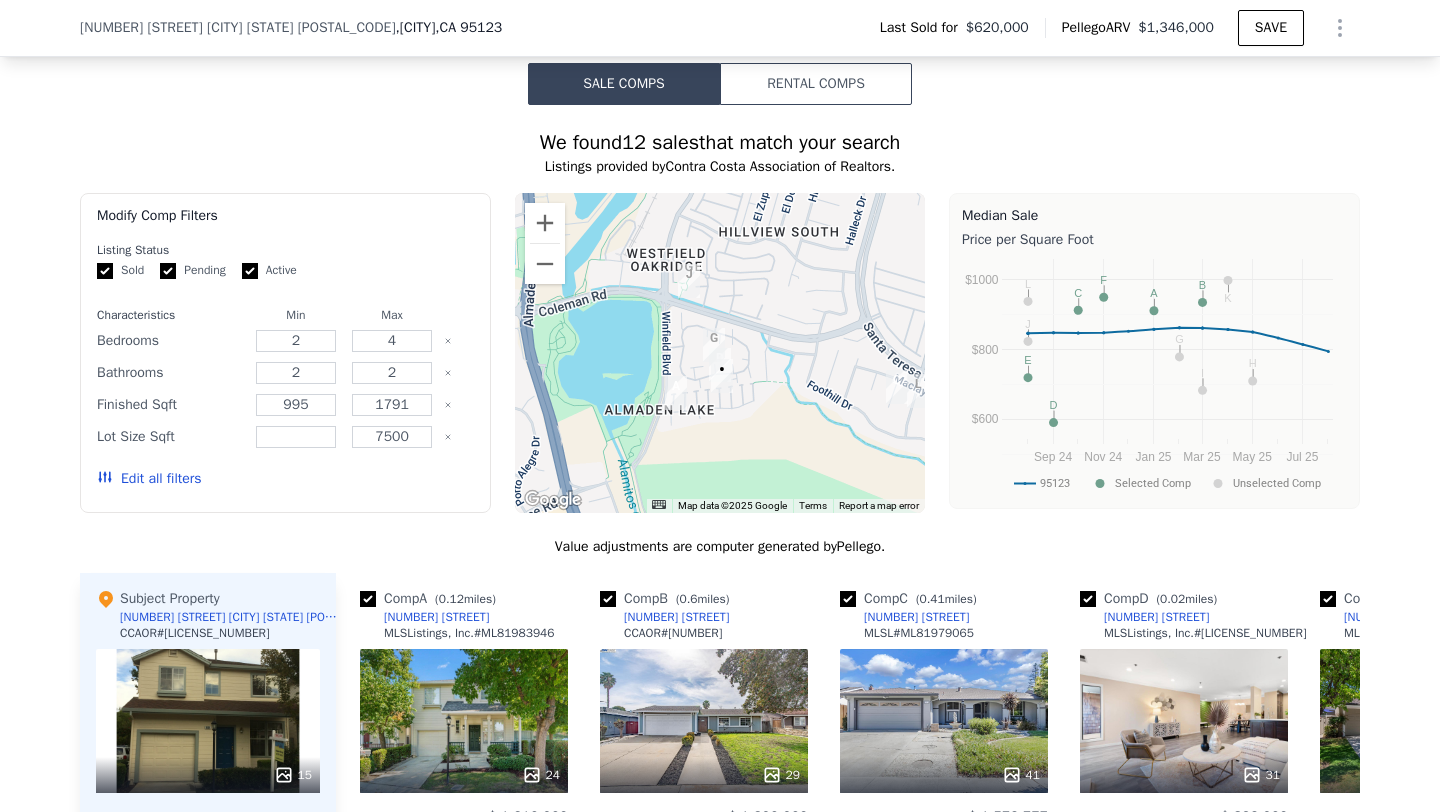 drag, startPoint x: 726, startPoint y: 353, endPoint x: 825, endPoint y: 452, distance: 140.00714 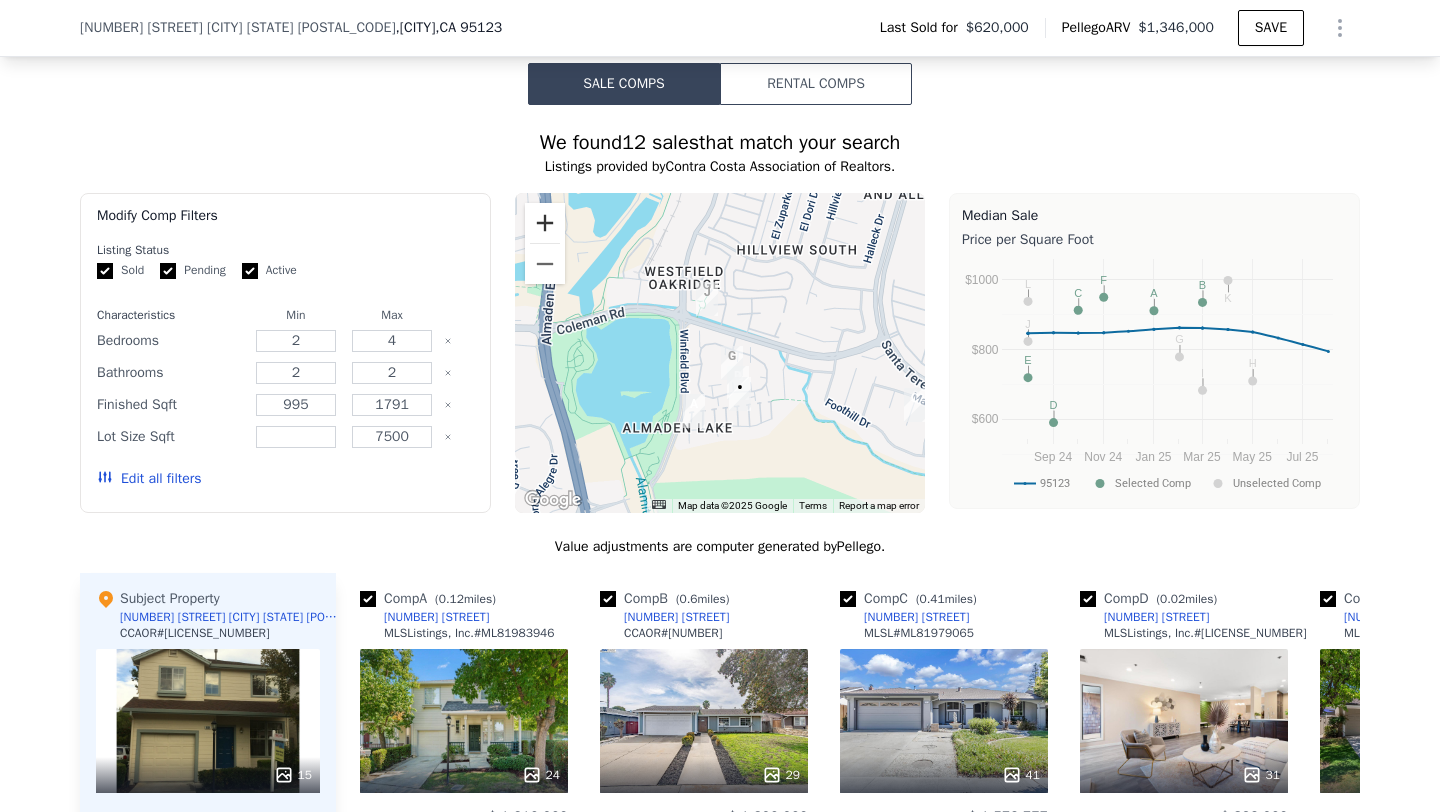 click at bounding box center [545, 223] 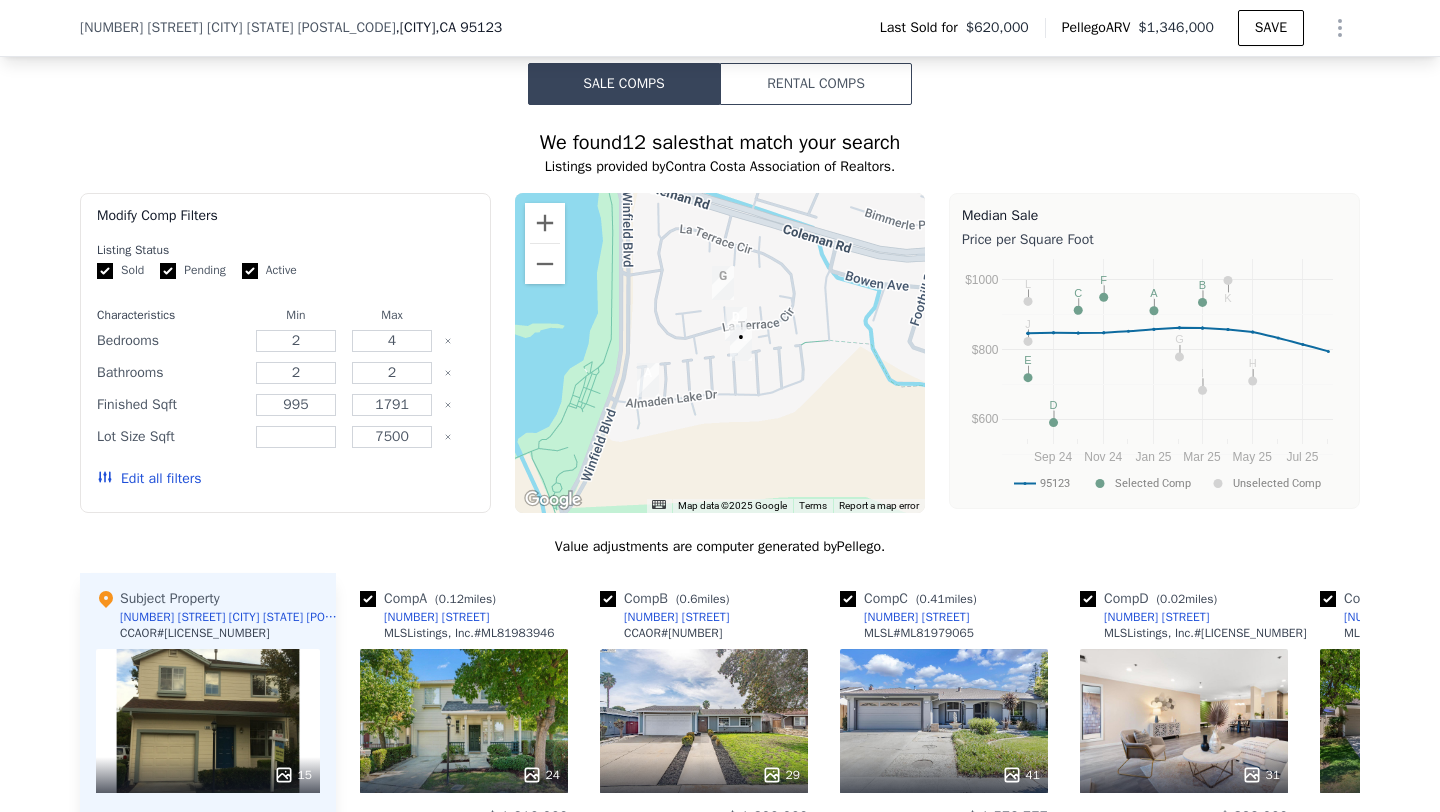drag, startPoint x: 717, startPoint y: 455, endPoint x: 693, endPoint y: 347, distance: 110.63454 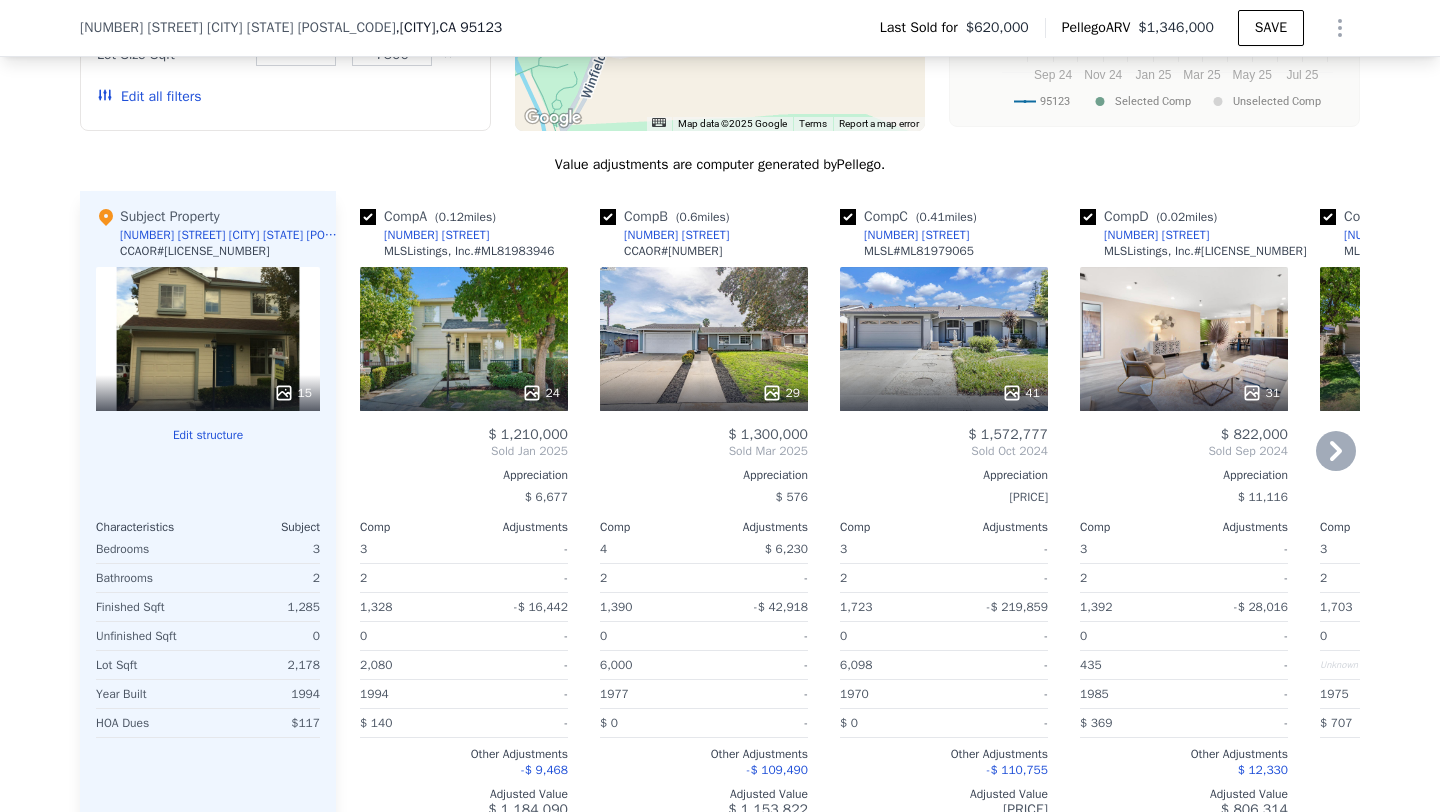 scroll, scrollTop: 2014, scrollLeft: 0, axis: vertical 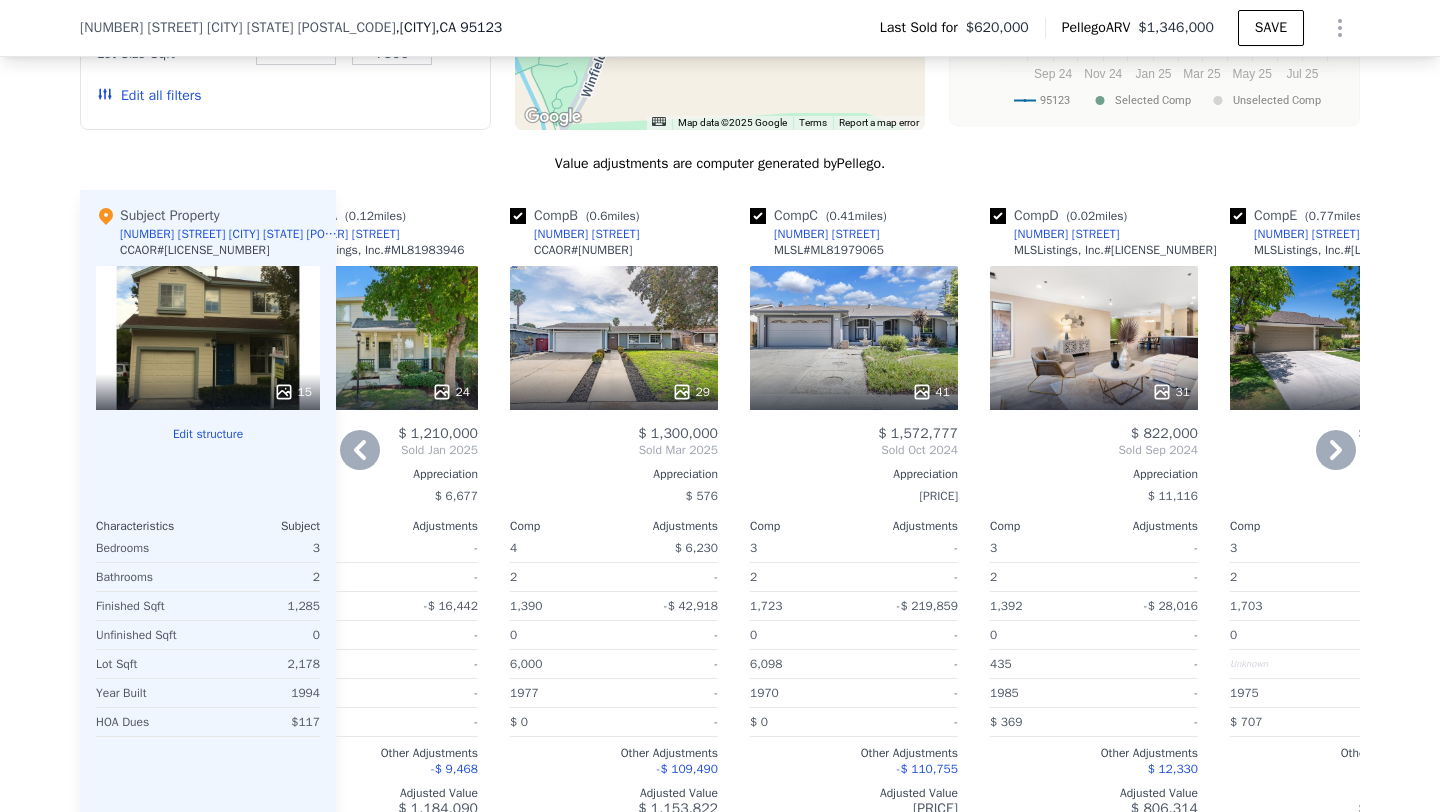 click on "31" at bounding box center [1094, 338] 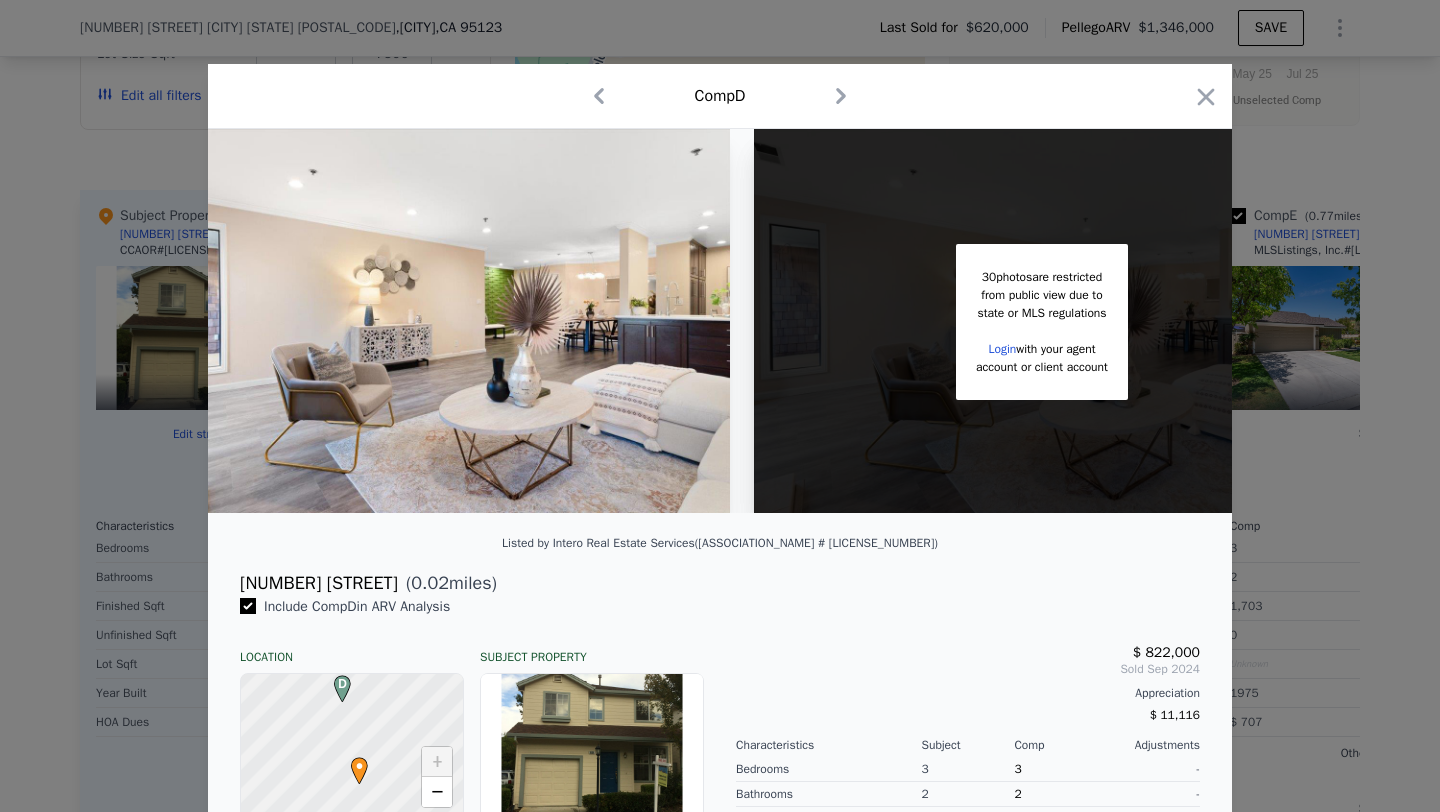 scroll, scrollTop: 0, scrollLeft: 56, axis: horizontal 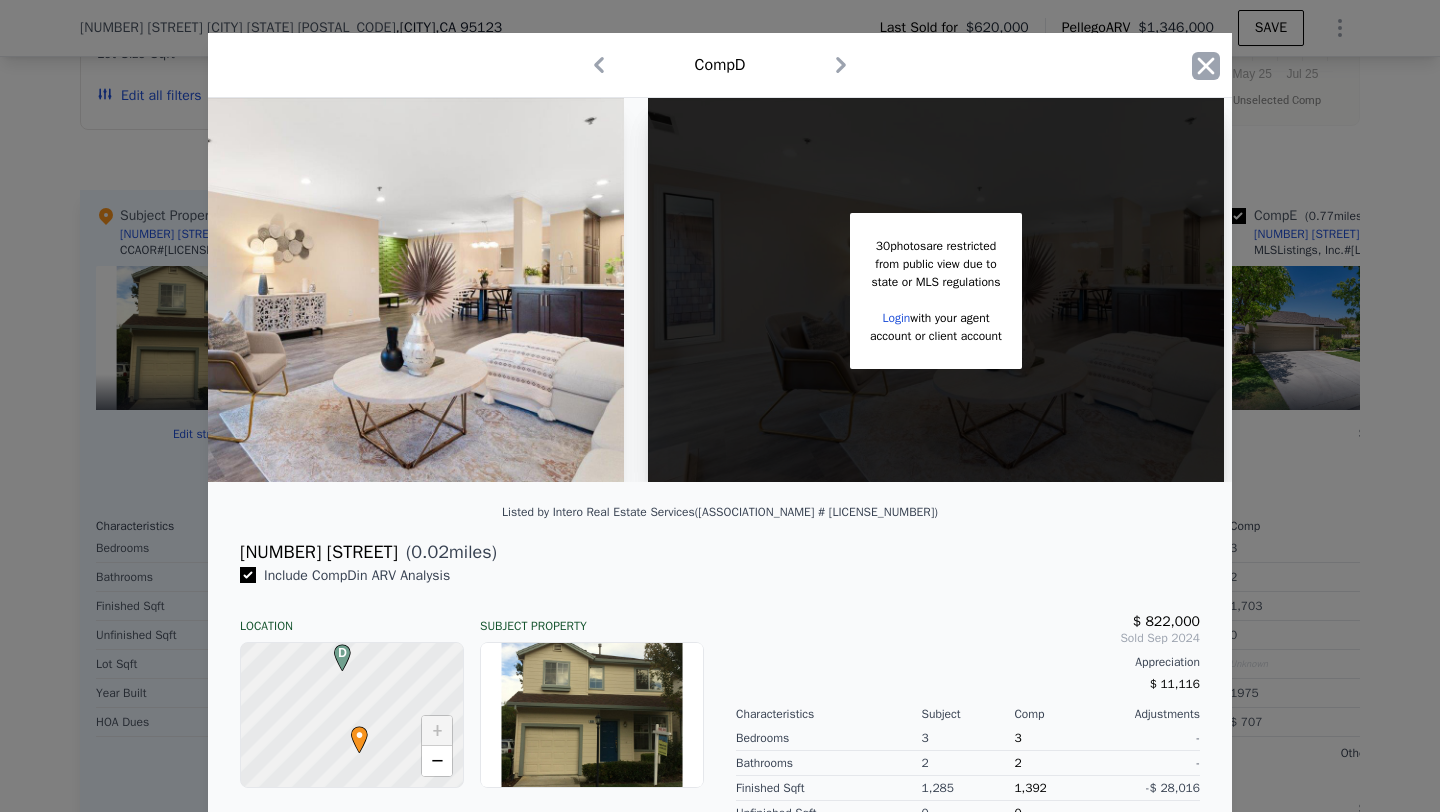 click 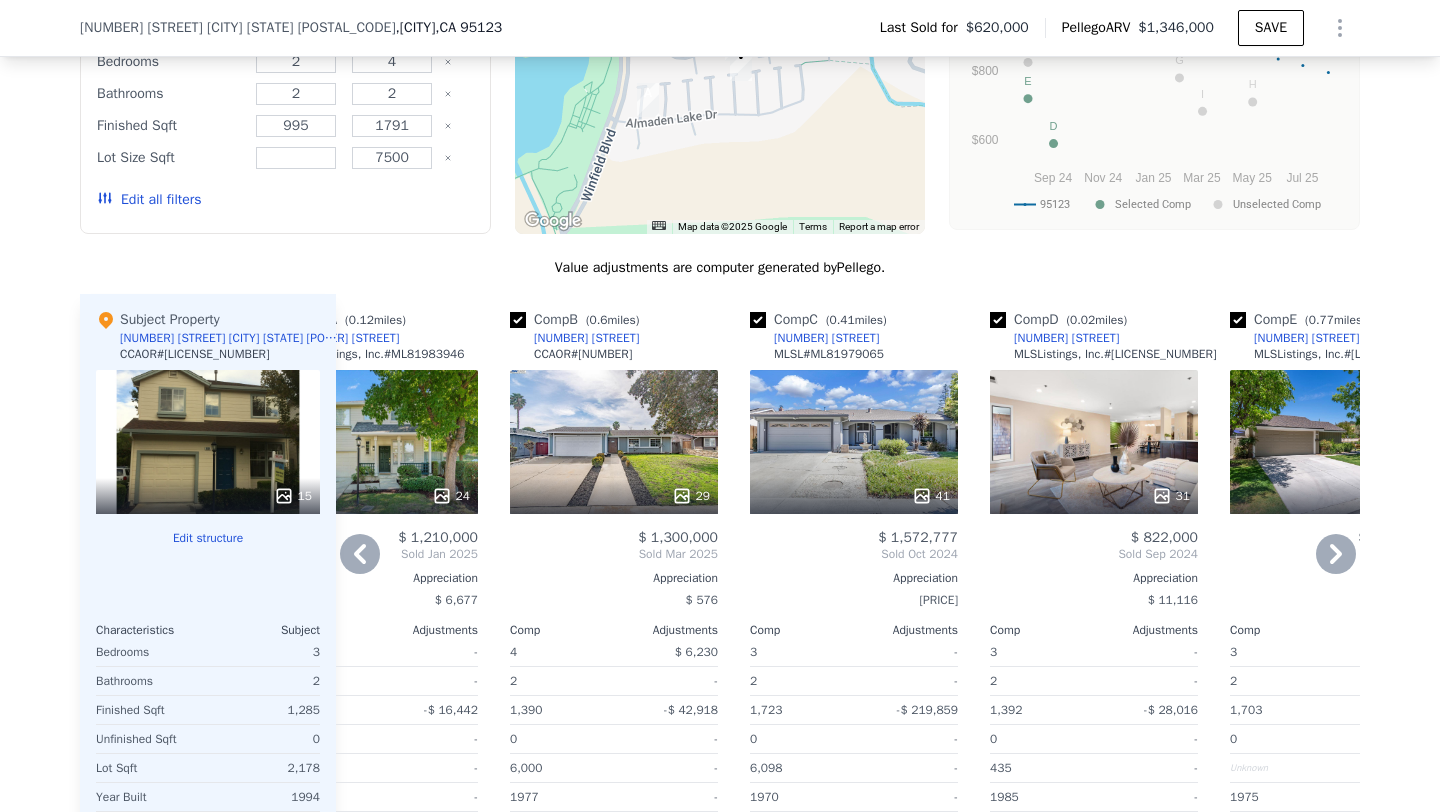 scroll, scrollTop: 2143, scrollLeft: 0, axis: vertical 